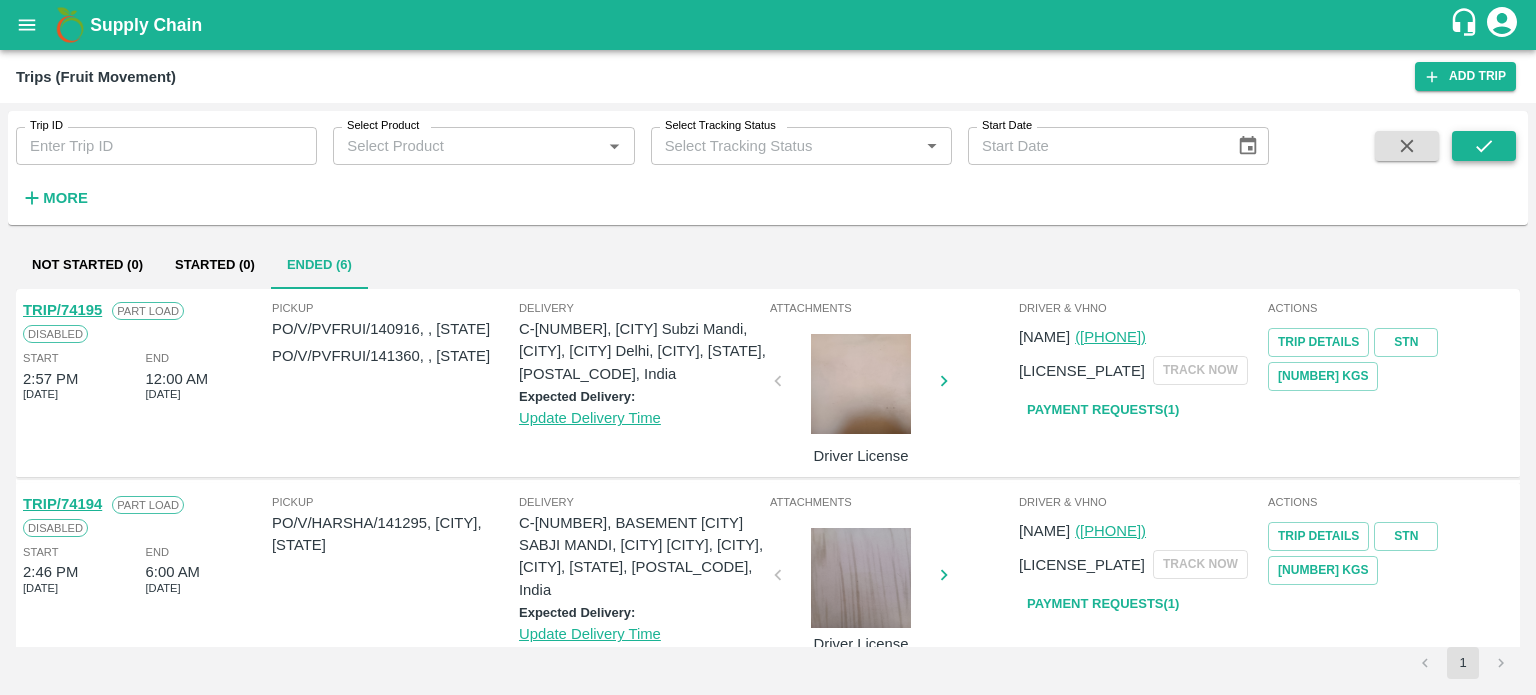 scroll, scrollTop: 0, scrollLeft: 0, axis: both 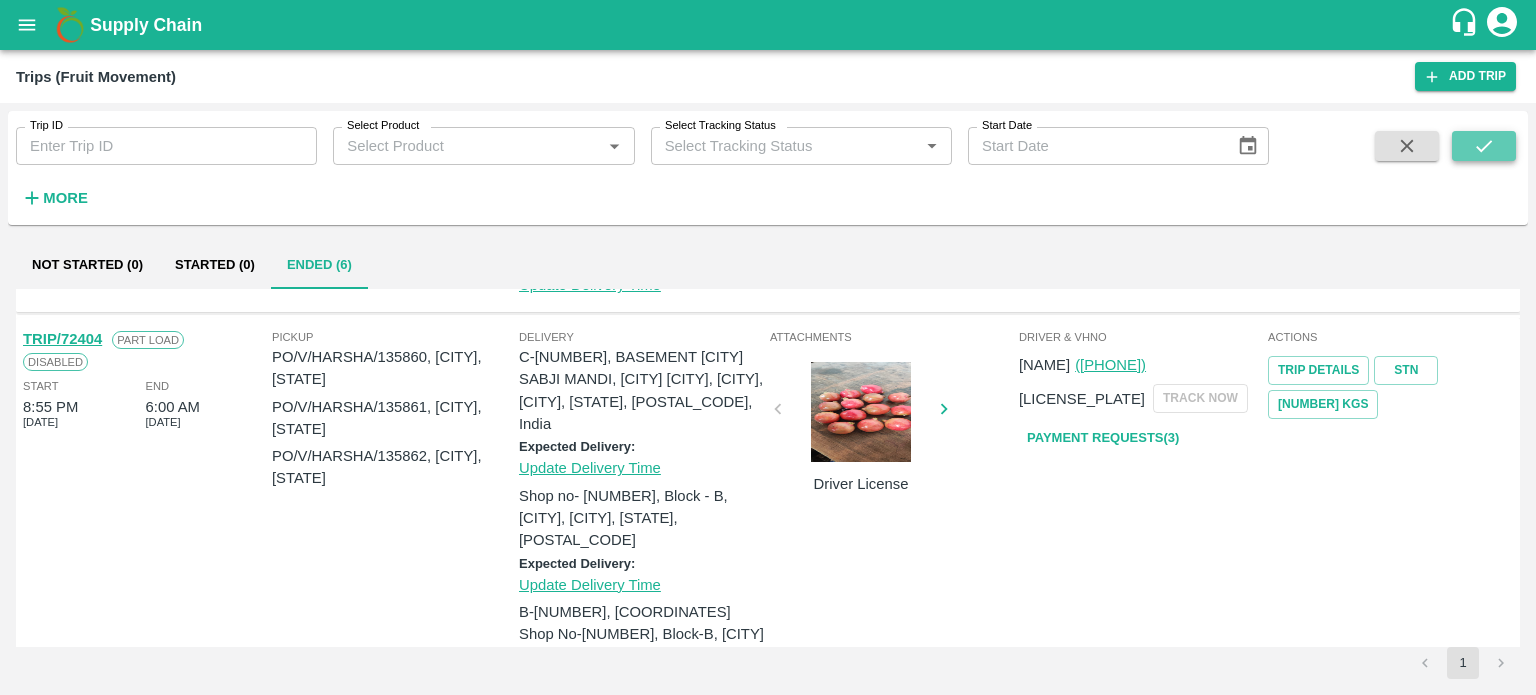 type 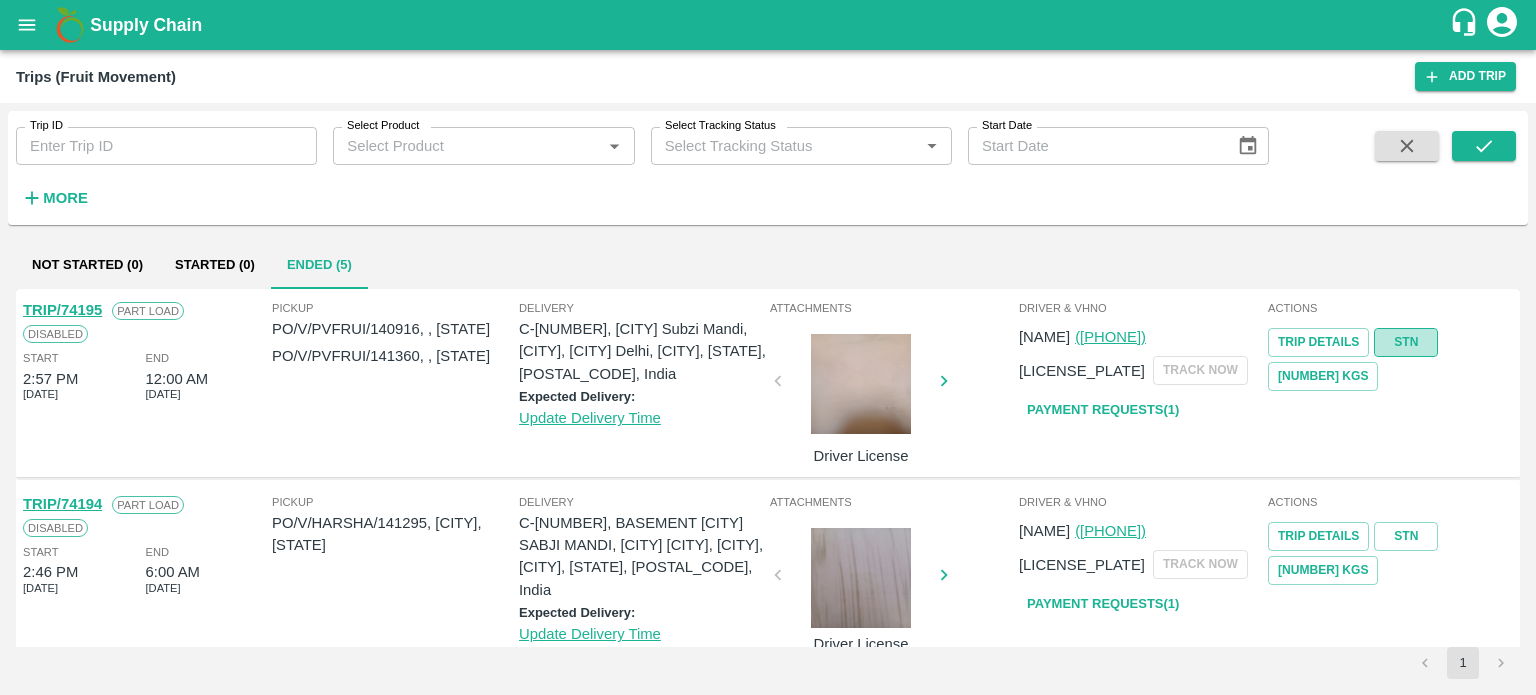 click on "STN" at bounding box center [1406, 342] 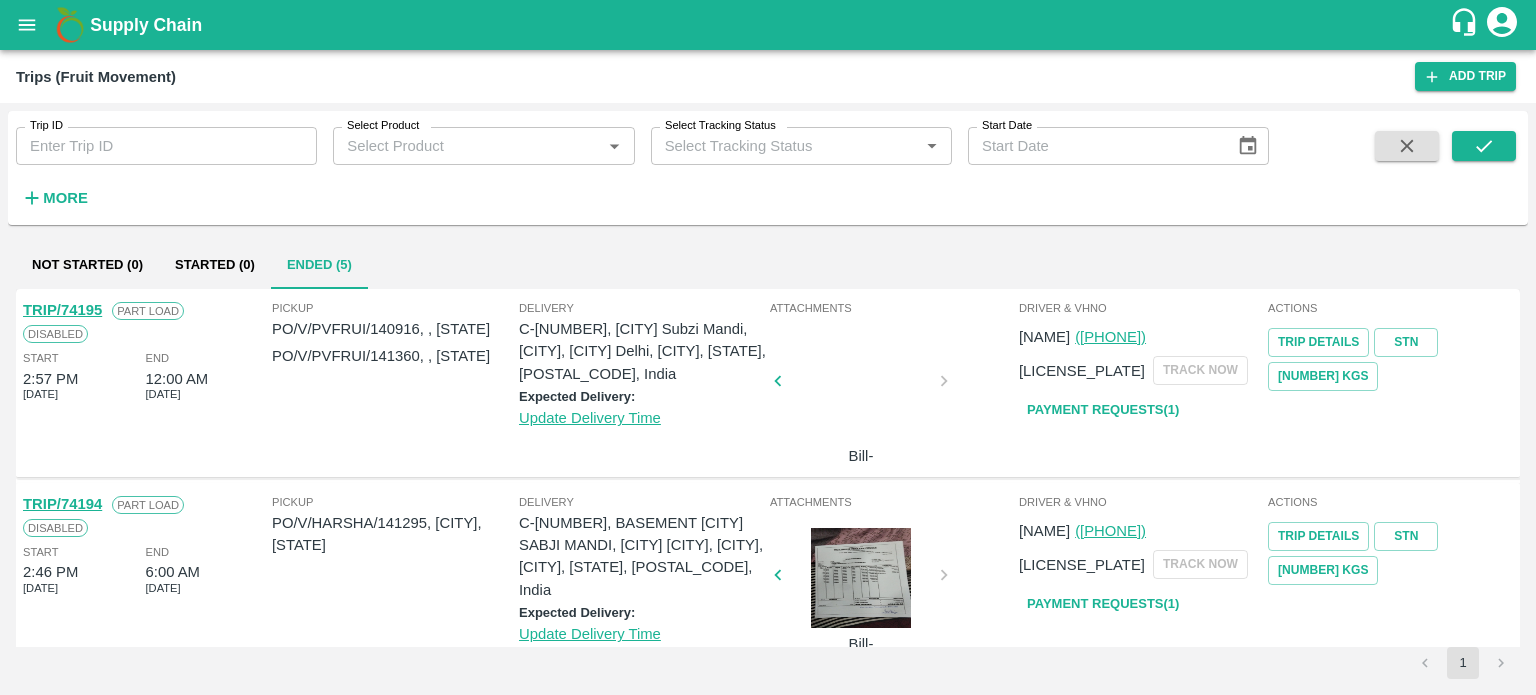 click on "Driver & VHNo MUKESH (9680007580) RJ22GB4405 TRACK NOW Payment Requests( 1 )" at bounding box center [1141, 383] 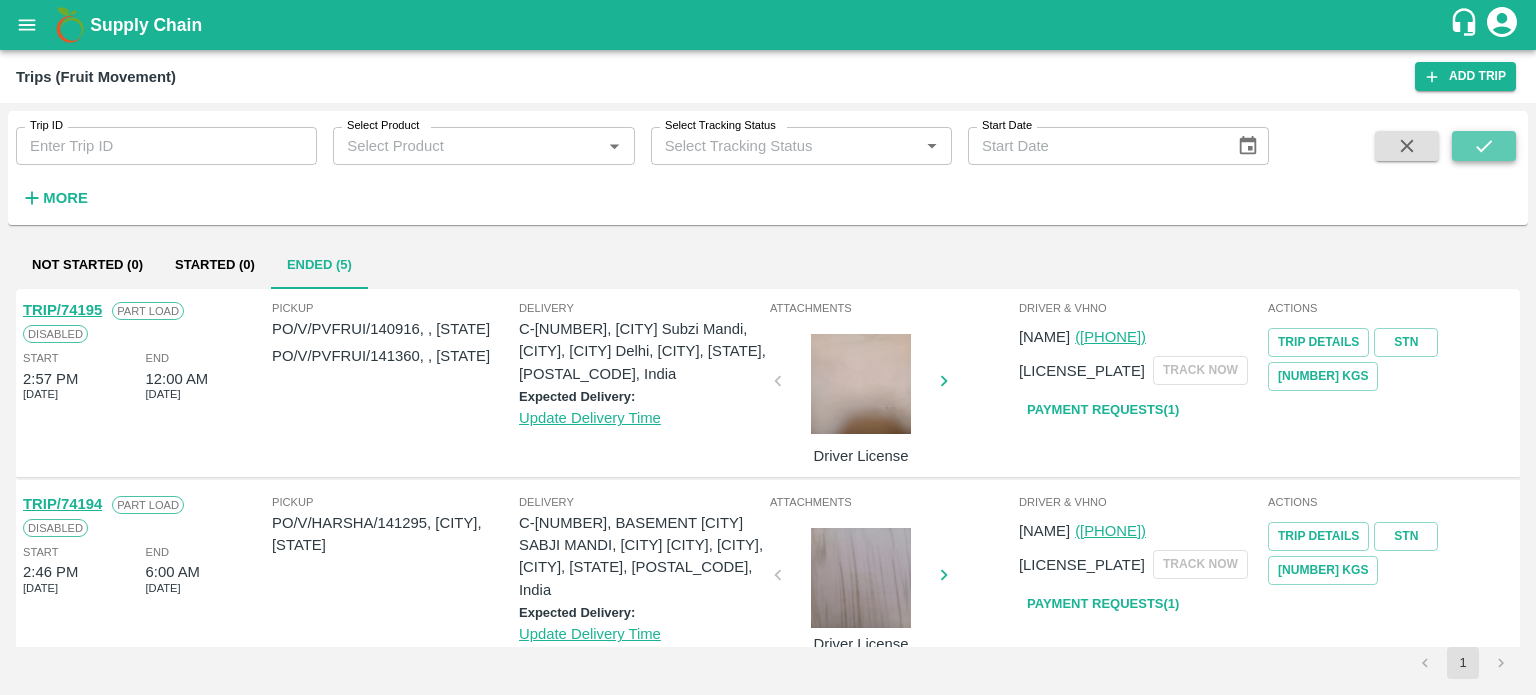click 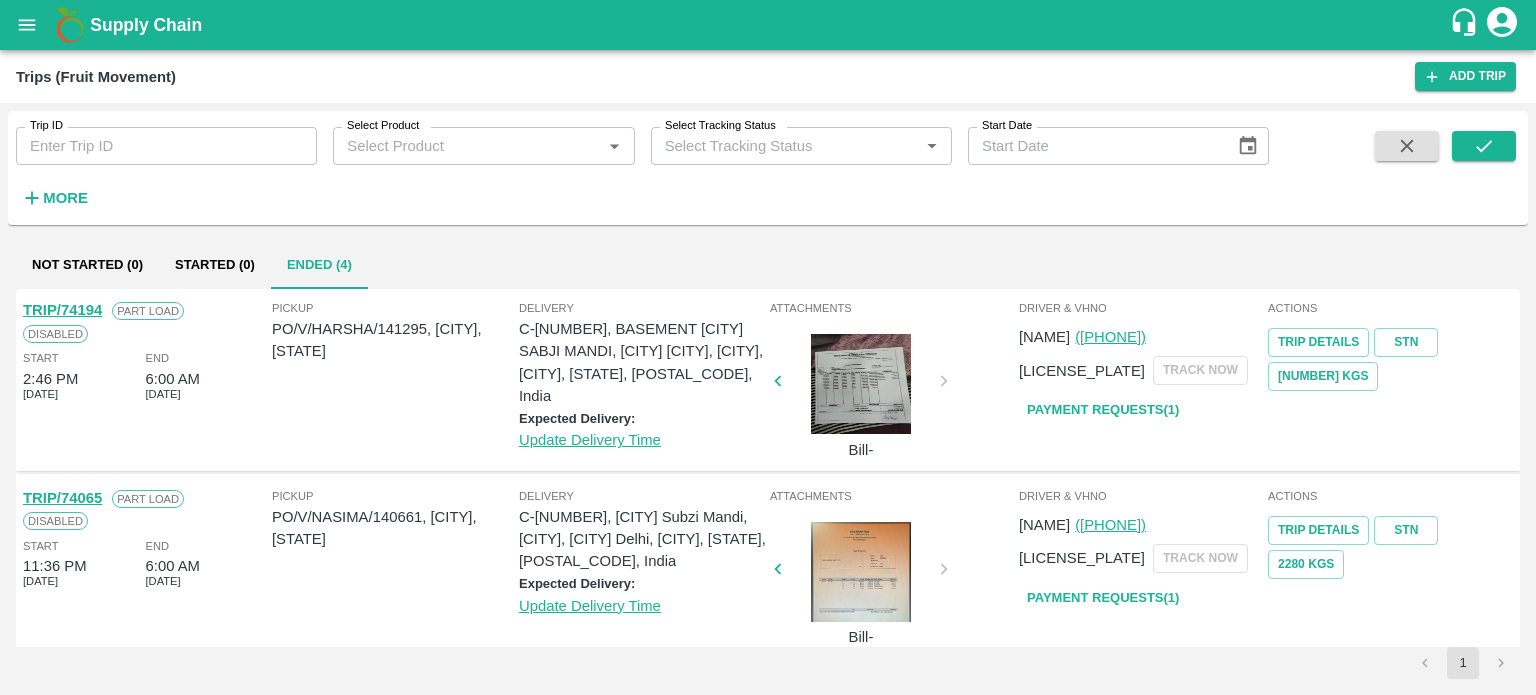 click at bounding box center (1484, 146) 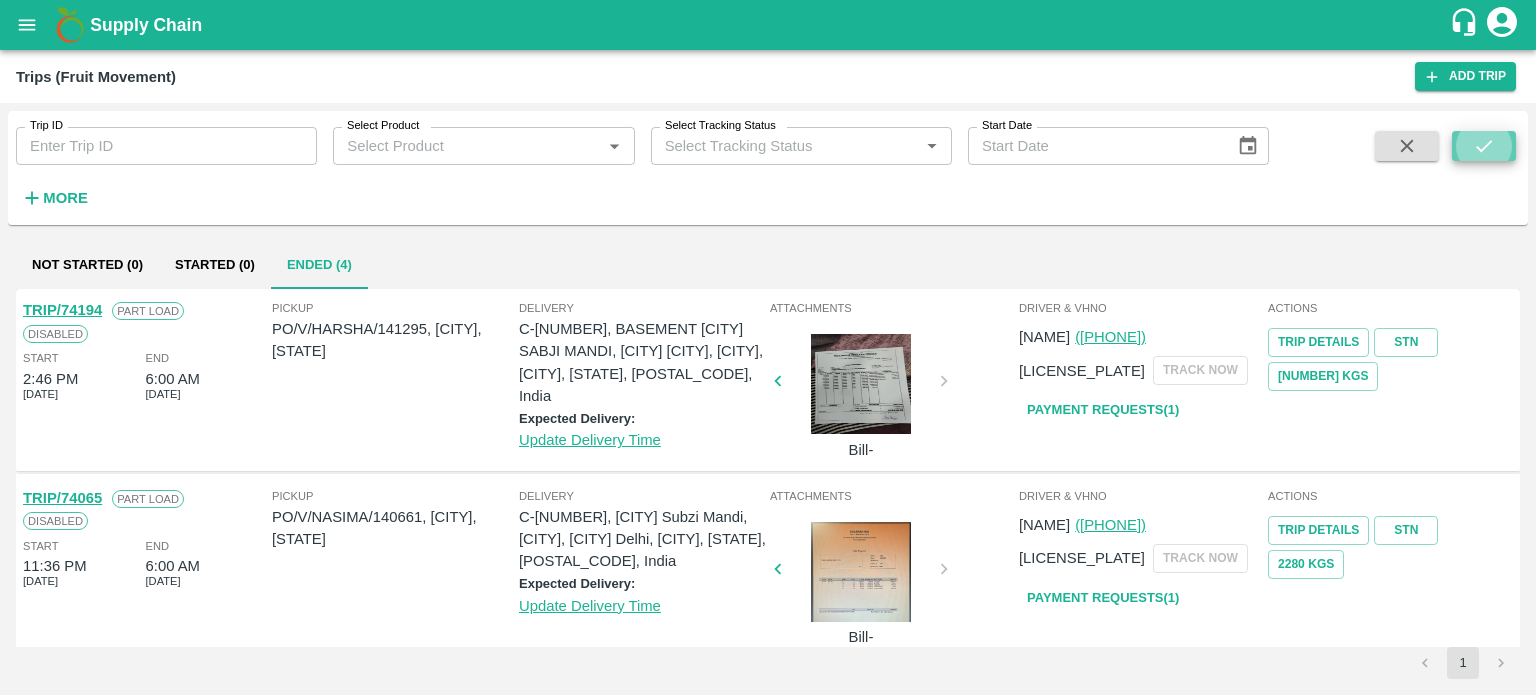 click 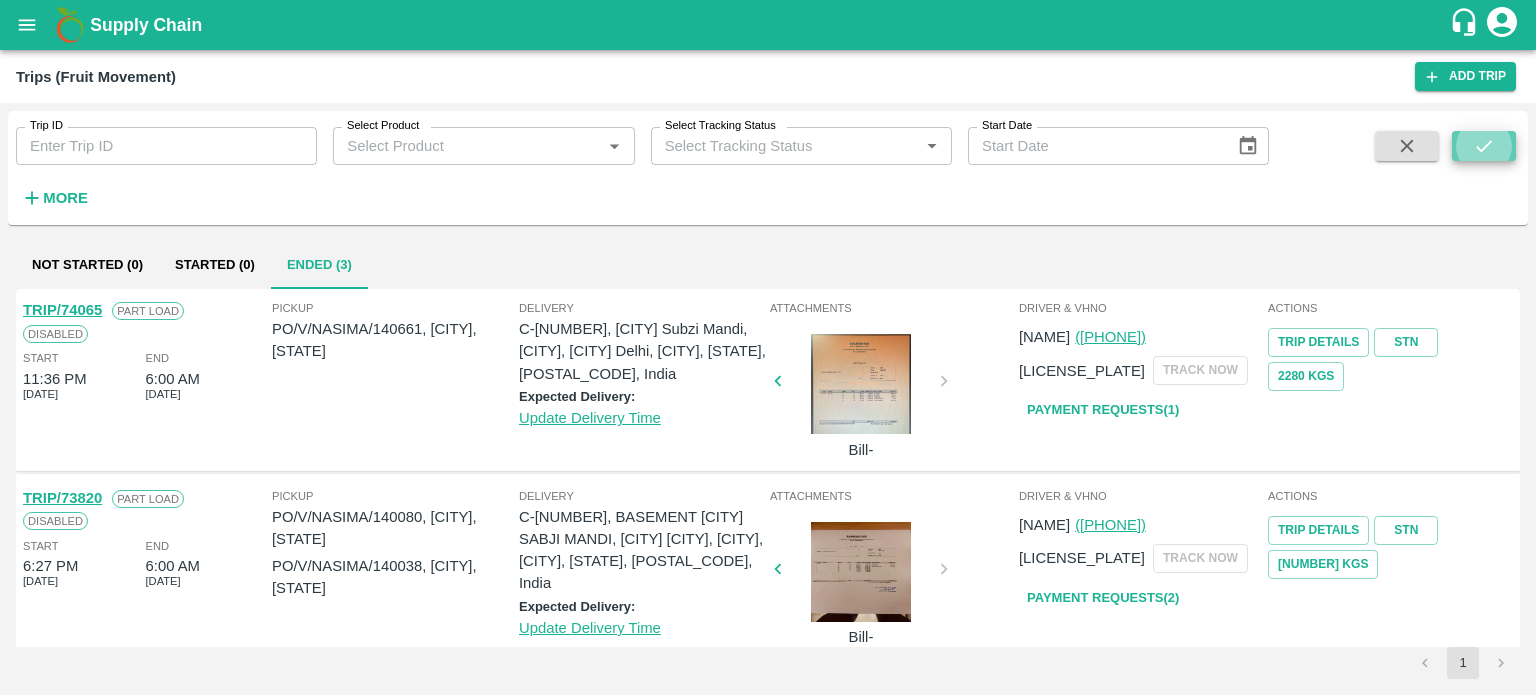 click 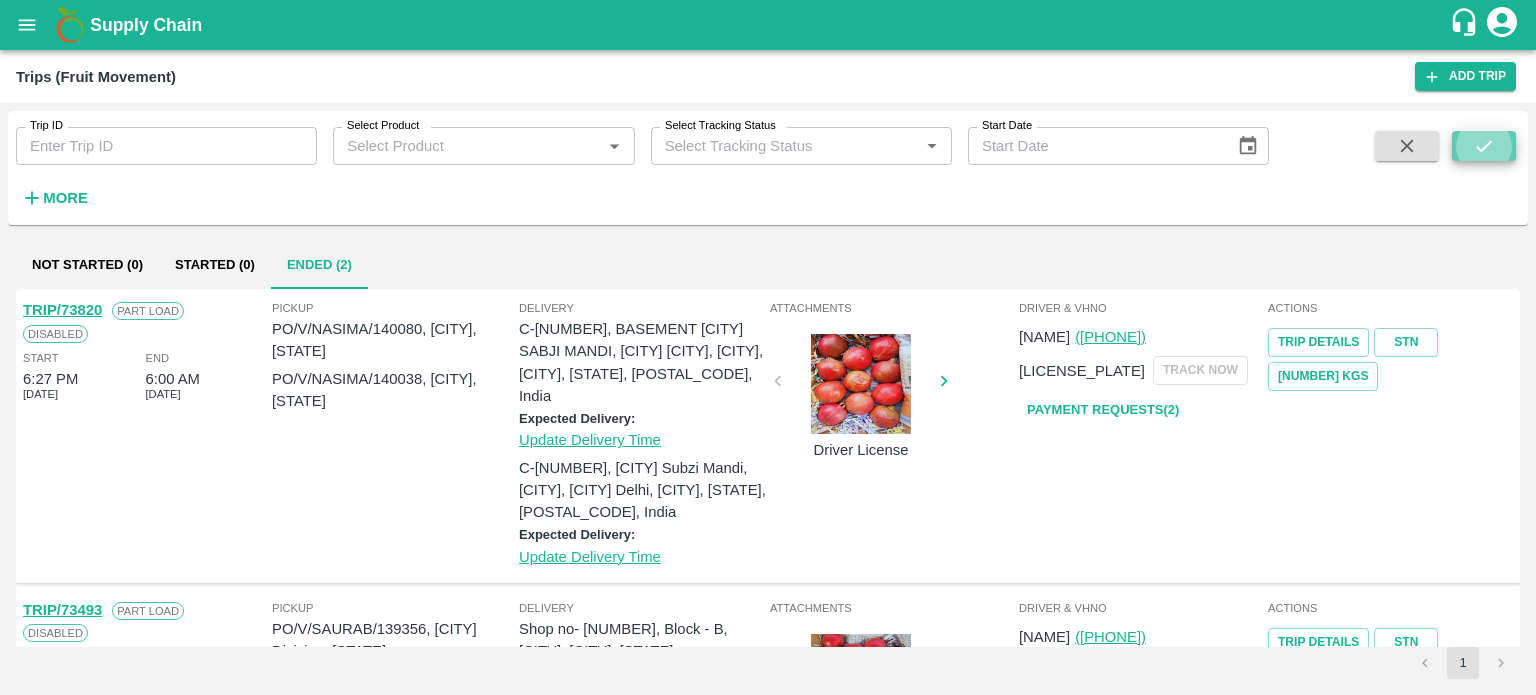 click 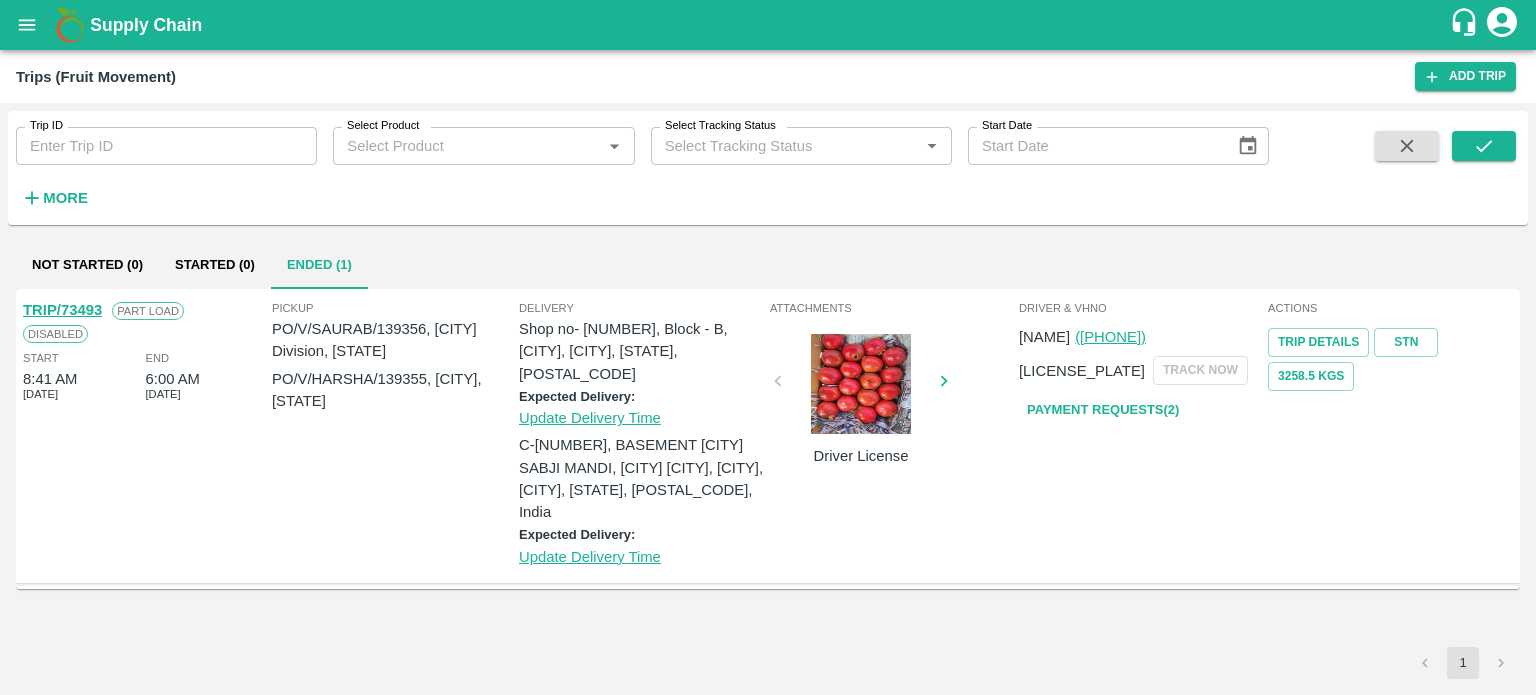 click on "Pickup PO/V/SAURAB/139356, Jodhpur Division, Rajasthan PO/V/HARSHA/139355, Nashik, Maharashtra" at bounding box center [395, 433] 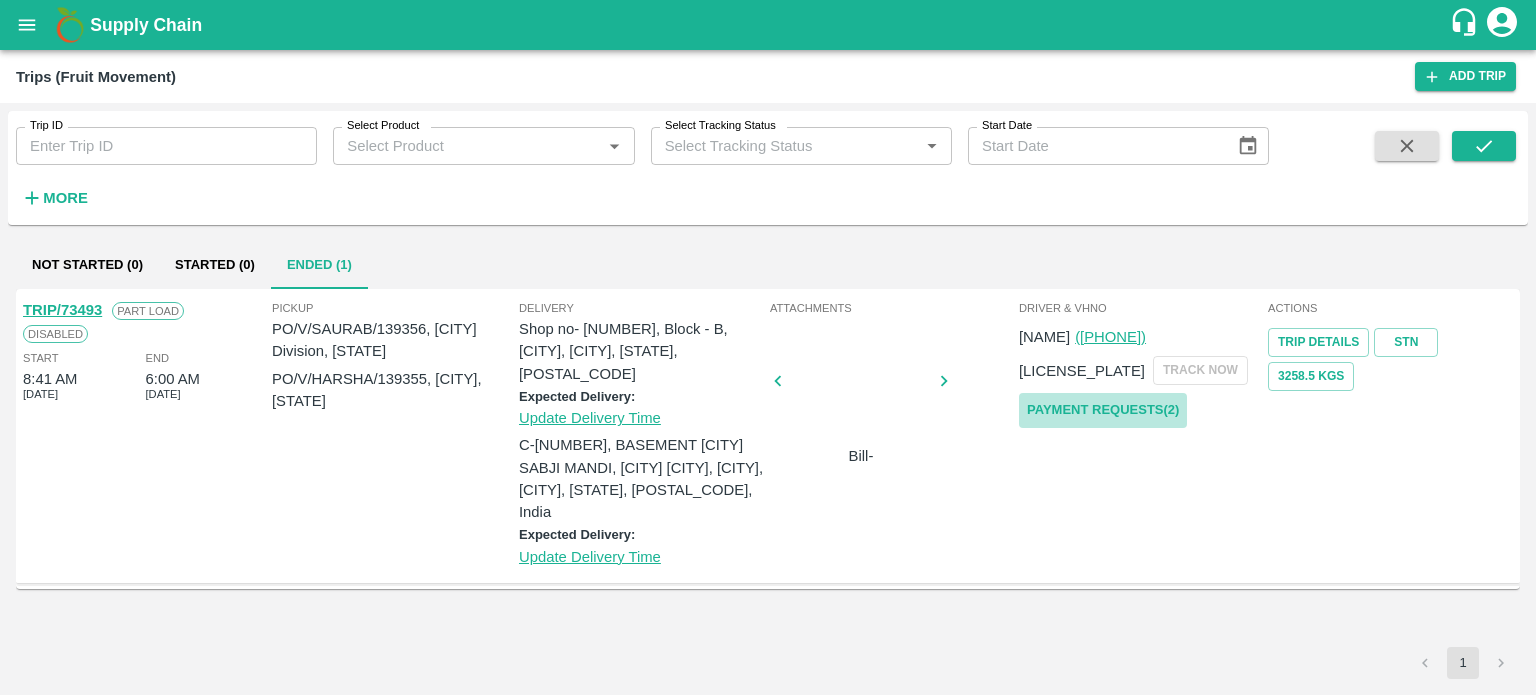 click on "Payment Requests( 2 )" at bounding box center [1103, 410] 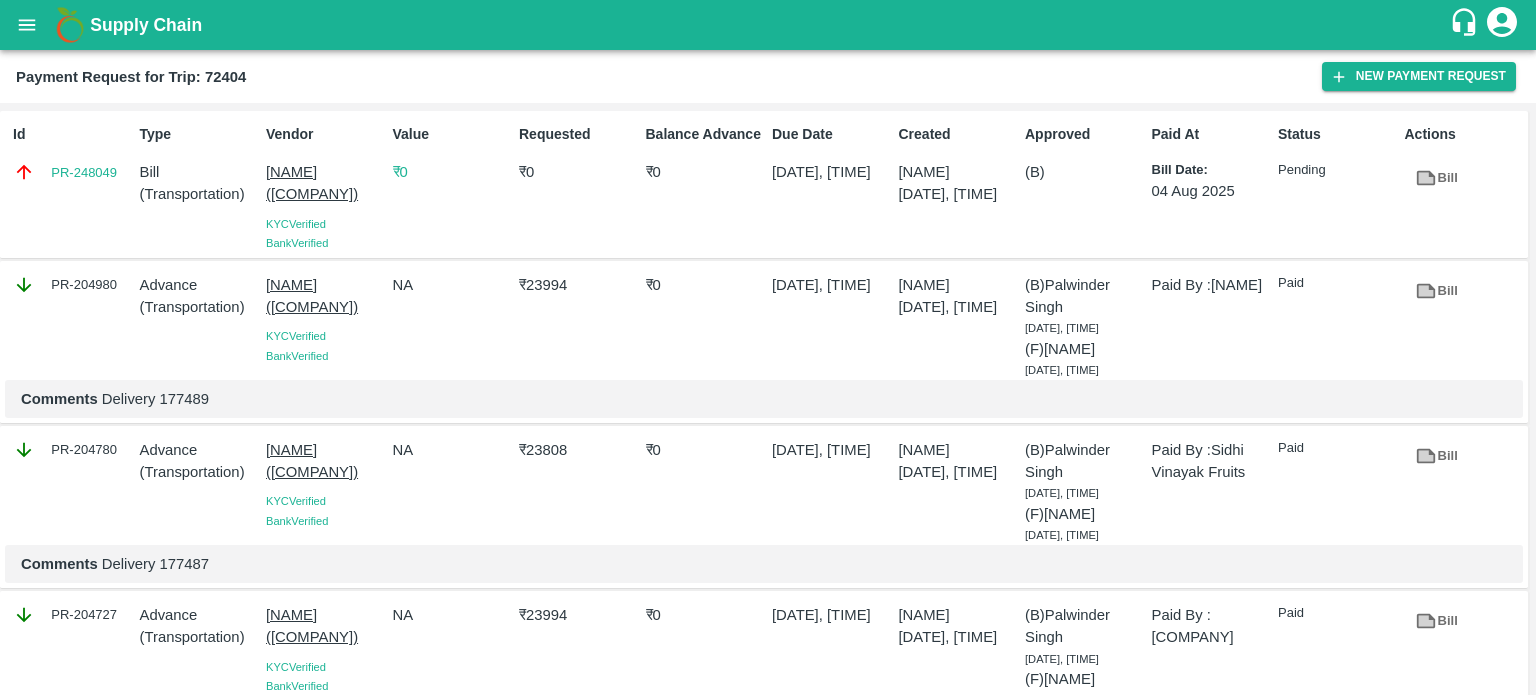 scroll, scrollTop: 0, scrollLeft: 0, axis: both 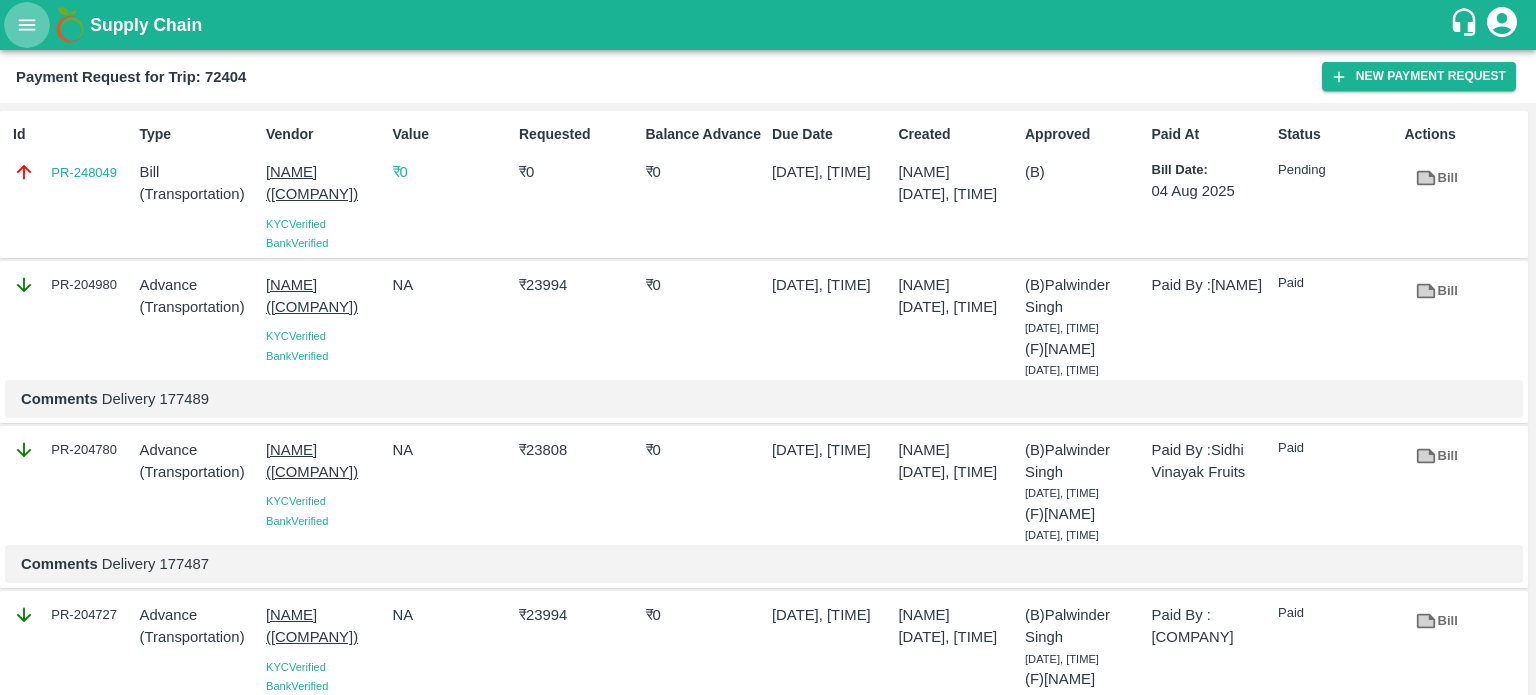 click 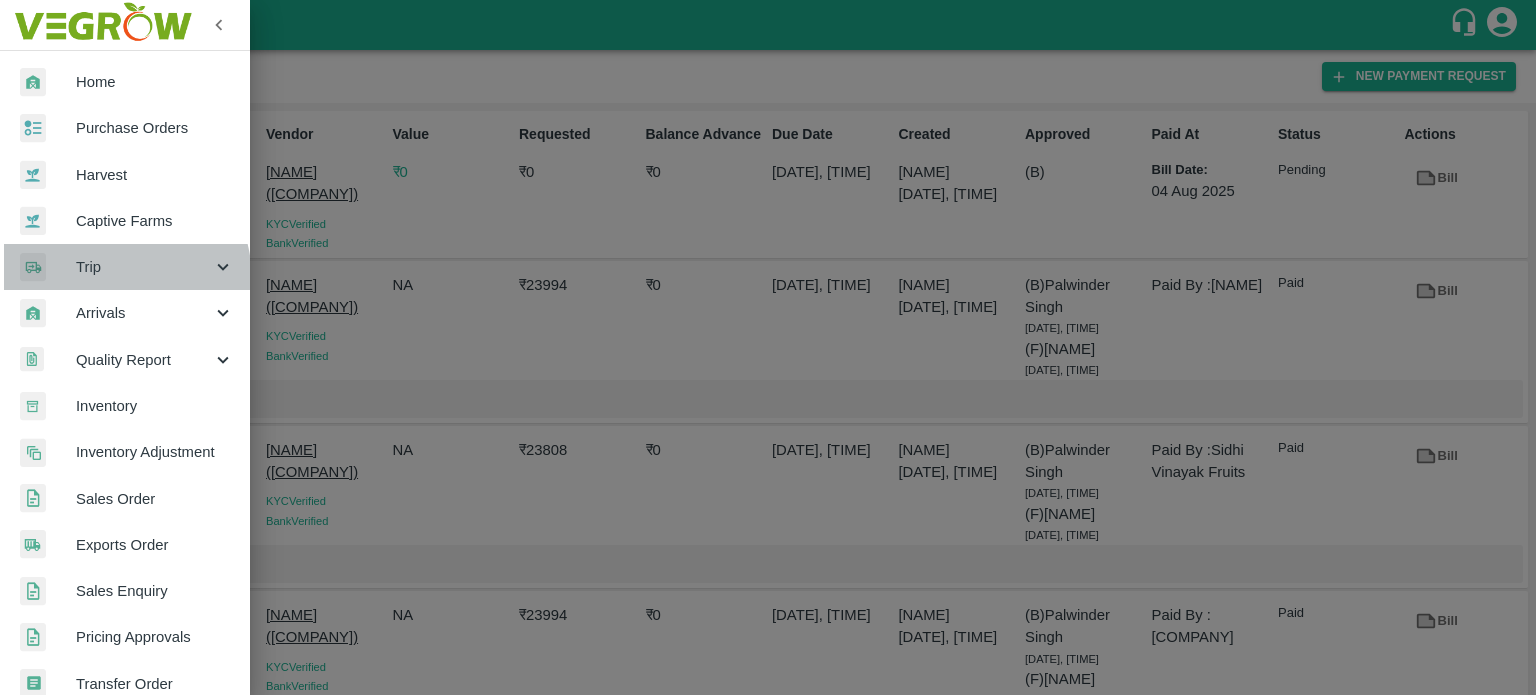 click on "Trip" at bounding box center (125, 267) 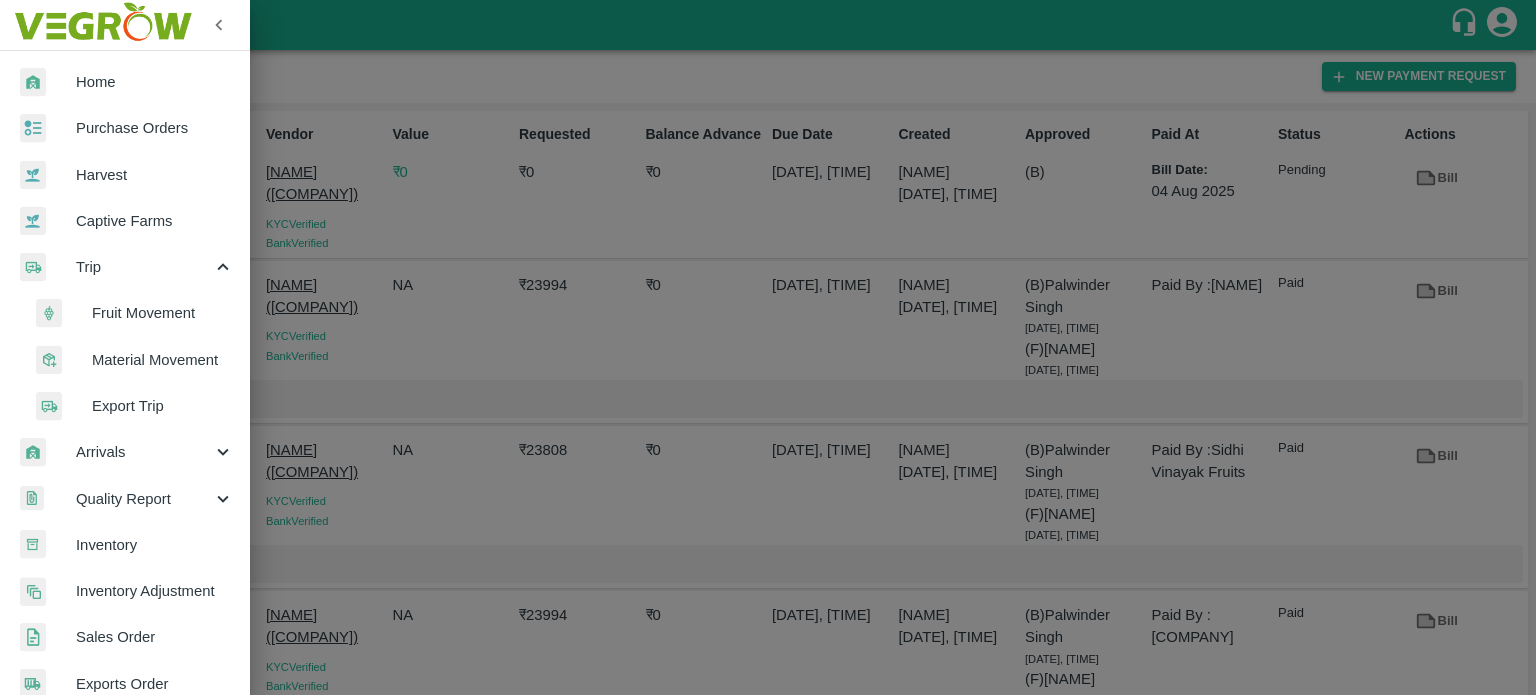click on "Fruit Movement" at bounding box center (163, 313) 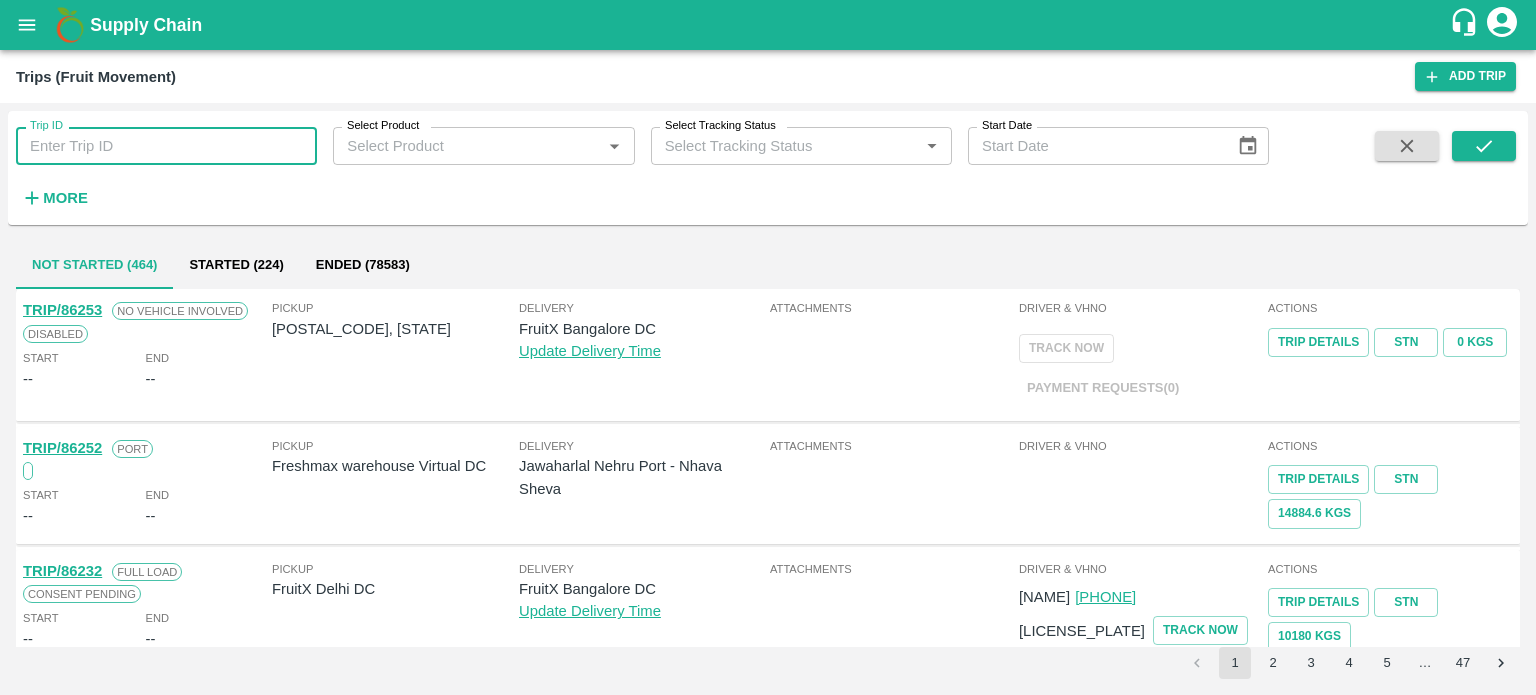 click on "Trip ID" at bounding box center (166, 146) 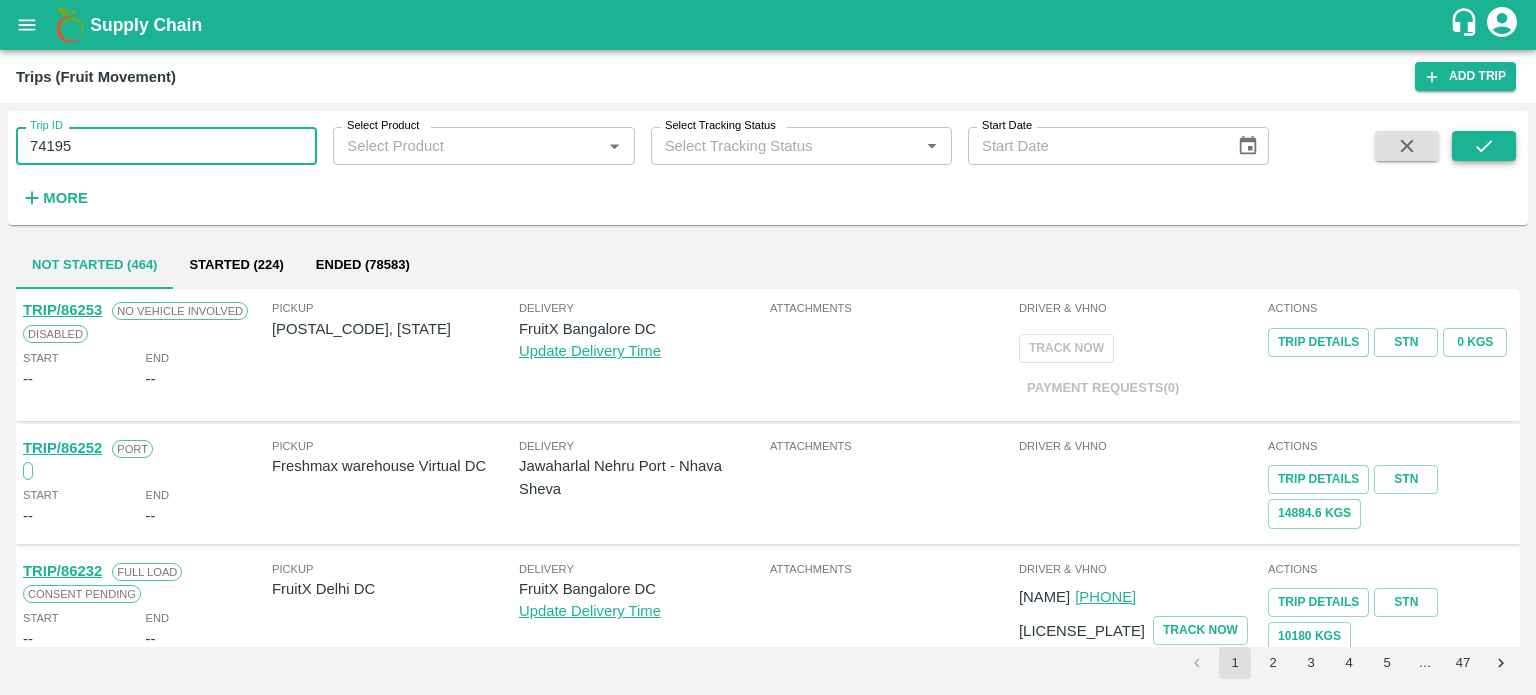 type on "74195" 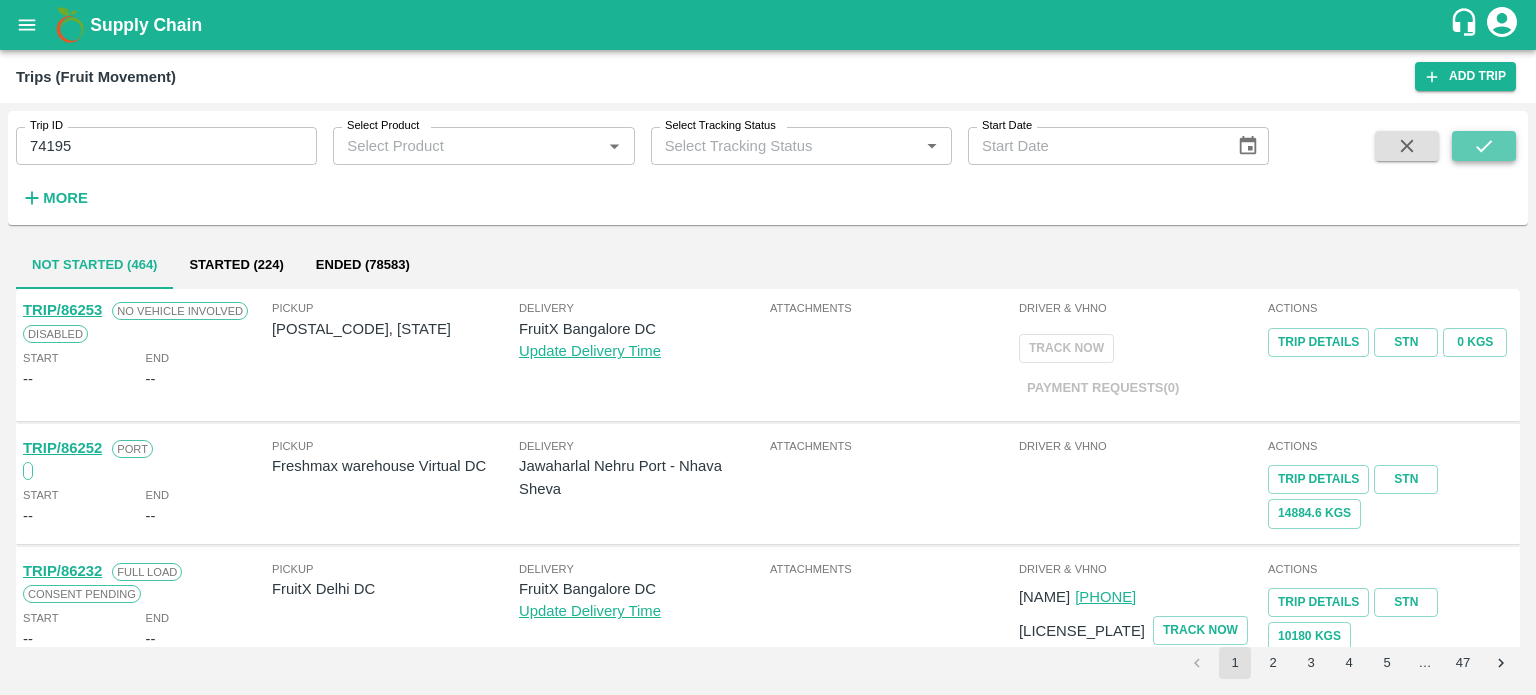 click at bounding box center (1484, 146) 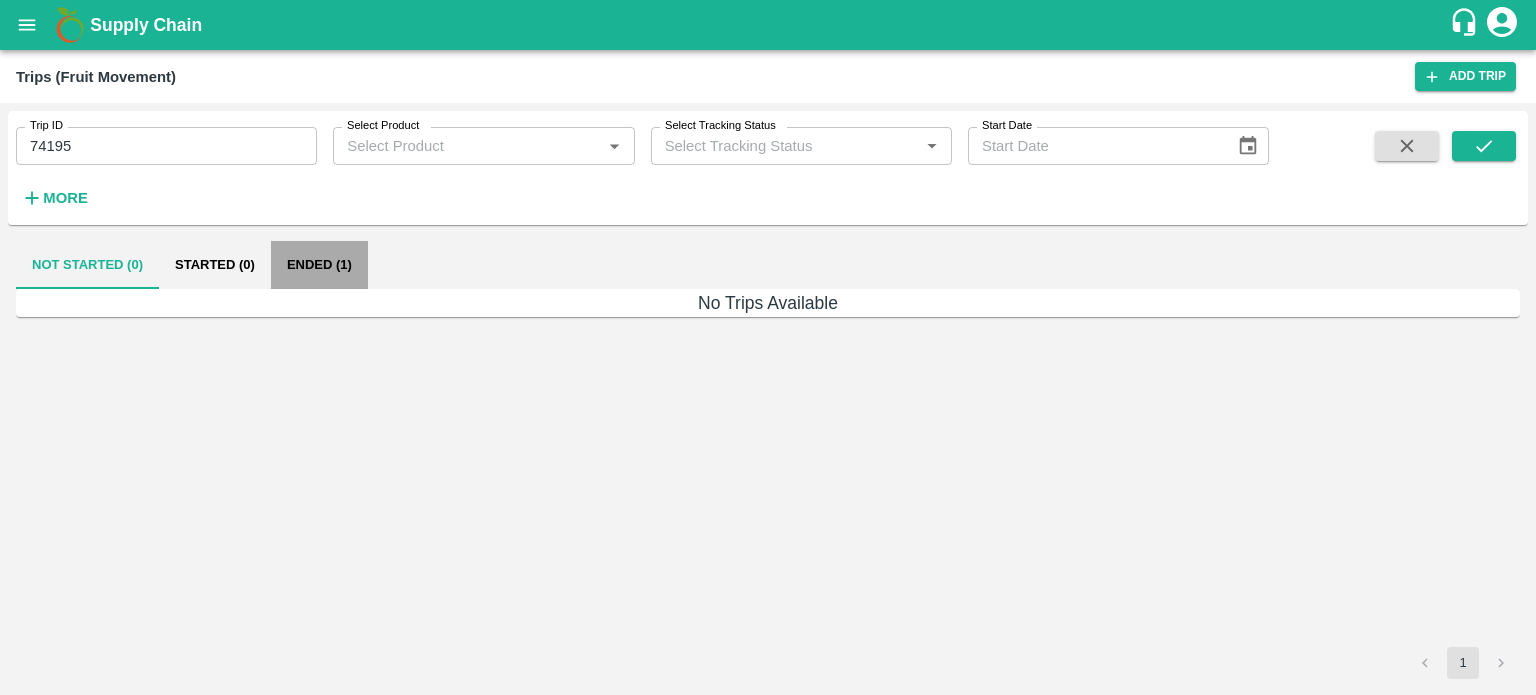 click on "Ended (1)" at bounding box center (319, 265) 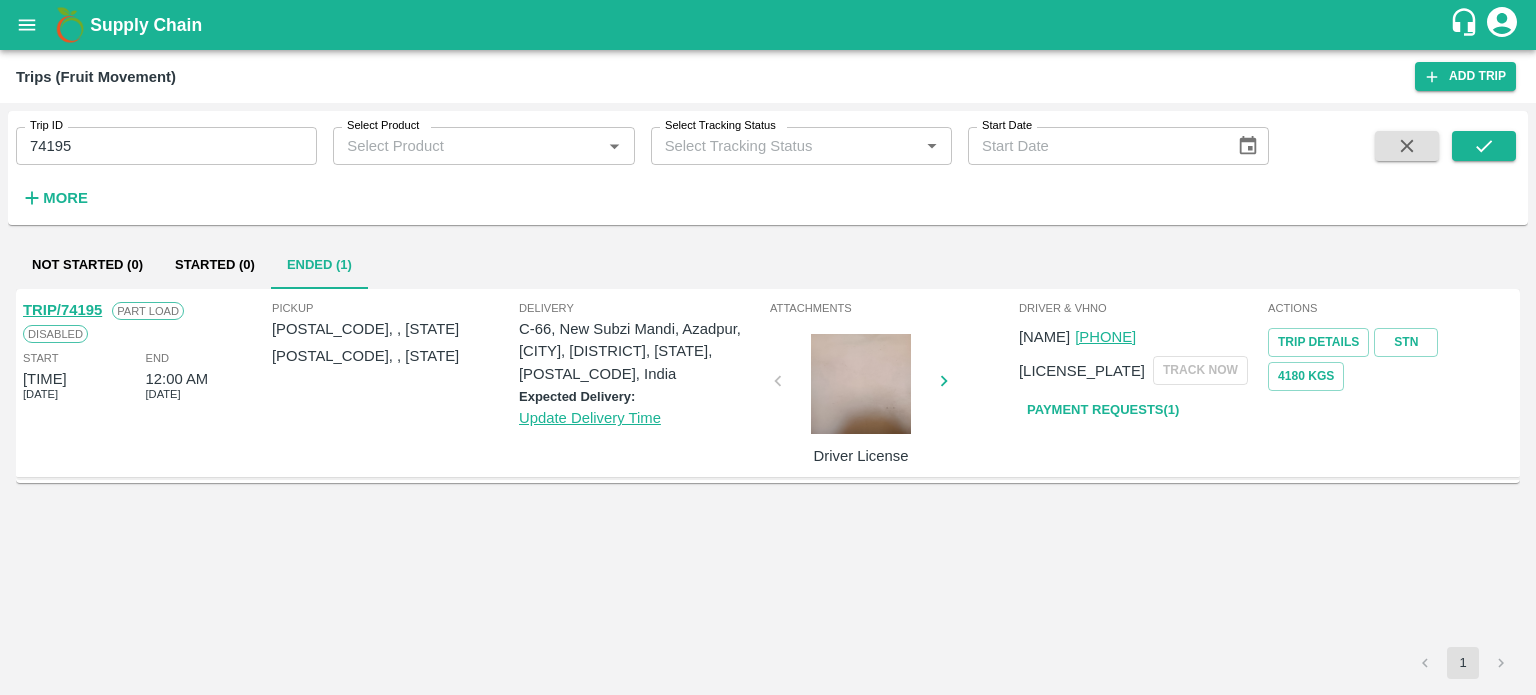 click on "TRIP/74195 Part Load Disabled Start 2:57 PM 22 Feb 2025 End 12:00 AM 24 Feb 2025 Pickup PO/V/PVFRUI/140916, , Gujarat PO/V/PVFRUI/141360, , Gujarat Delivery C-66, New Subzi Mandi, Azadpur, DELHI, North Delhi, Delhi, 110033, India Expected Delivery: Update Delivery Time Attachments Driver License Driver & VHNo MUKESH (9680007580) RJ22GB4405 TRACK NOW Payment Requests( 1 ) Actions Trip Details STN 4180  Kgs" at bounding box center (768, 468) 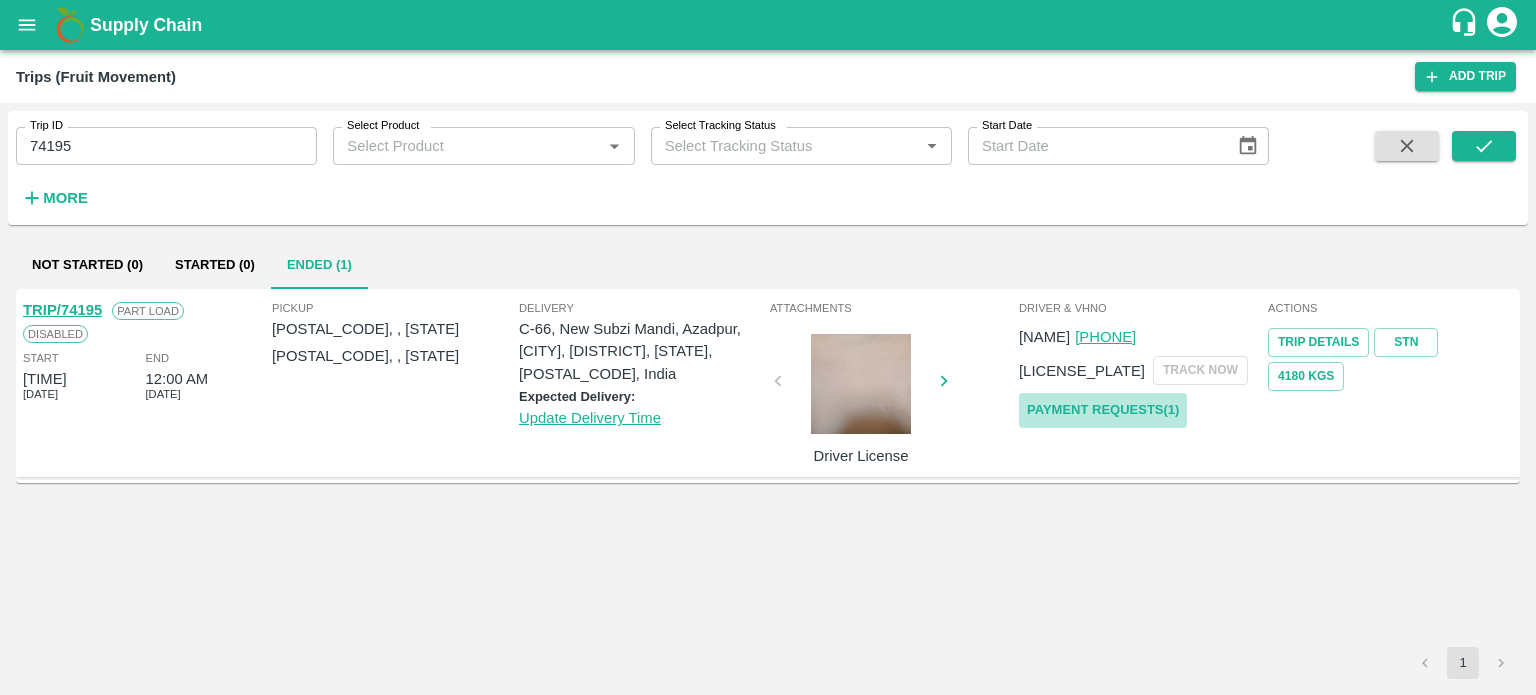 click on "Payment Requests( 1 )" at bounding box center [1103, 410] 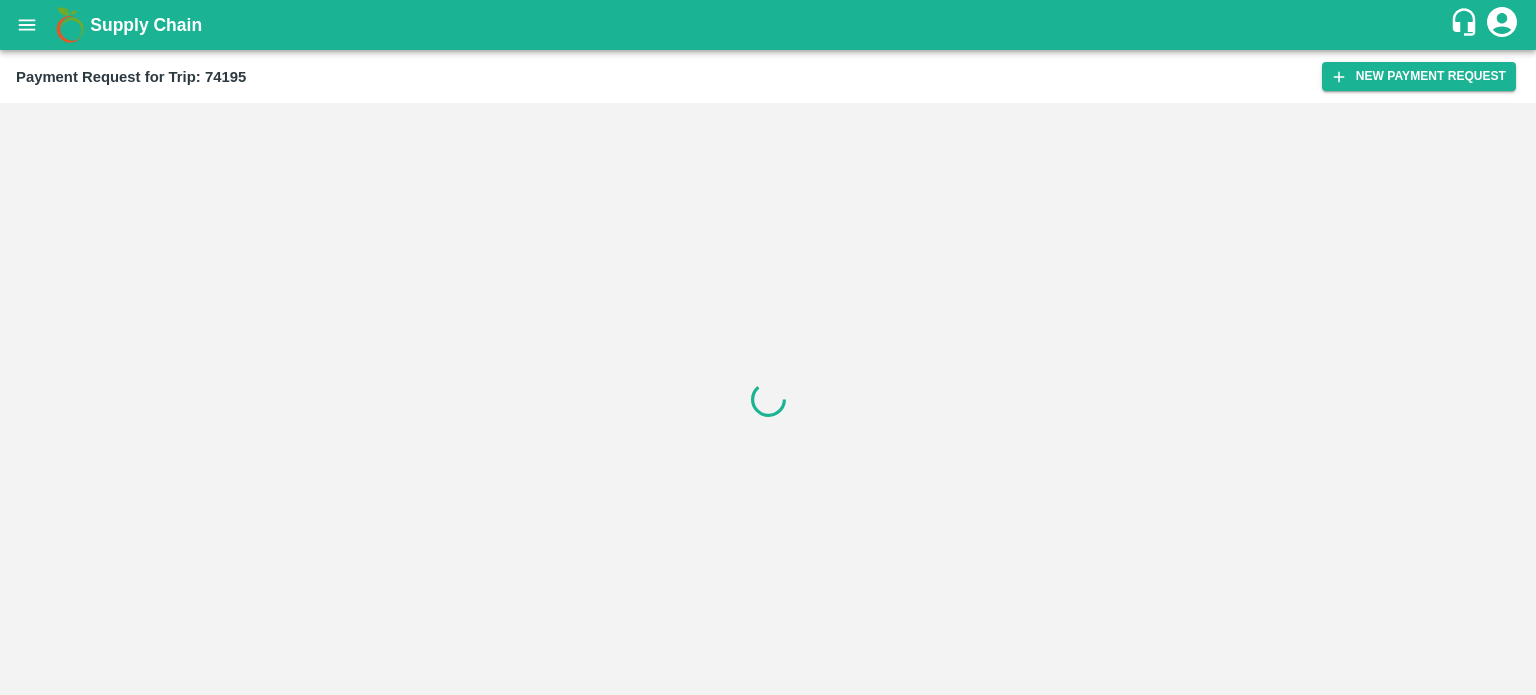 scroll, scrollTop: 0, scrollLeft: 0, axis: both 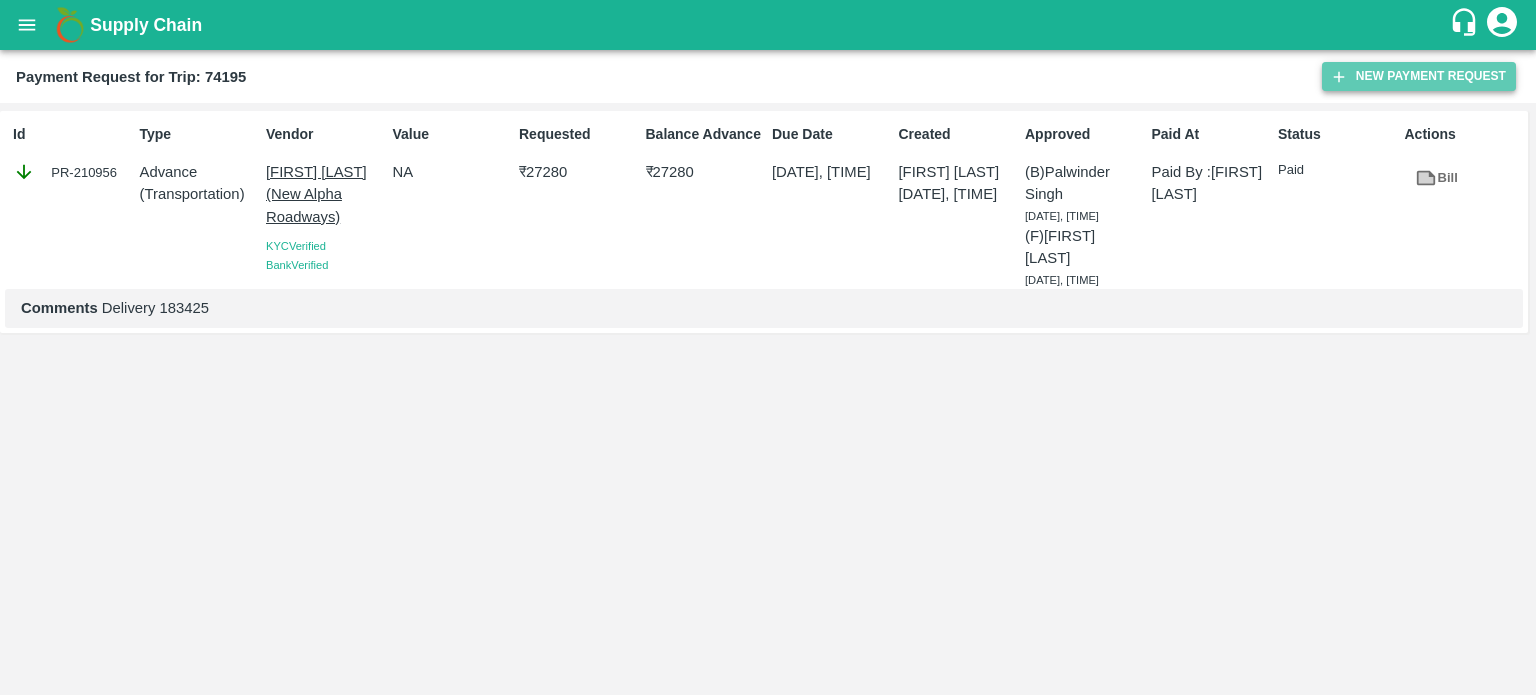 click on "New Payment Request" at bounding box center [1419, 76] 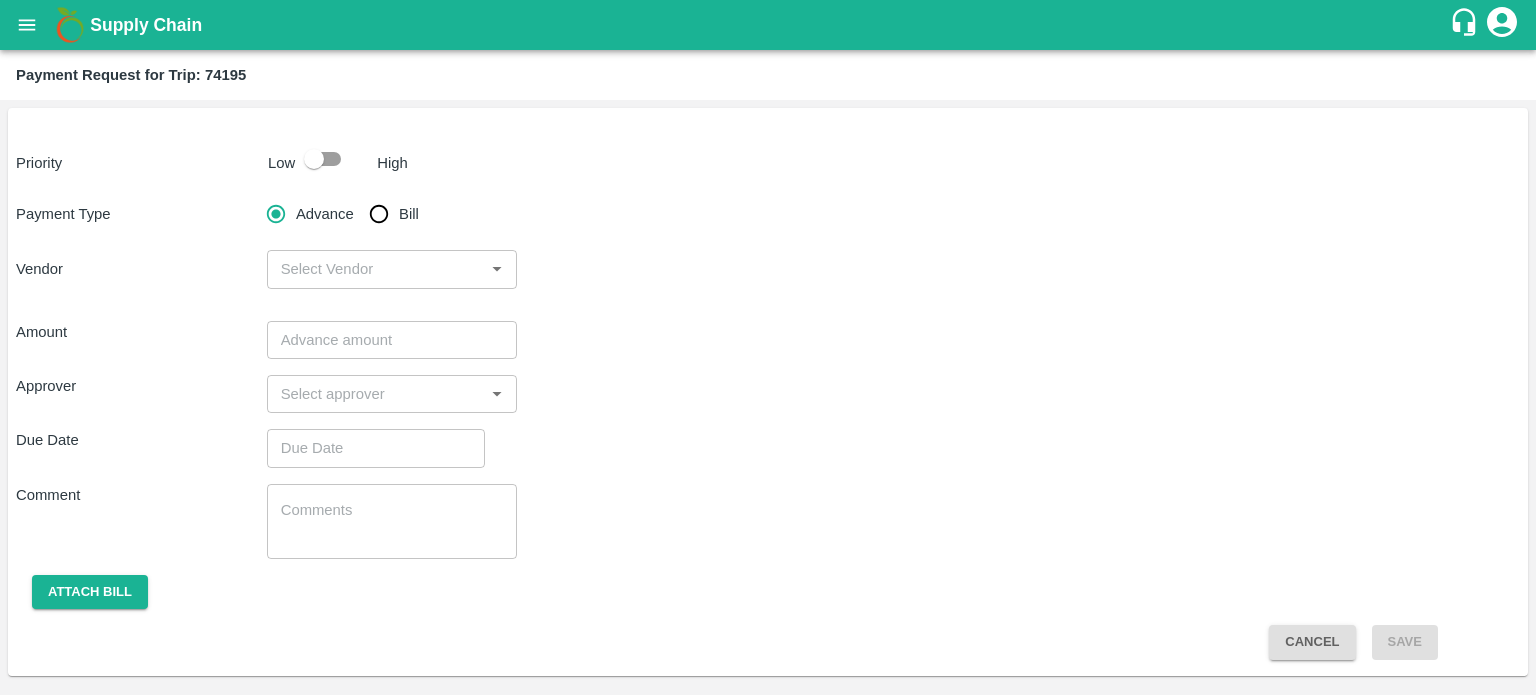 drag, startPoint x: 294, startPoint y: 131, endPoint x: 321, endPoint y: 166, distance: 44.20407 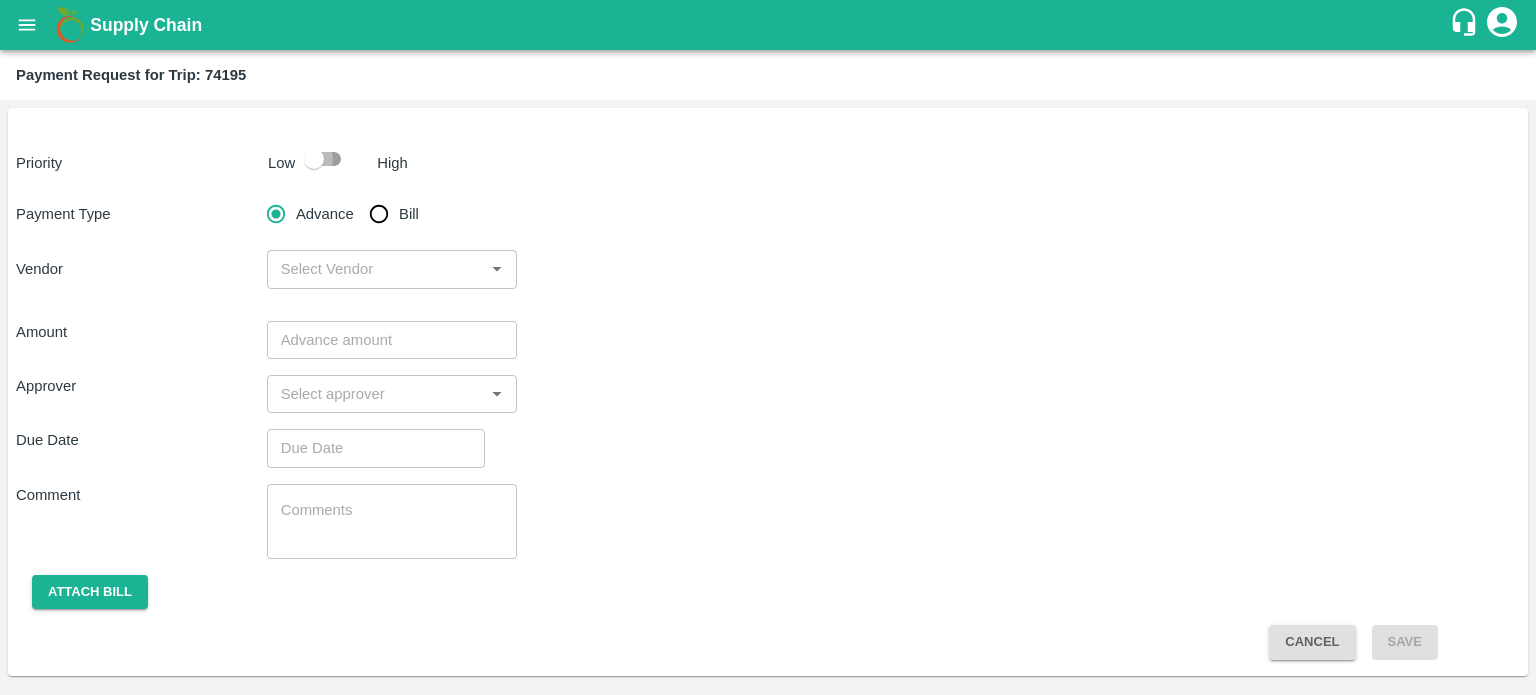 click at bounding box center [314, 159] 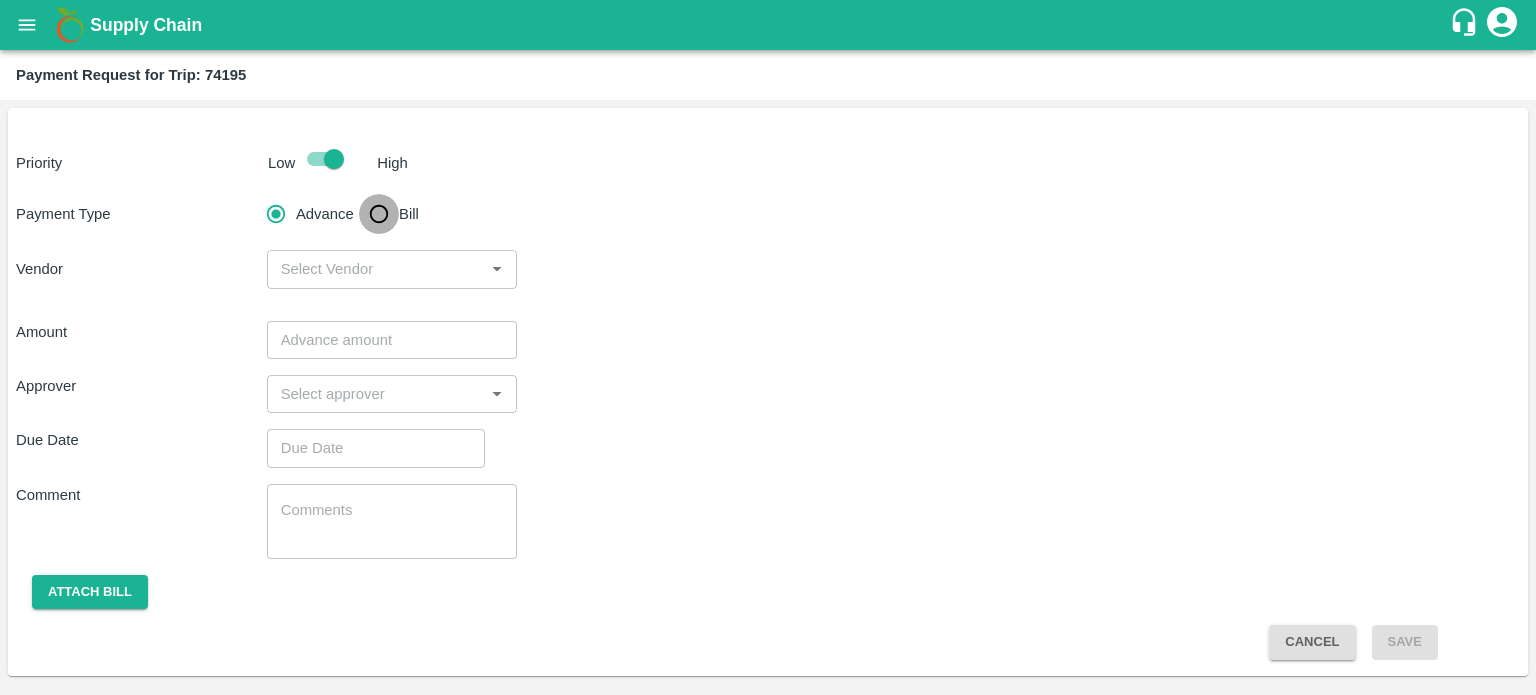 click on "Bill" at bounding box center (379, 214) 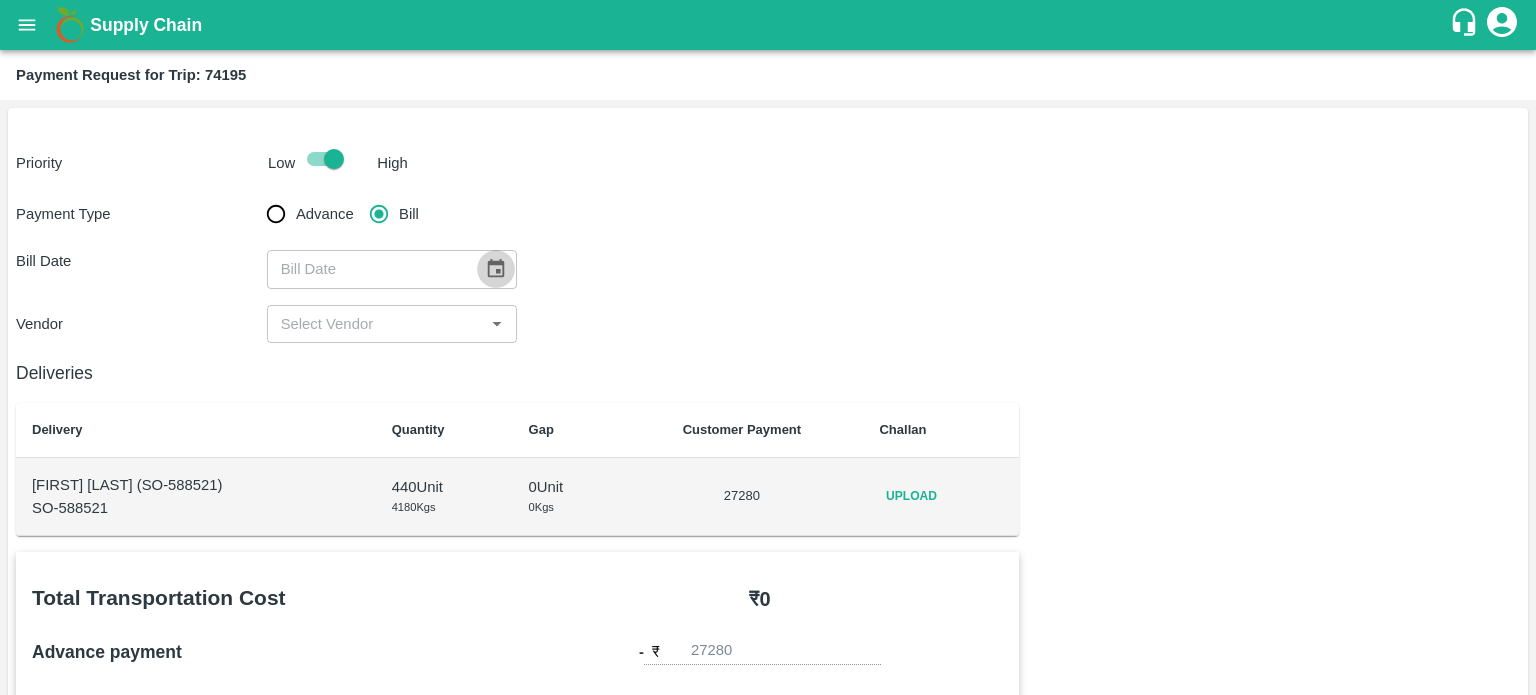 click 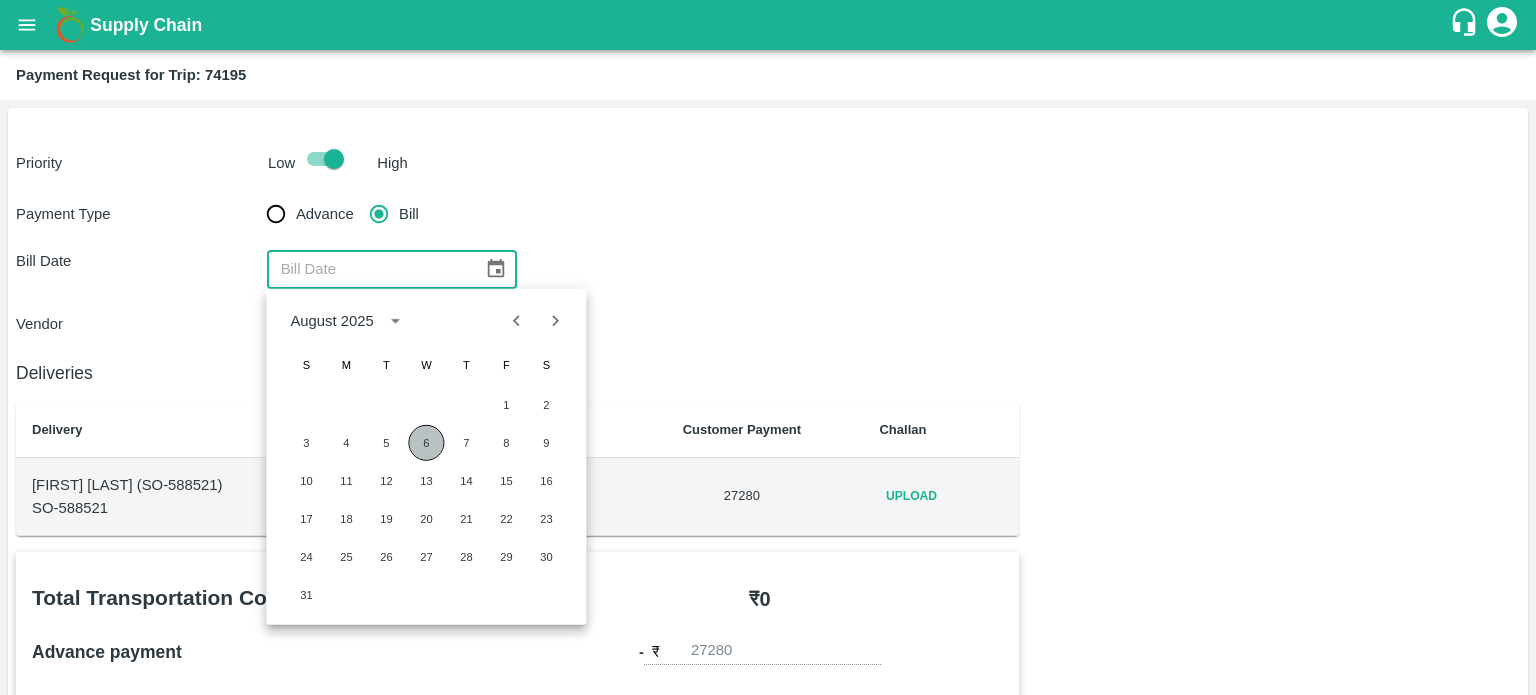 click on "6" at bounding box center (426, 443) 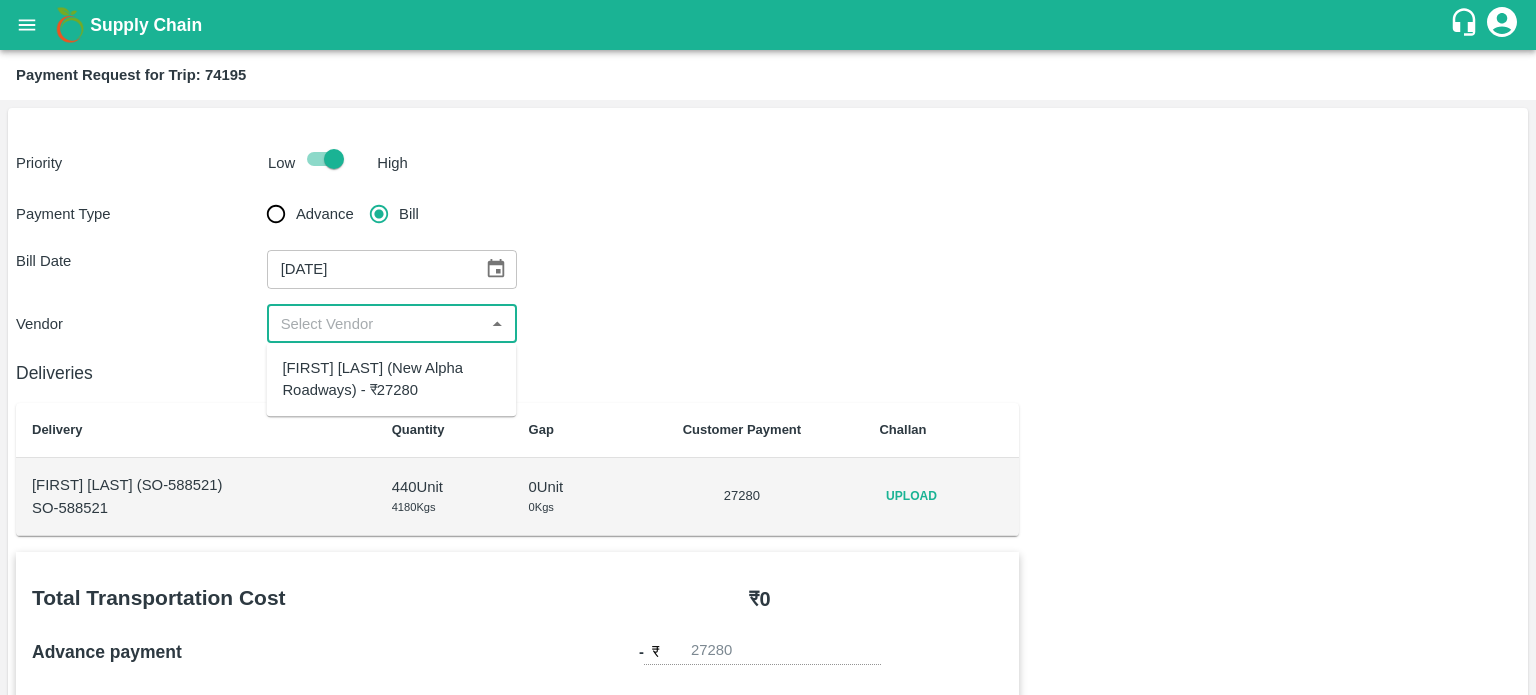 click at bounding box center (376, 324) 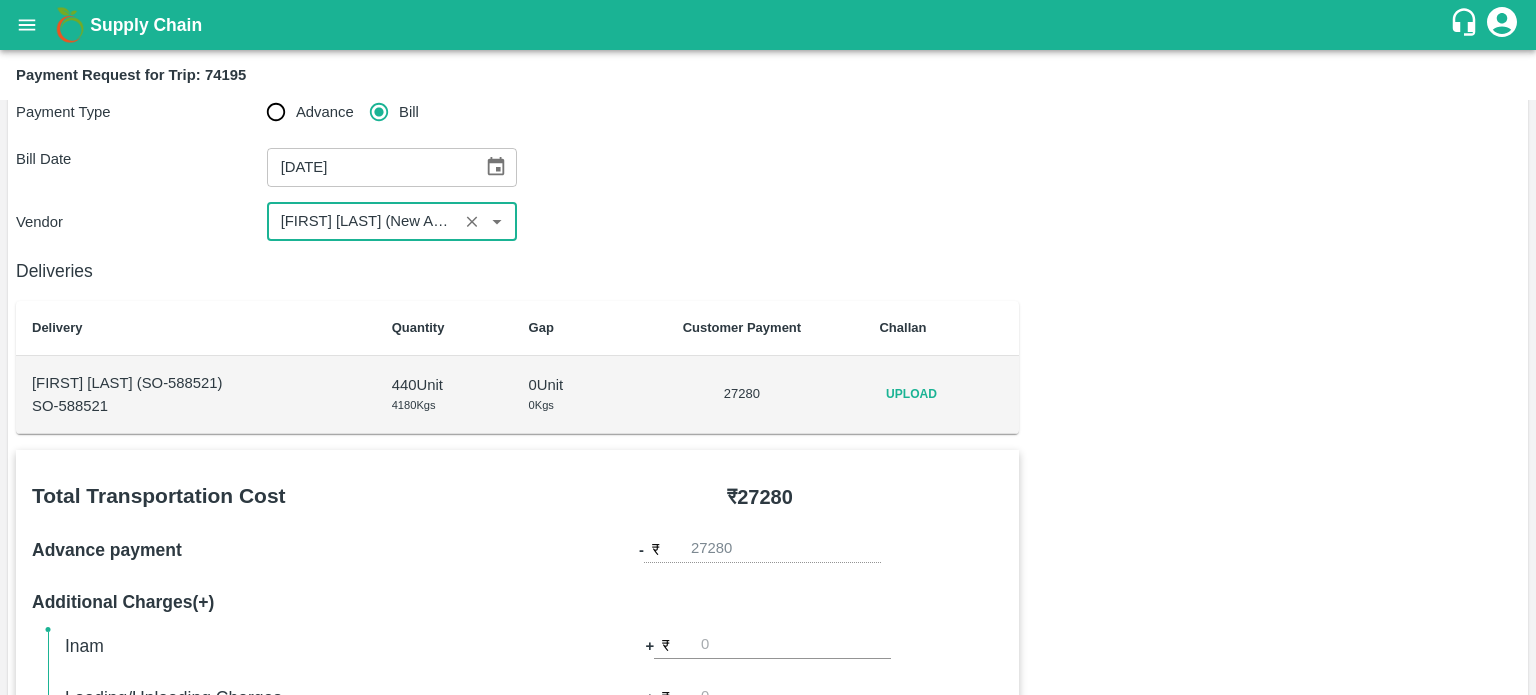 scroll, scrollTop: 104, scrollLeft: 0, axis: vertical 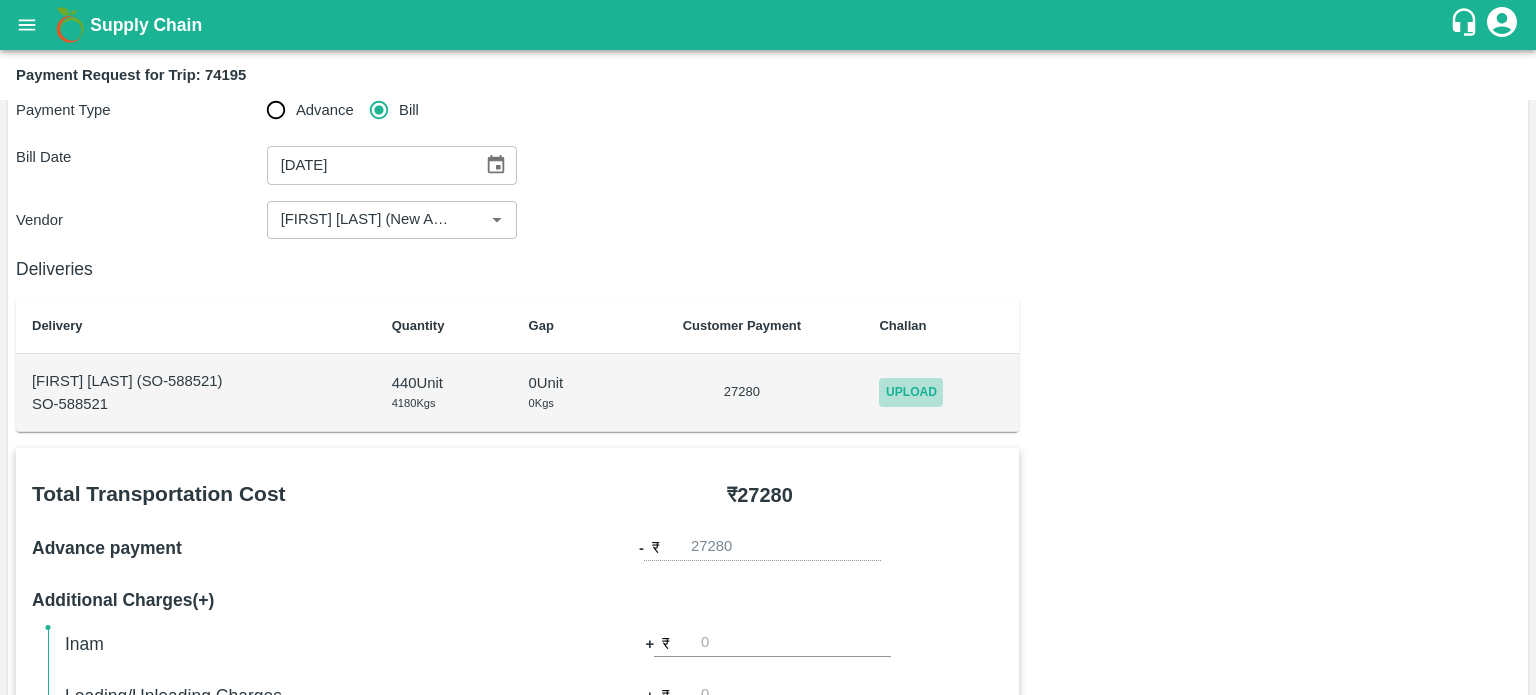 click on "Upload" at bounding box center [911, 392] 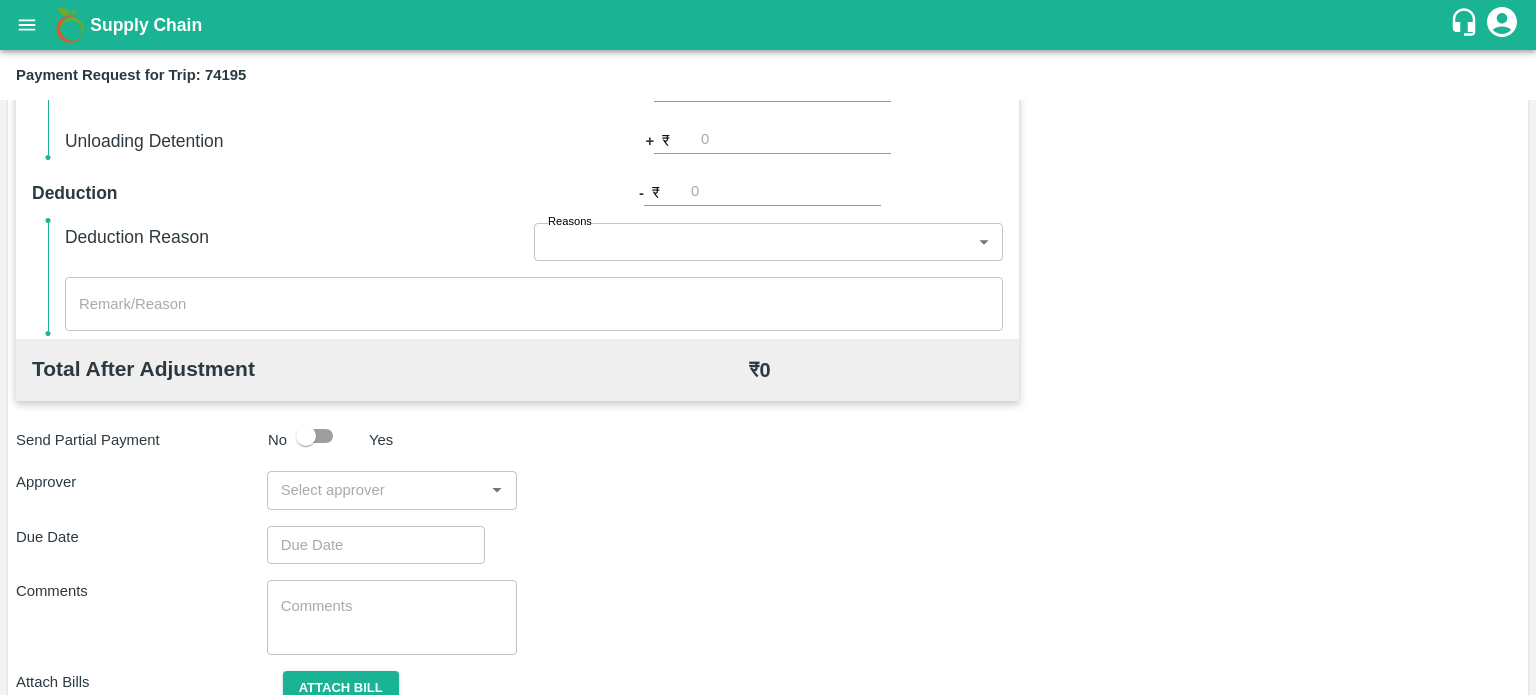 scroll, scrollTop: 848, scrollLeft: 0, axis: vertical 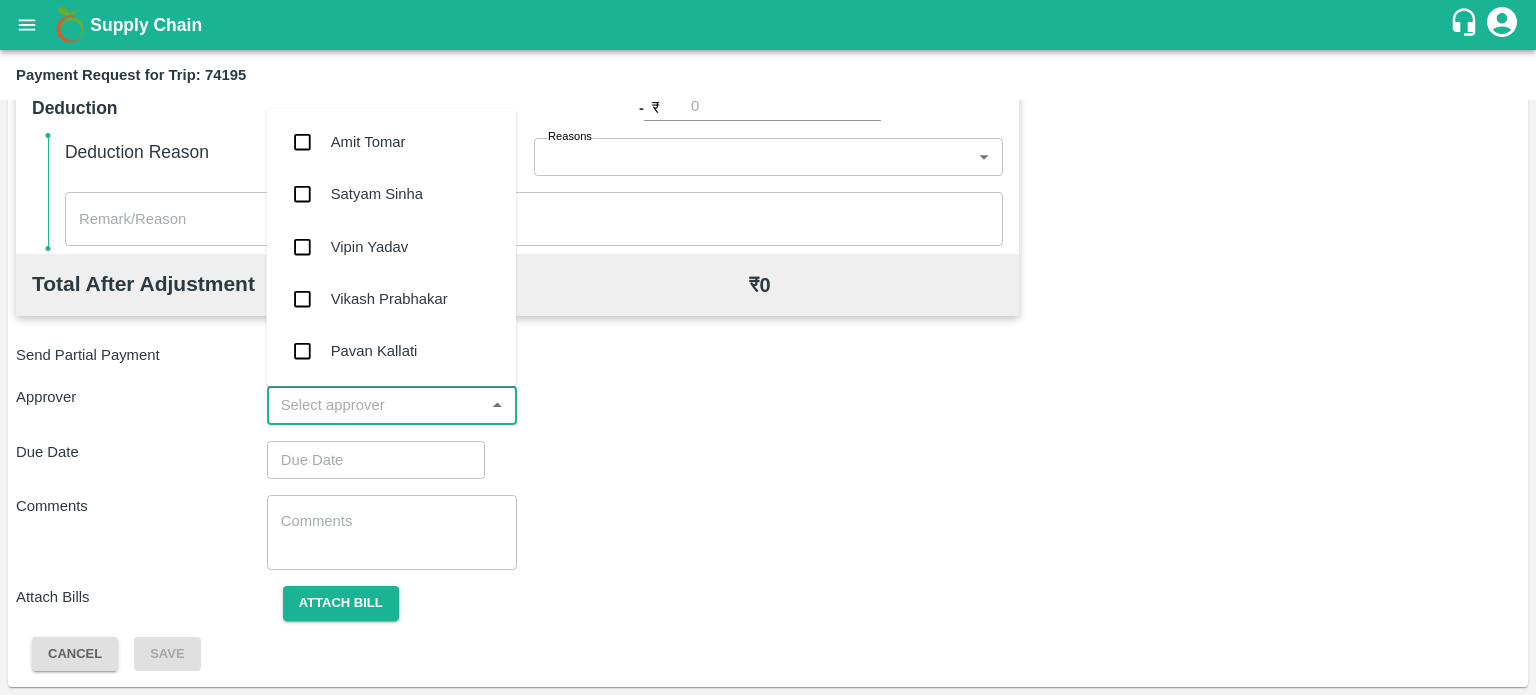 click at bounding box center [376, 405] 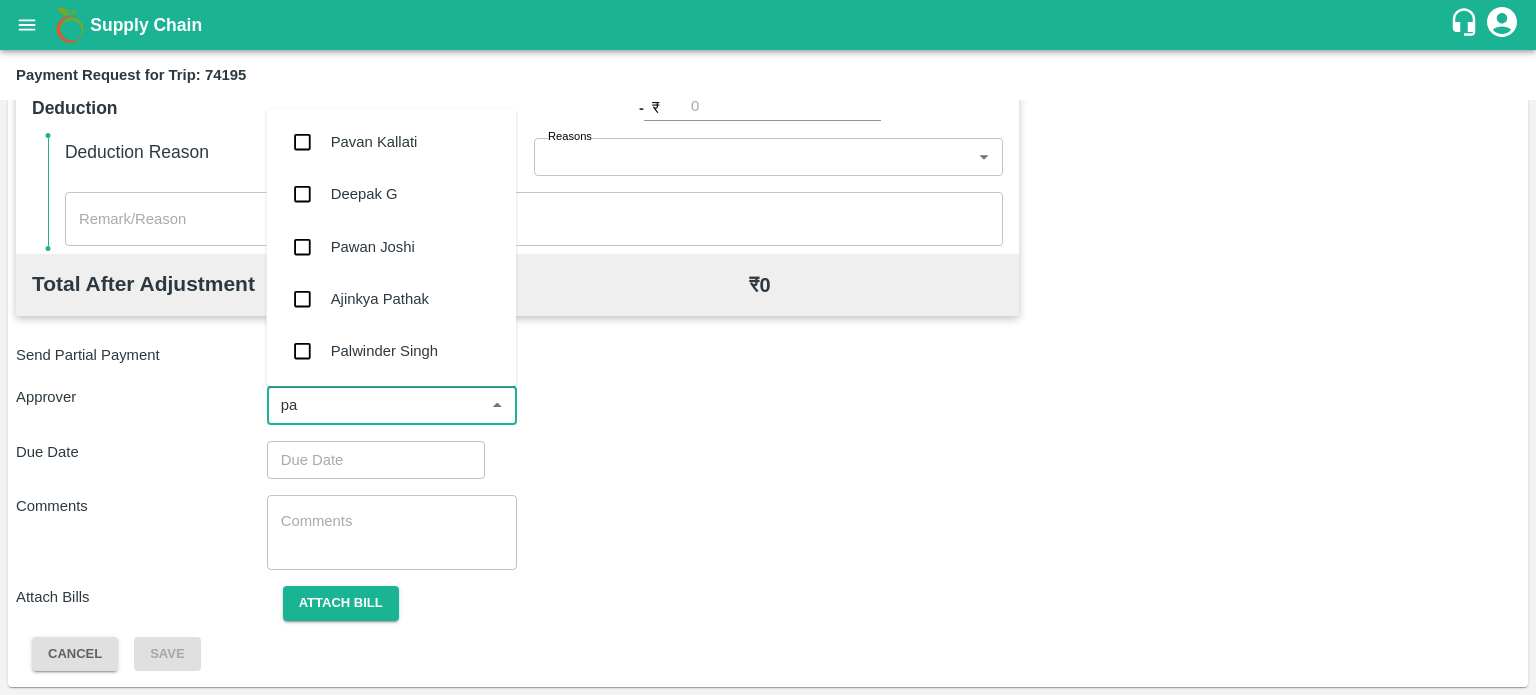 type on "pal" 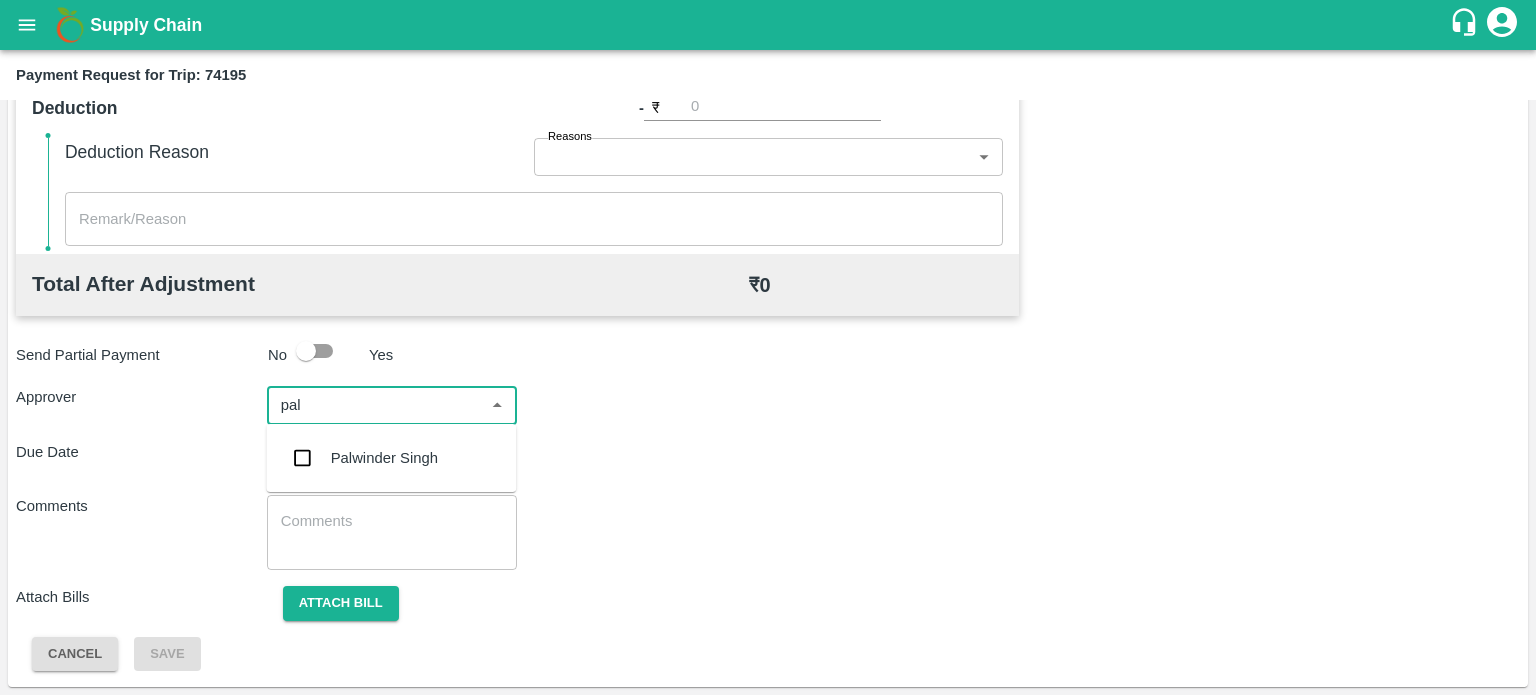 click on "Palwinder Singh" at bounding box center [384, 458] 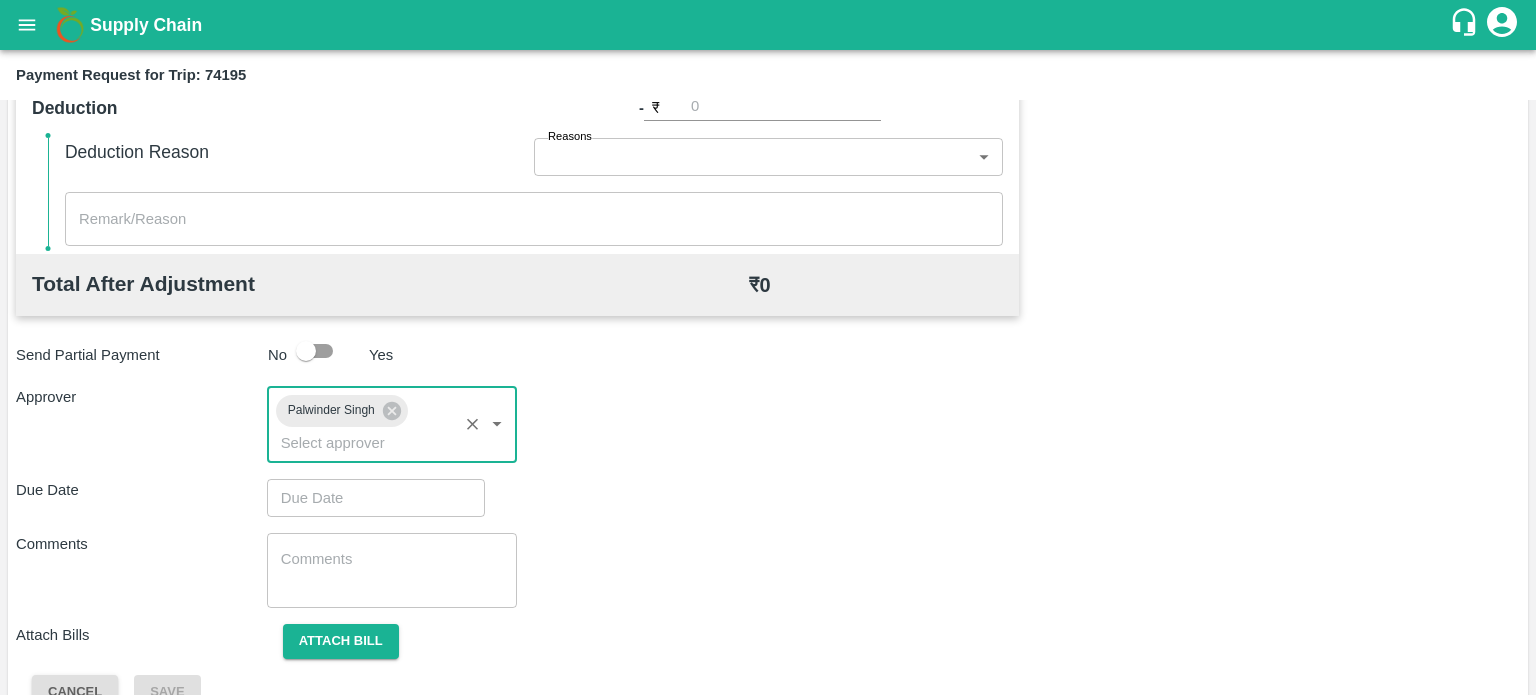 type on "DD/MM/YYYY hh:mm aa" 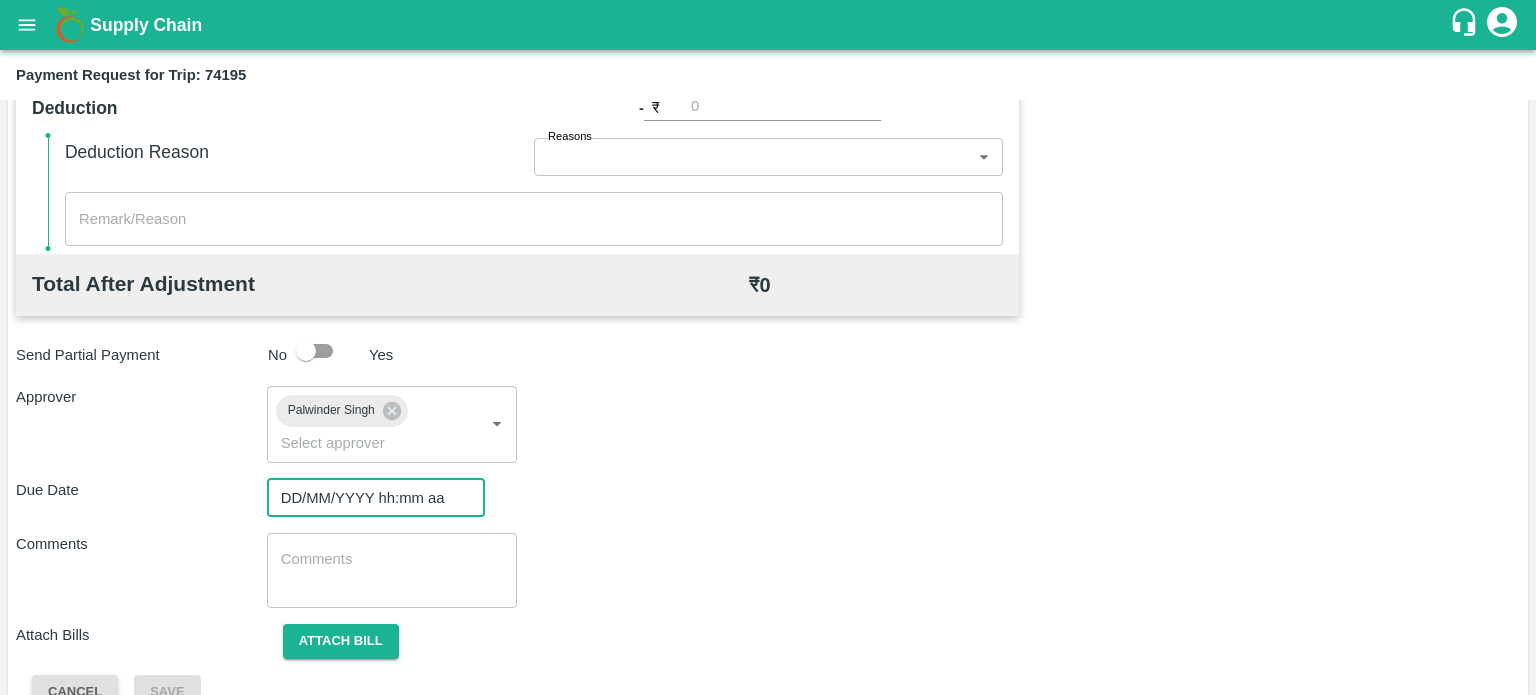 click on "DD/MM/YYYY hh:mm aa" at bounding box center (369, 498) 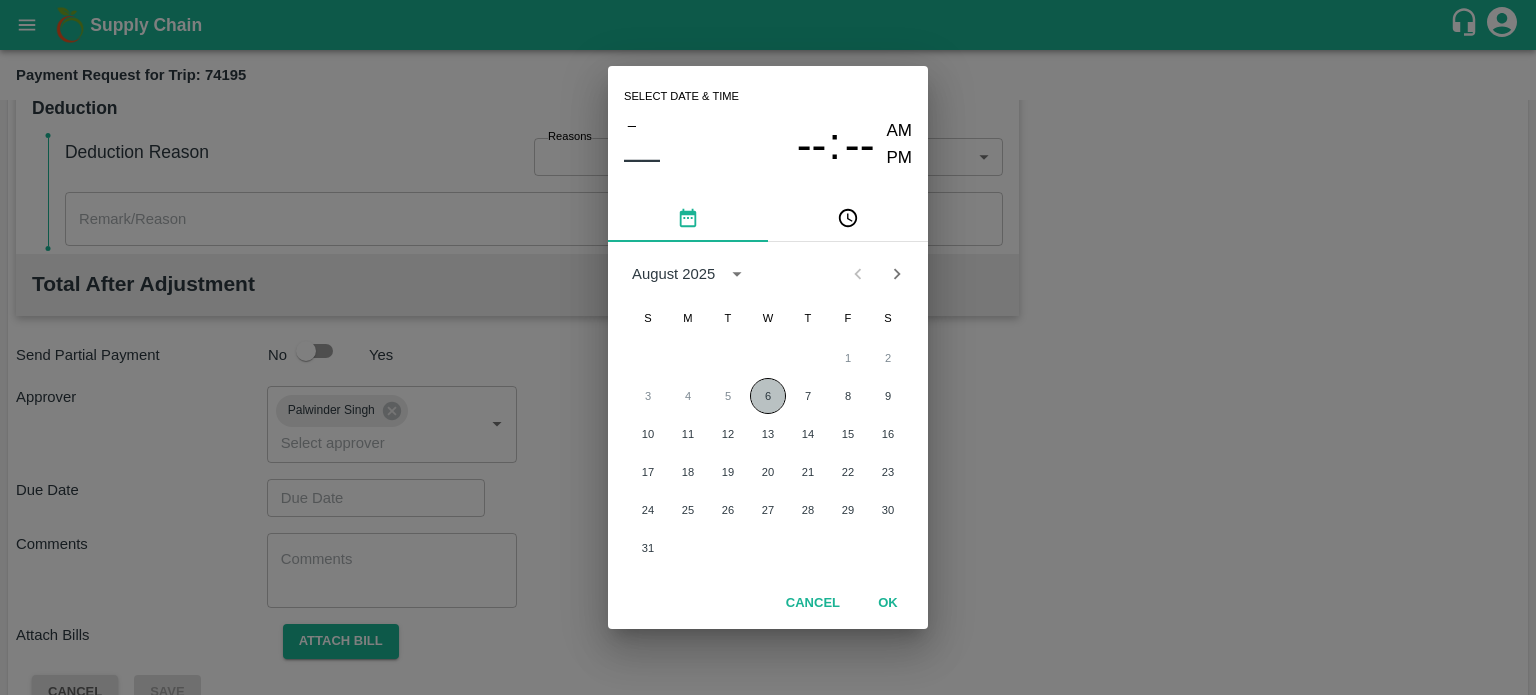 click on "6" at bounding box center (768, 396) 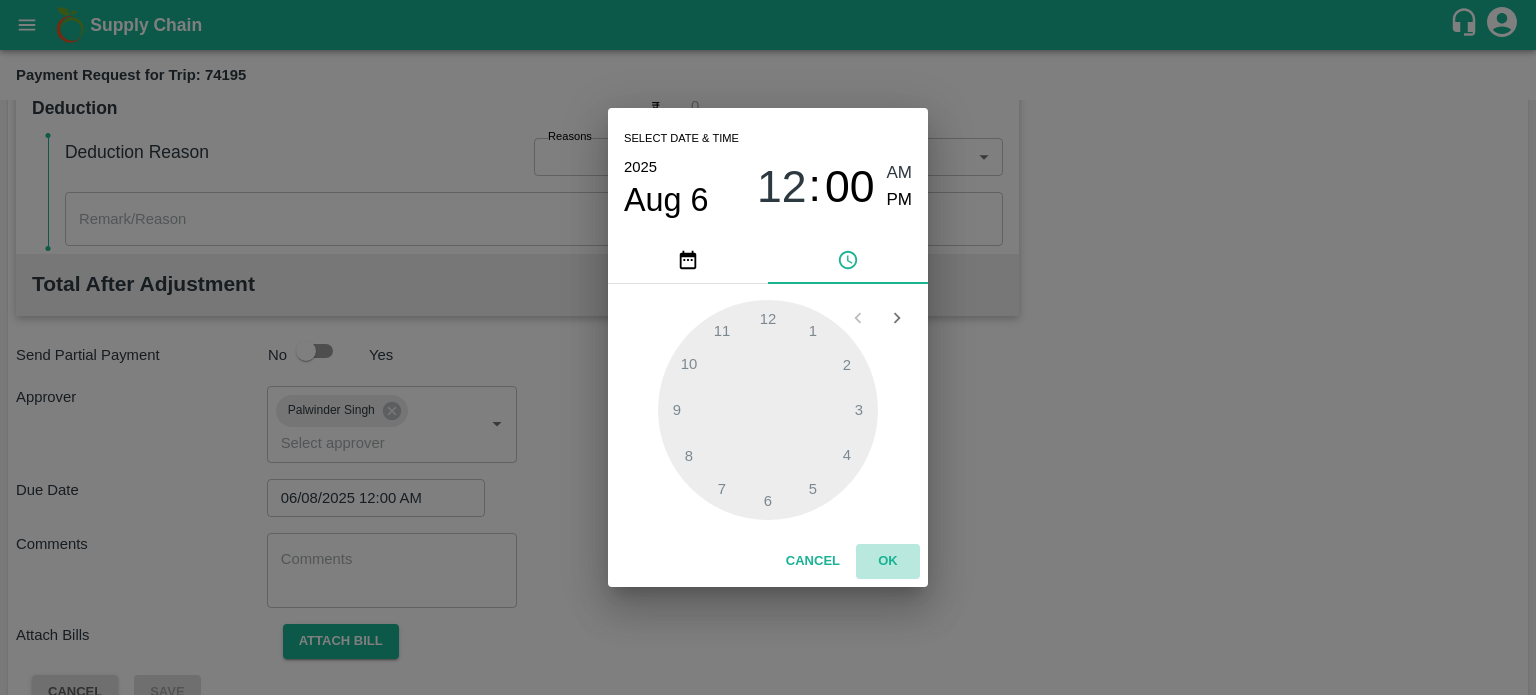 click on "OK" at bounding box center (888, 561) 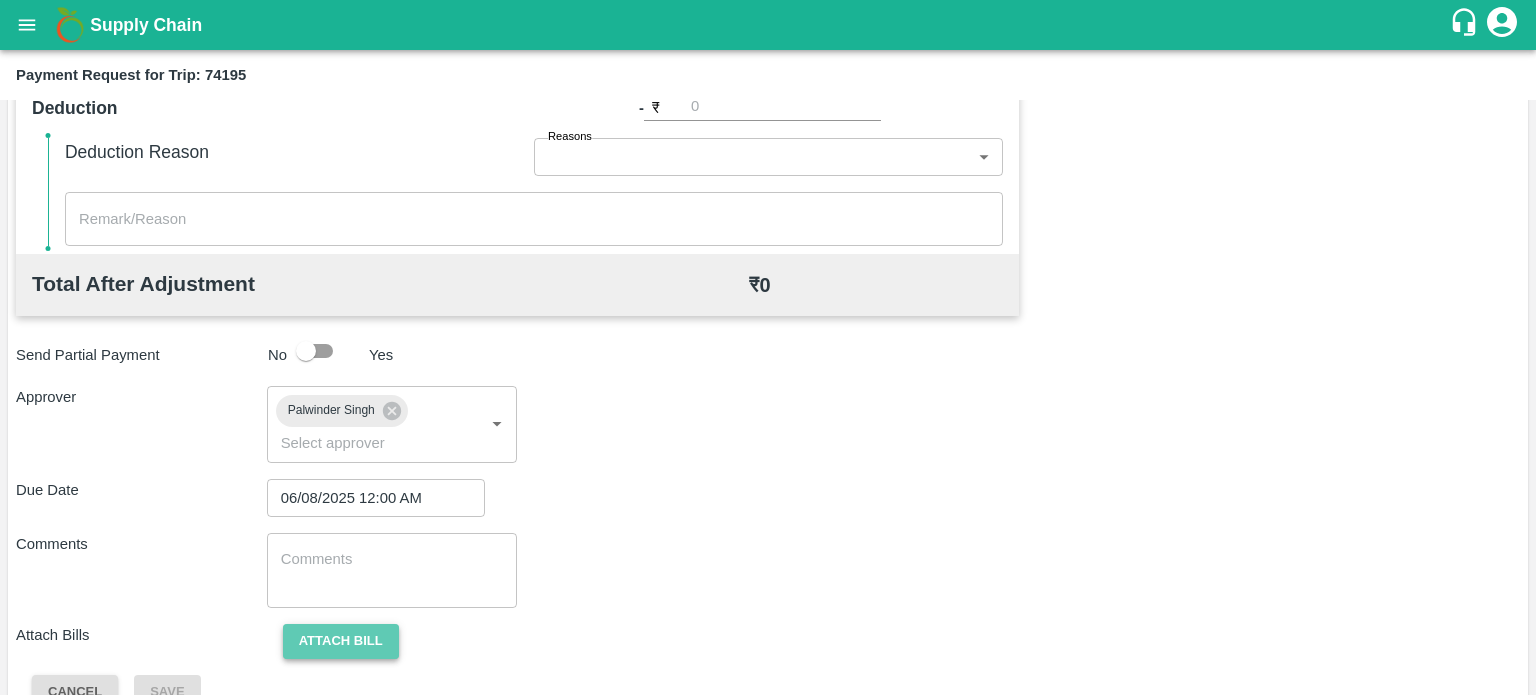 click on "Attach bill" at bounding box center [341, 641] 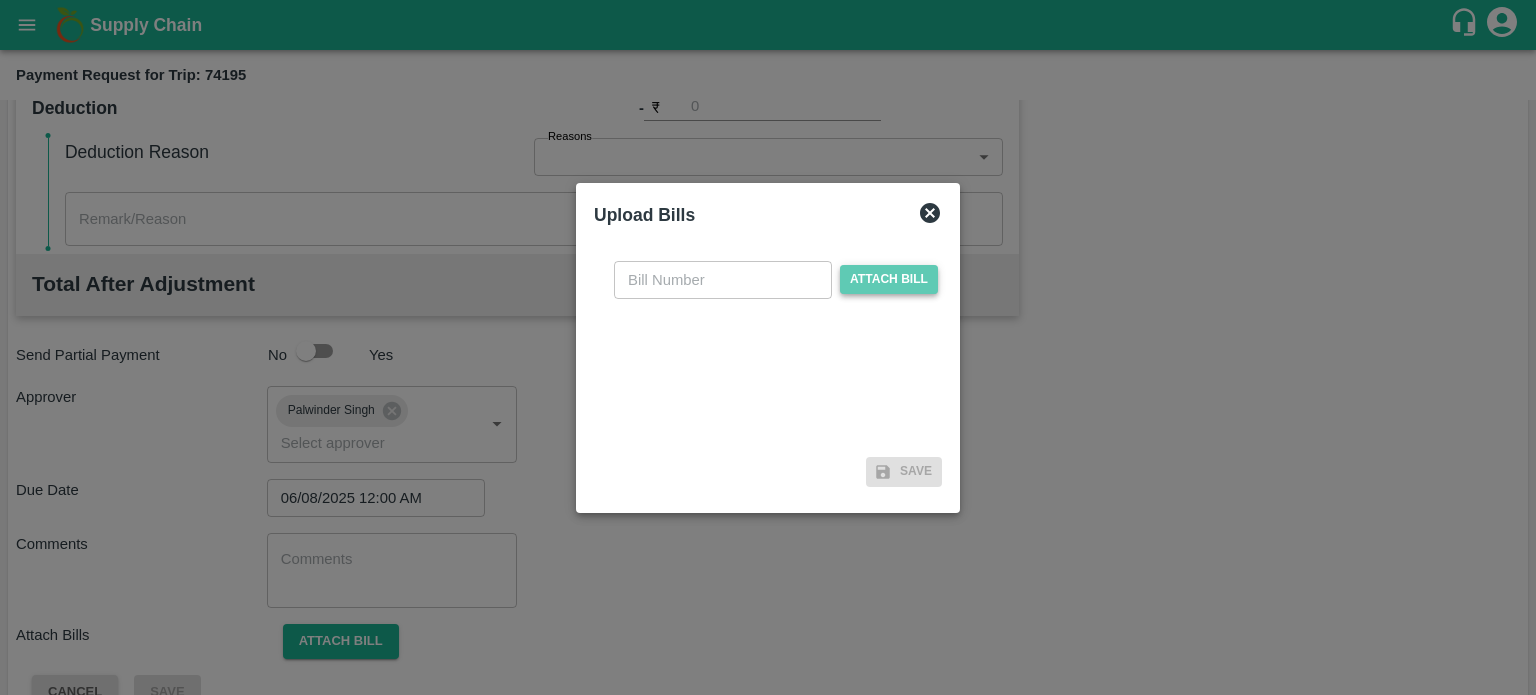 click on "Attach bill" at bounding box center [889, 279] 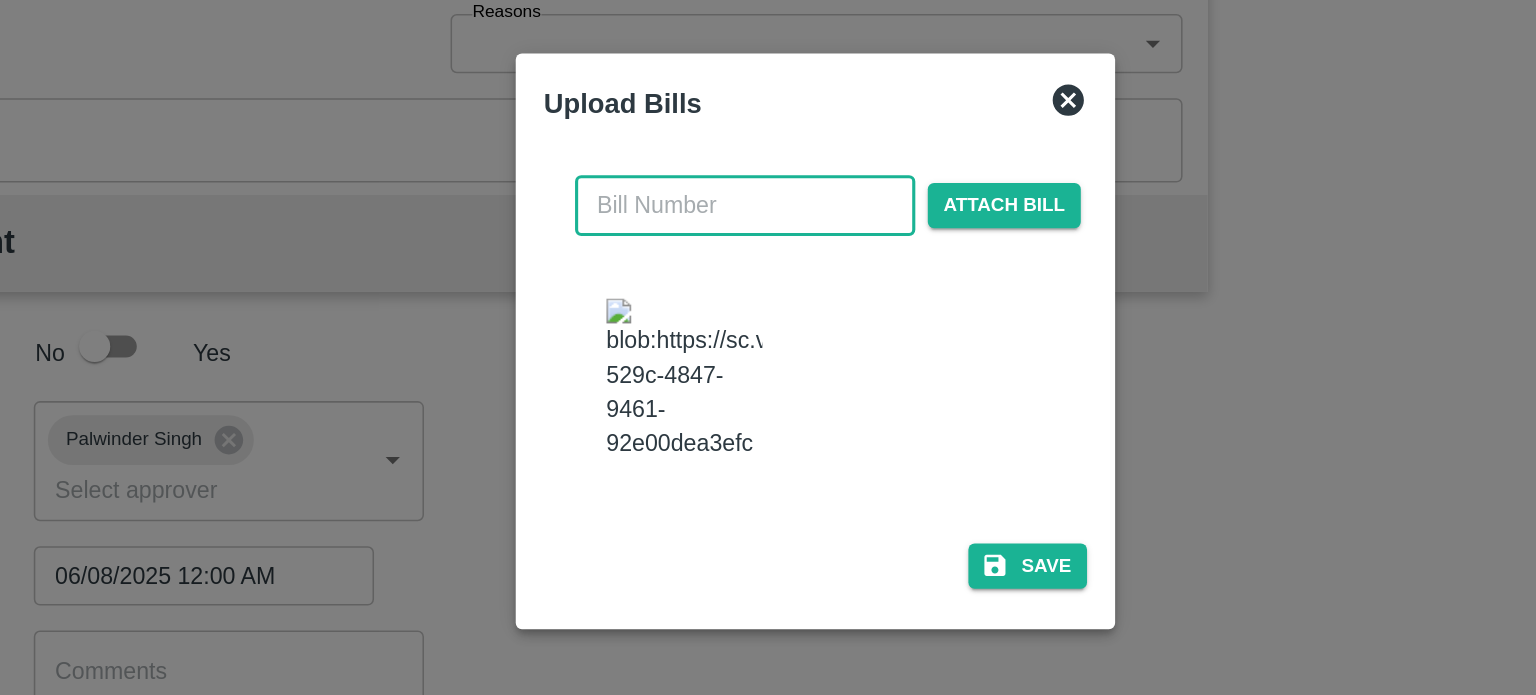 click at bounding box center [723, 260] 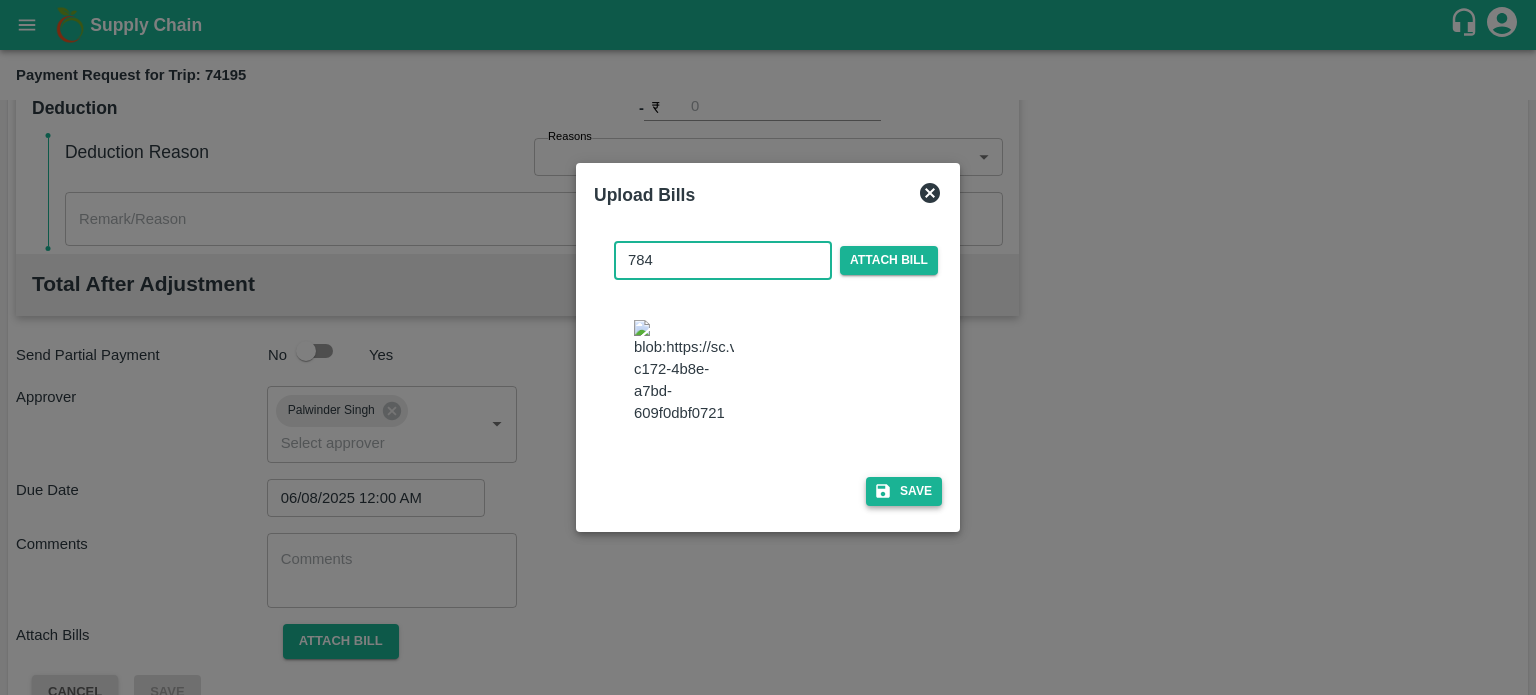 type on "784" 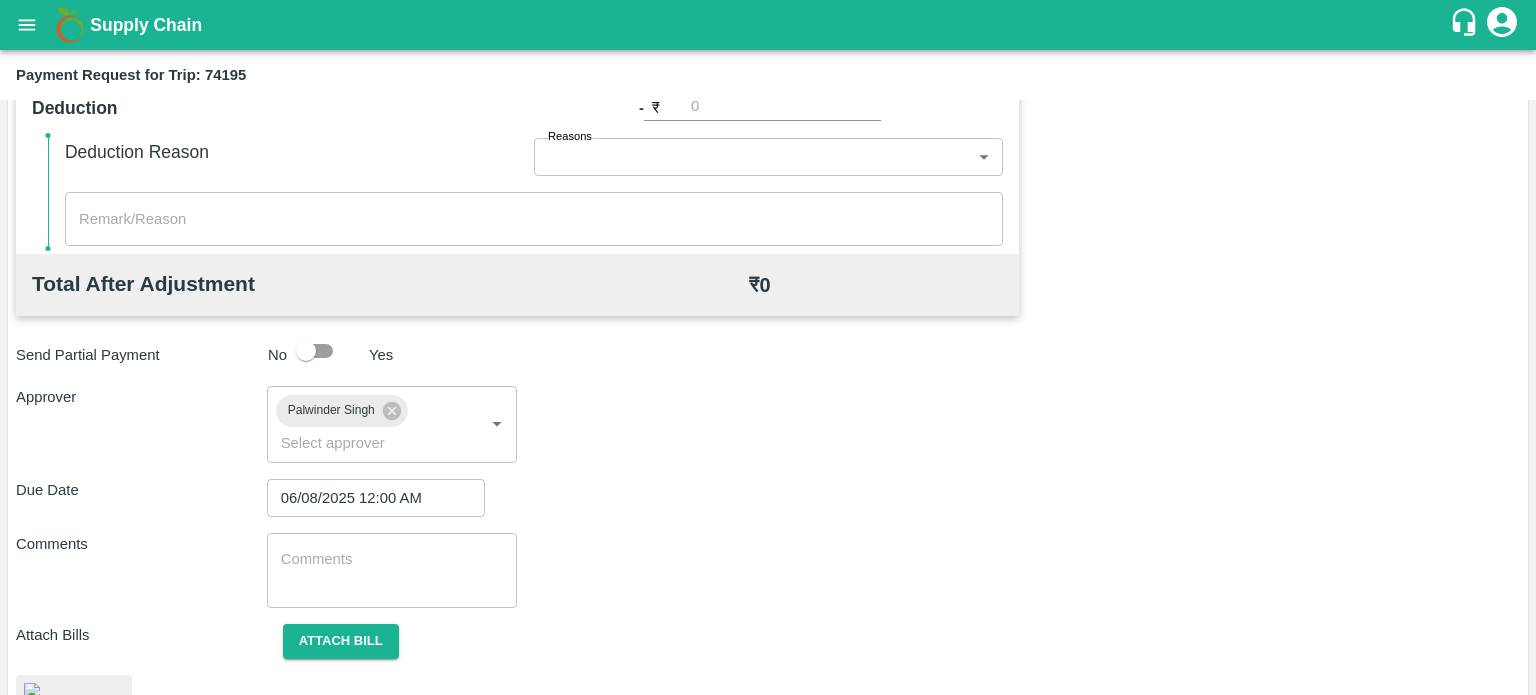 scroll, scrollTop: 961, scrollLeft: 0, axis: vertical 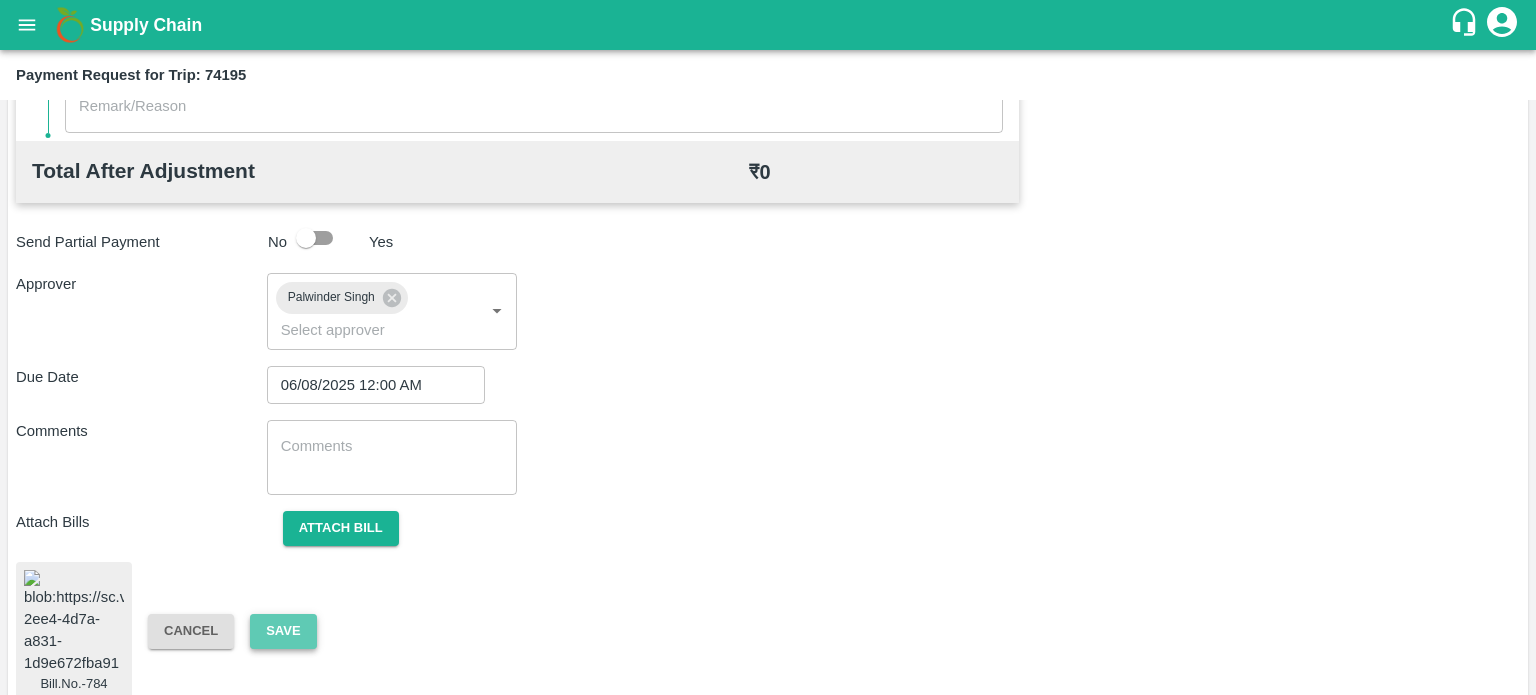 click on "Save" at bounding box center [283, 631] 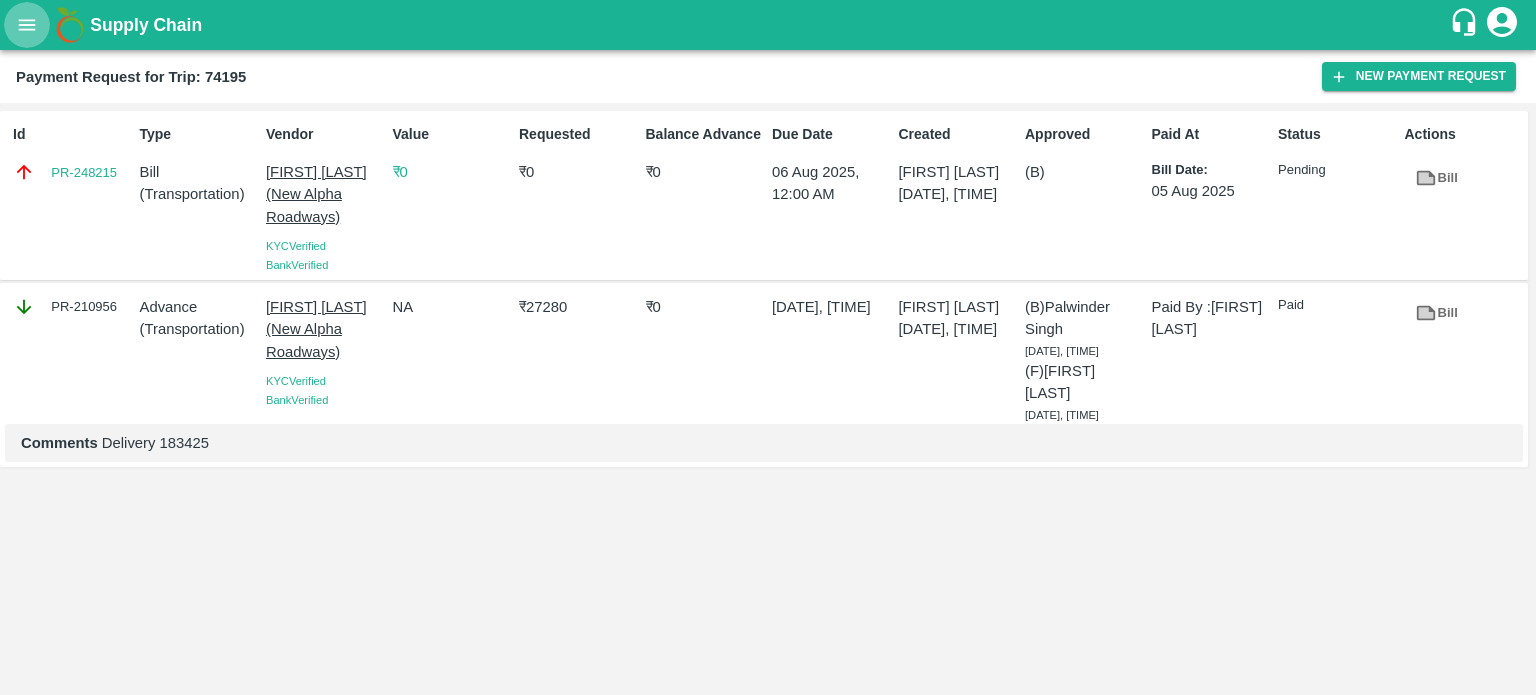 click 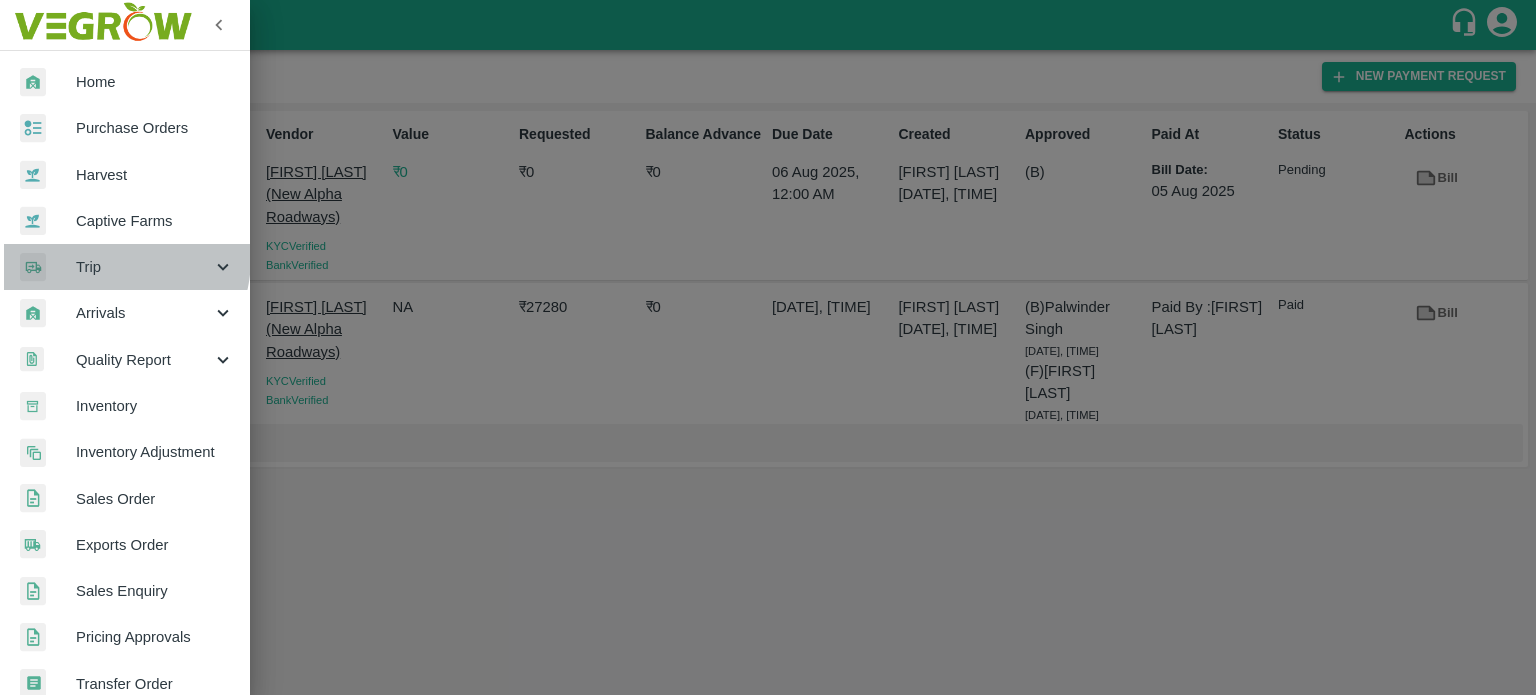click on "Trip" at bounding box center [144, 267] 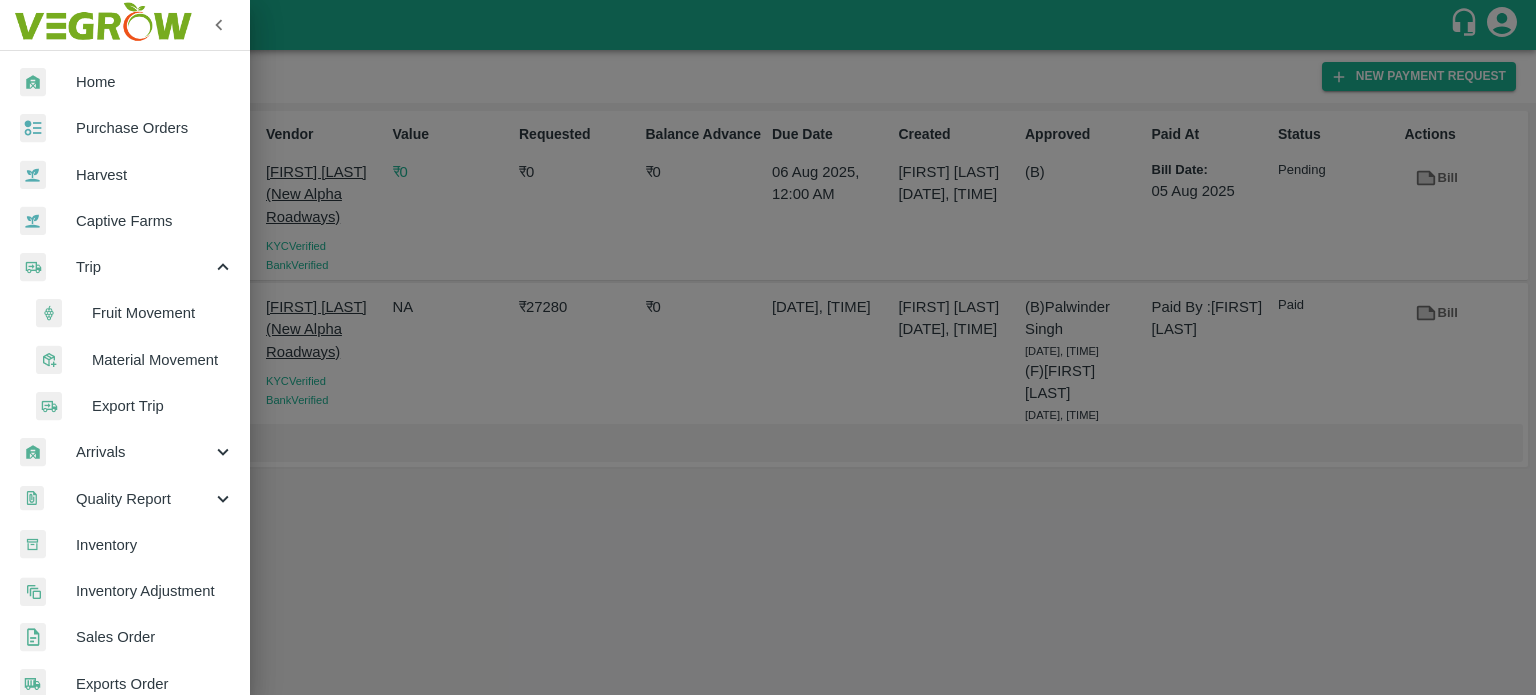 click on "Fruit Movement" at bounding box center [163, 313] 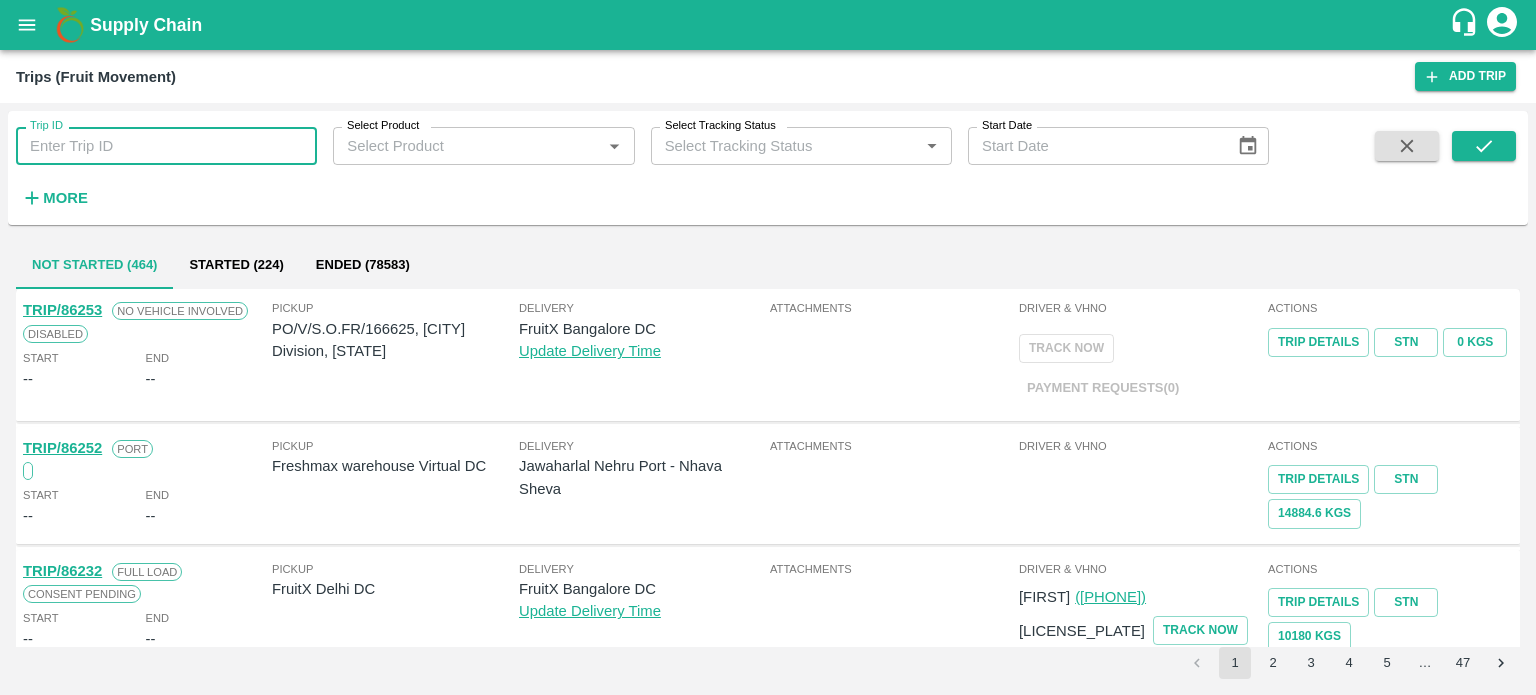 click on "Trip ID" at bounding box center (166, 146) 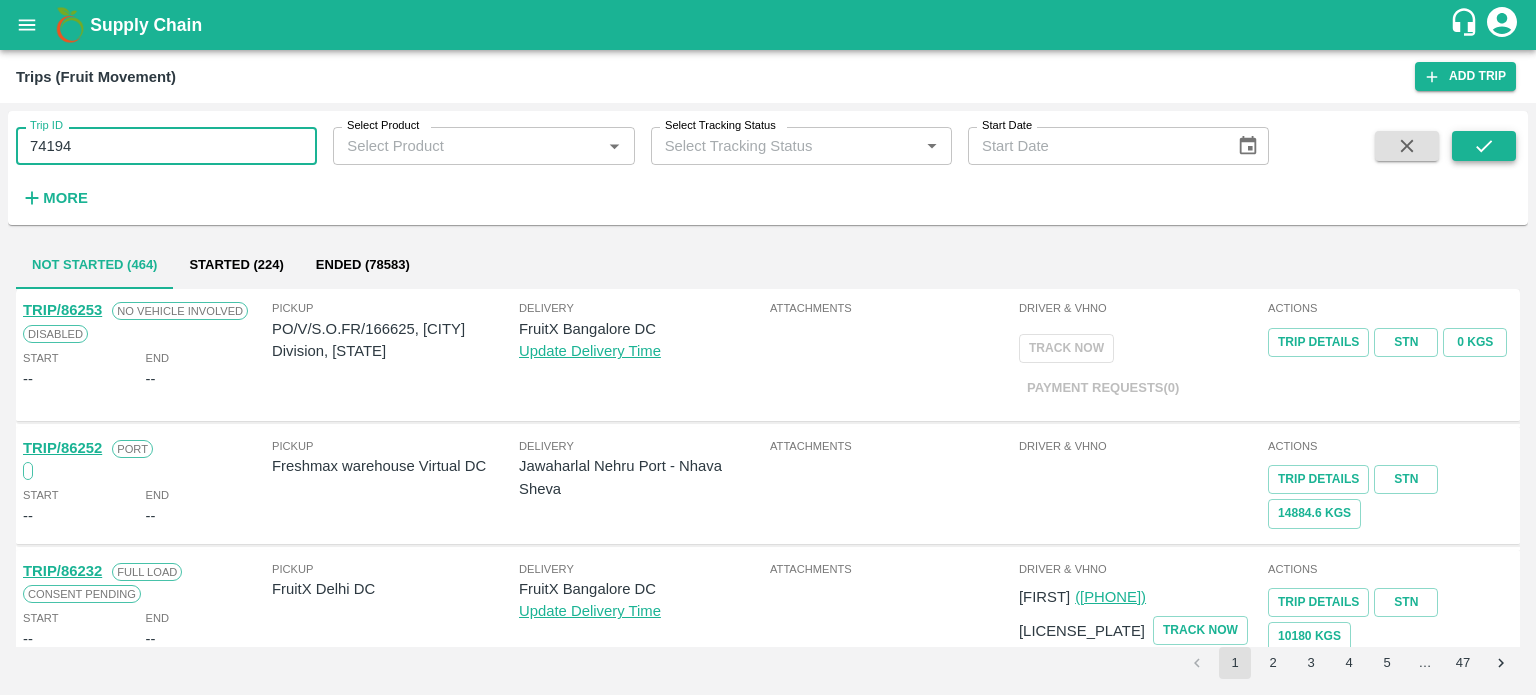 type on "74194" 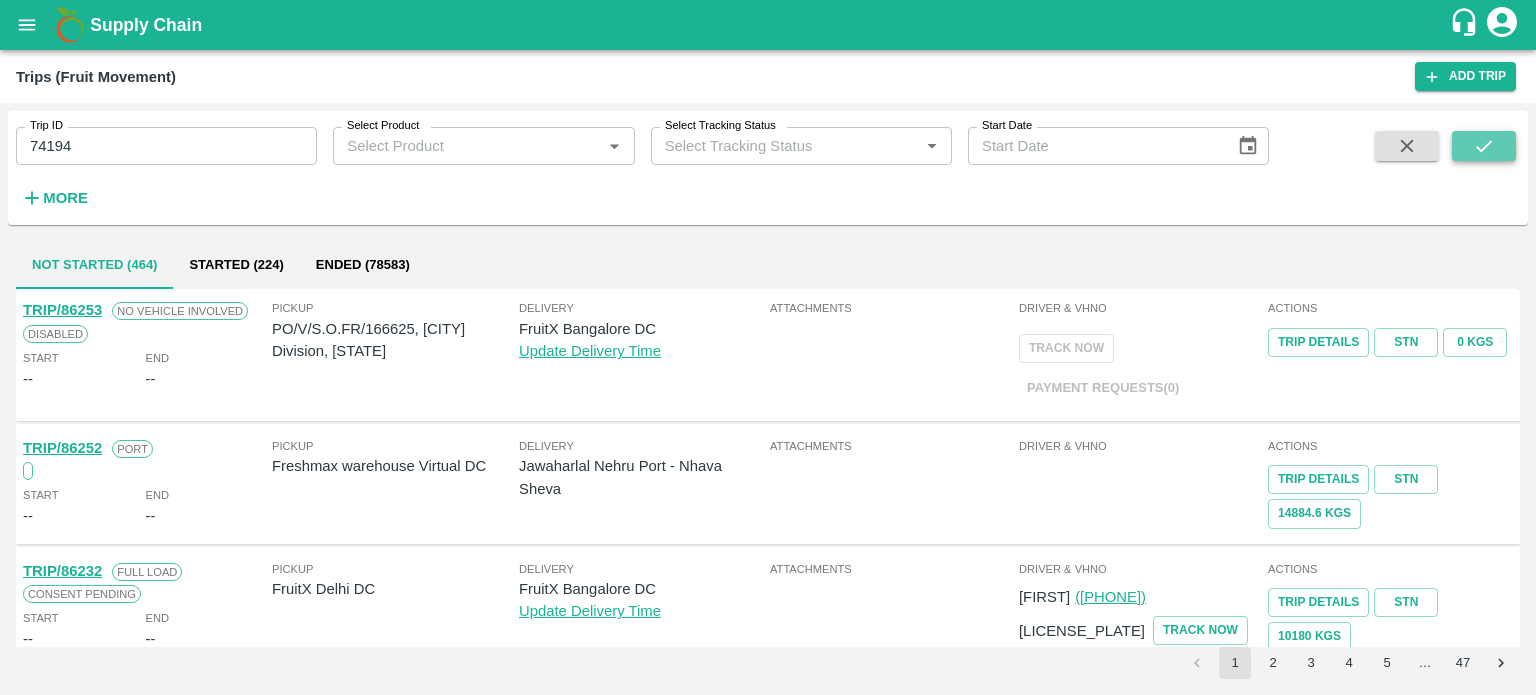 click 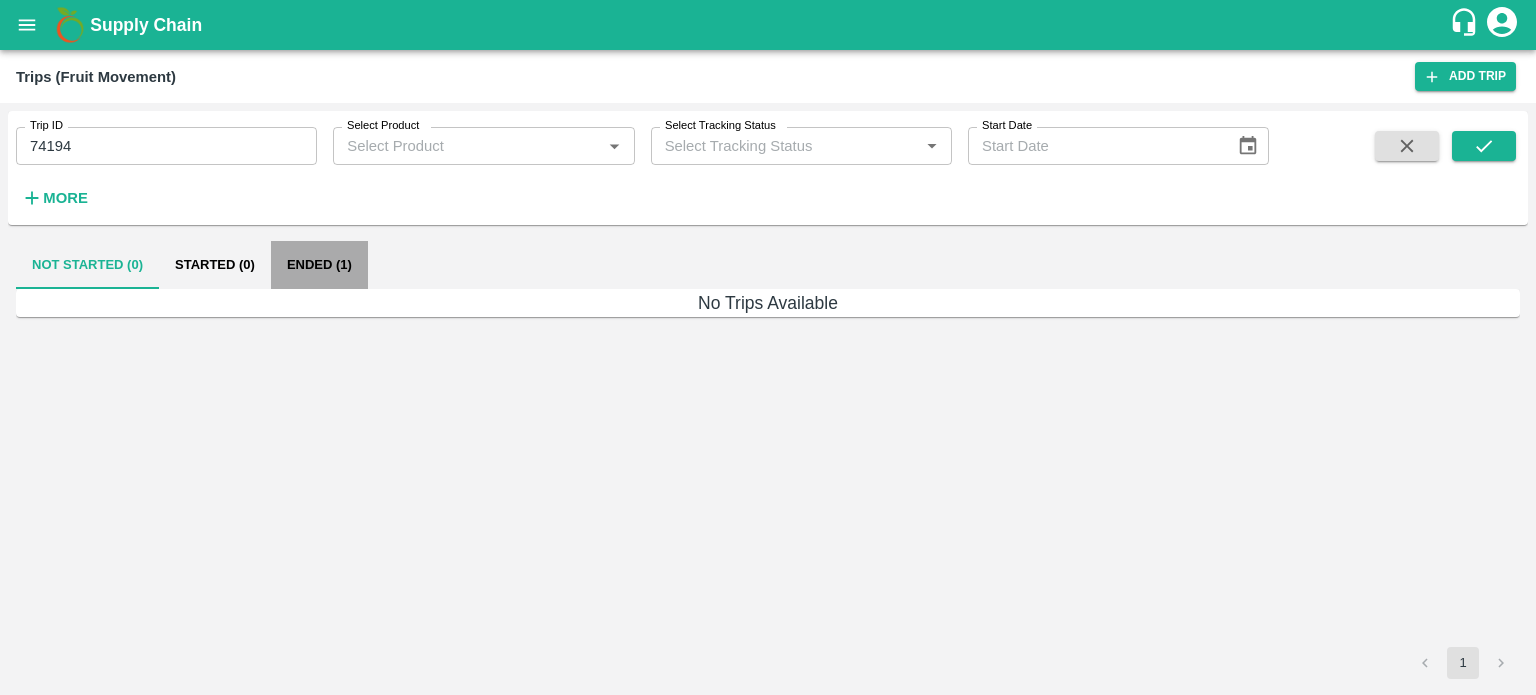 click on "Ended (1)" at bounding box center (319, 265) 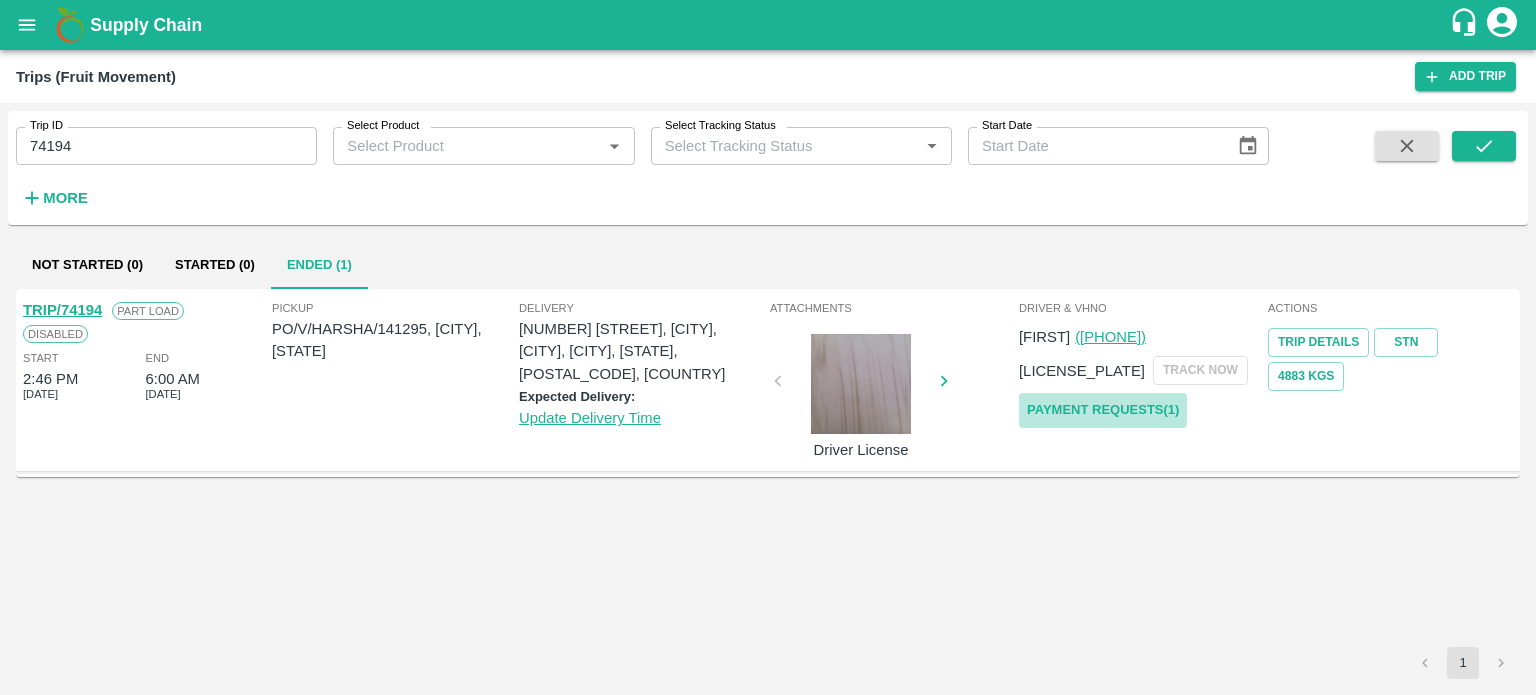 click on "Payment Requests( 1 )" at bounding box center (1103, 410) 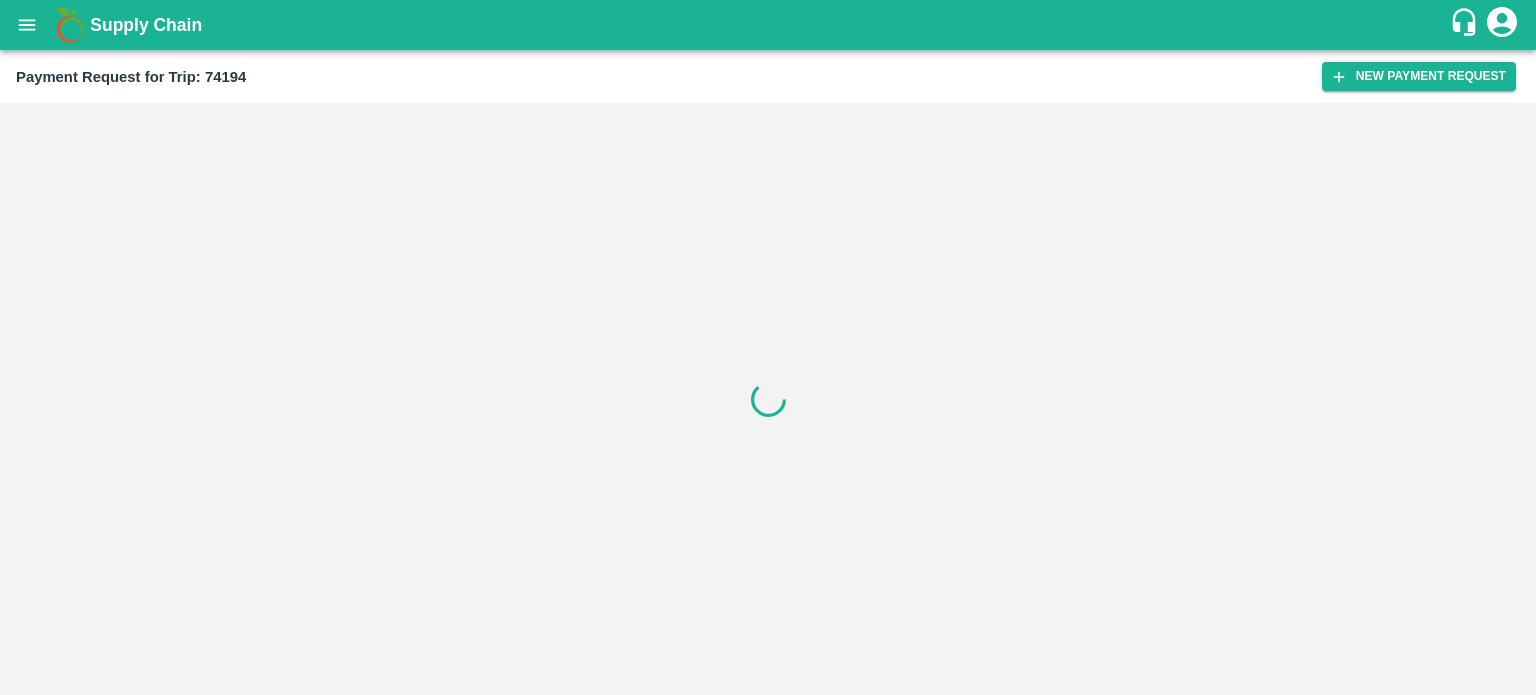 scroll, scrollTop: 0, scrollLeft: 0, axis: both 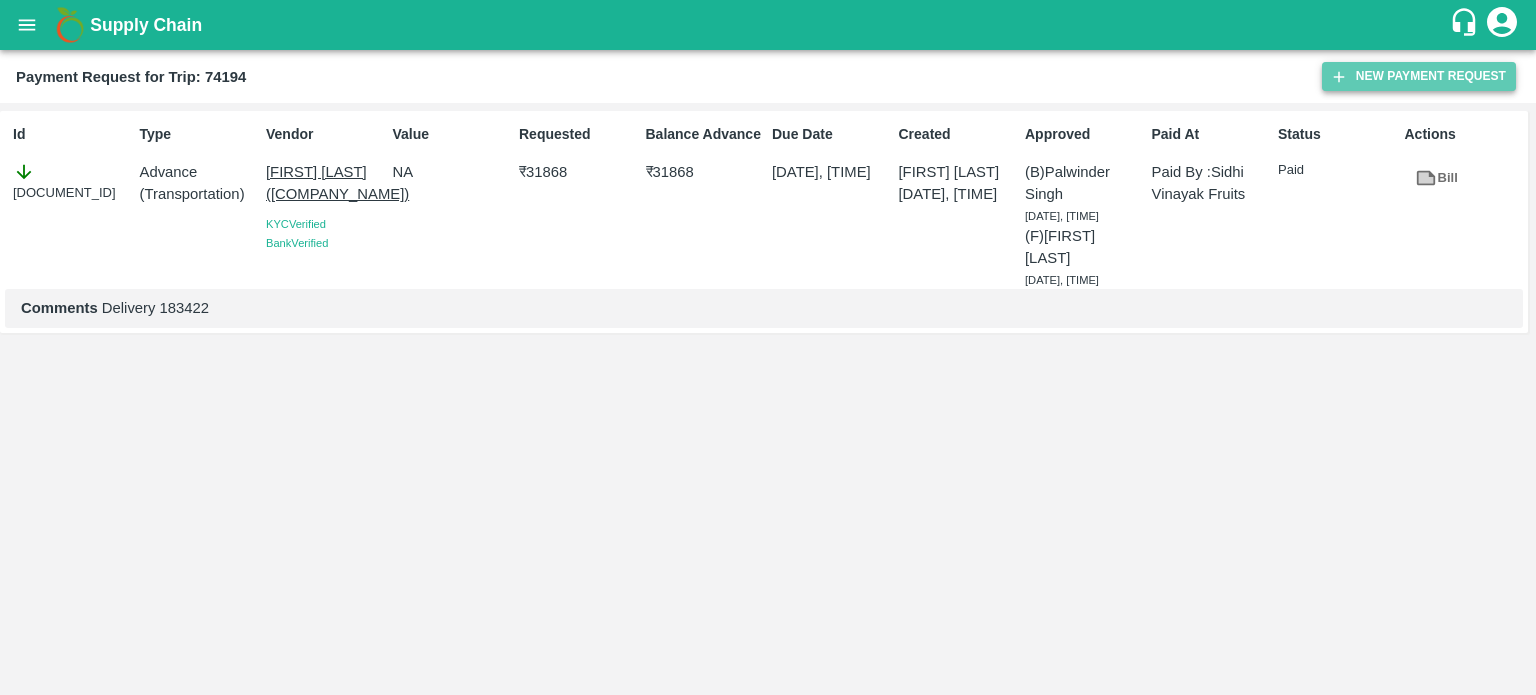 click on "New Payment Request" at bounding box center [1419, 76] 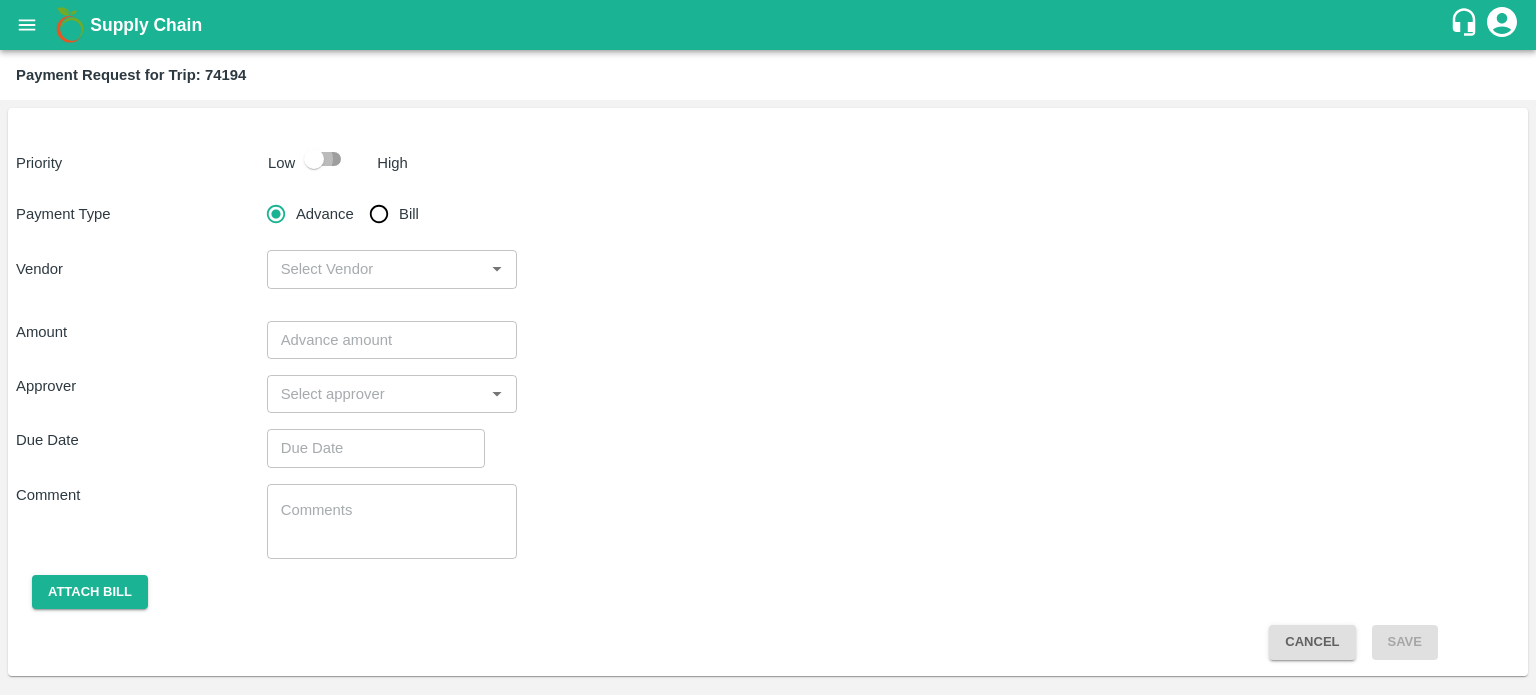 click at bounding box center [314, 159] 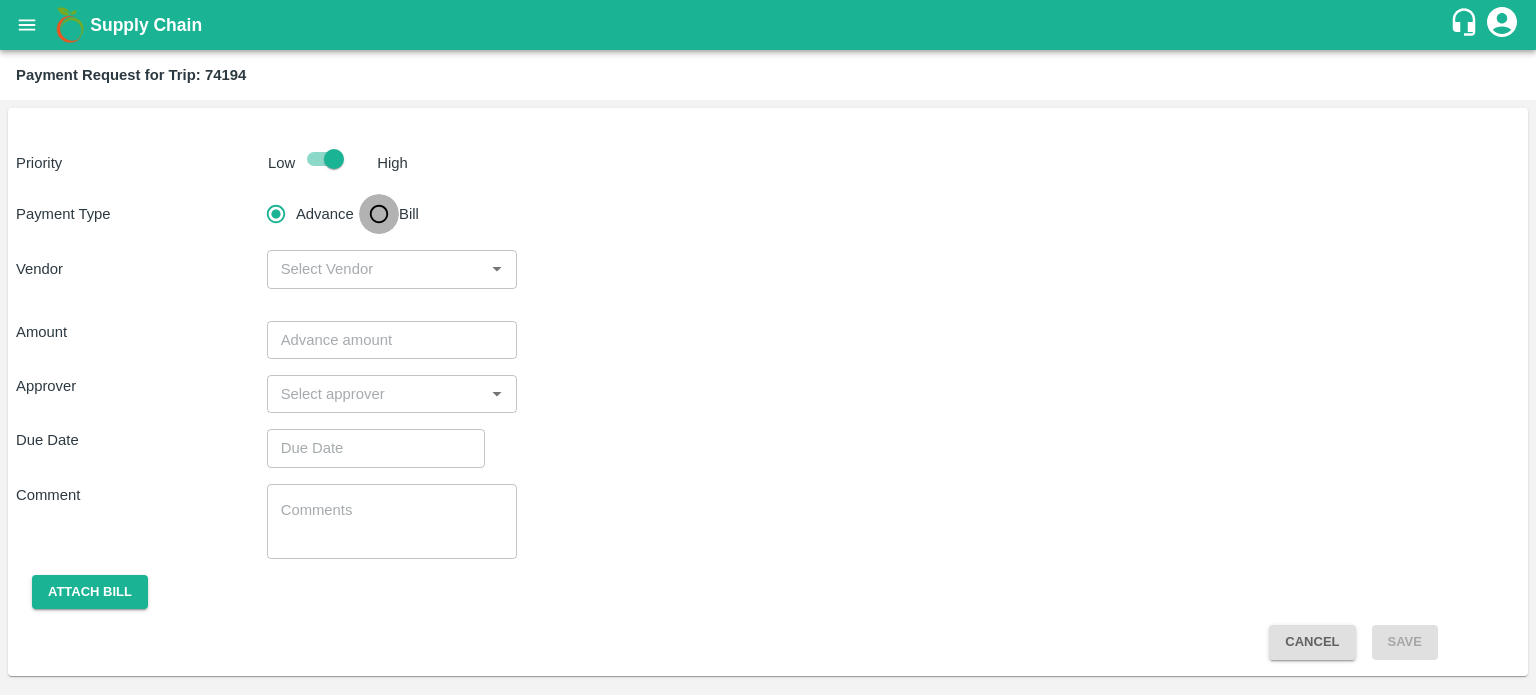 click on "Bill" at bounding box center [379, 214] 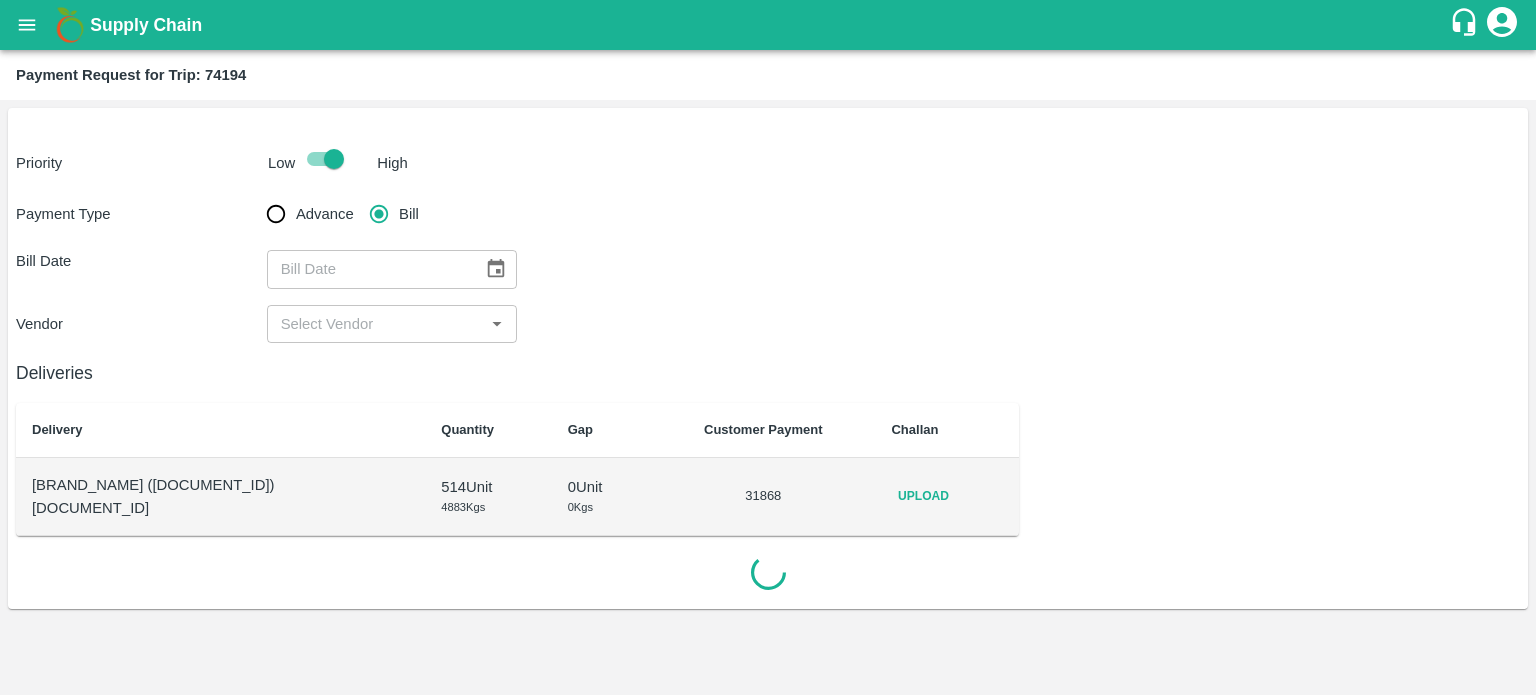 click 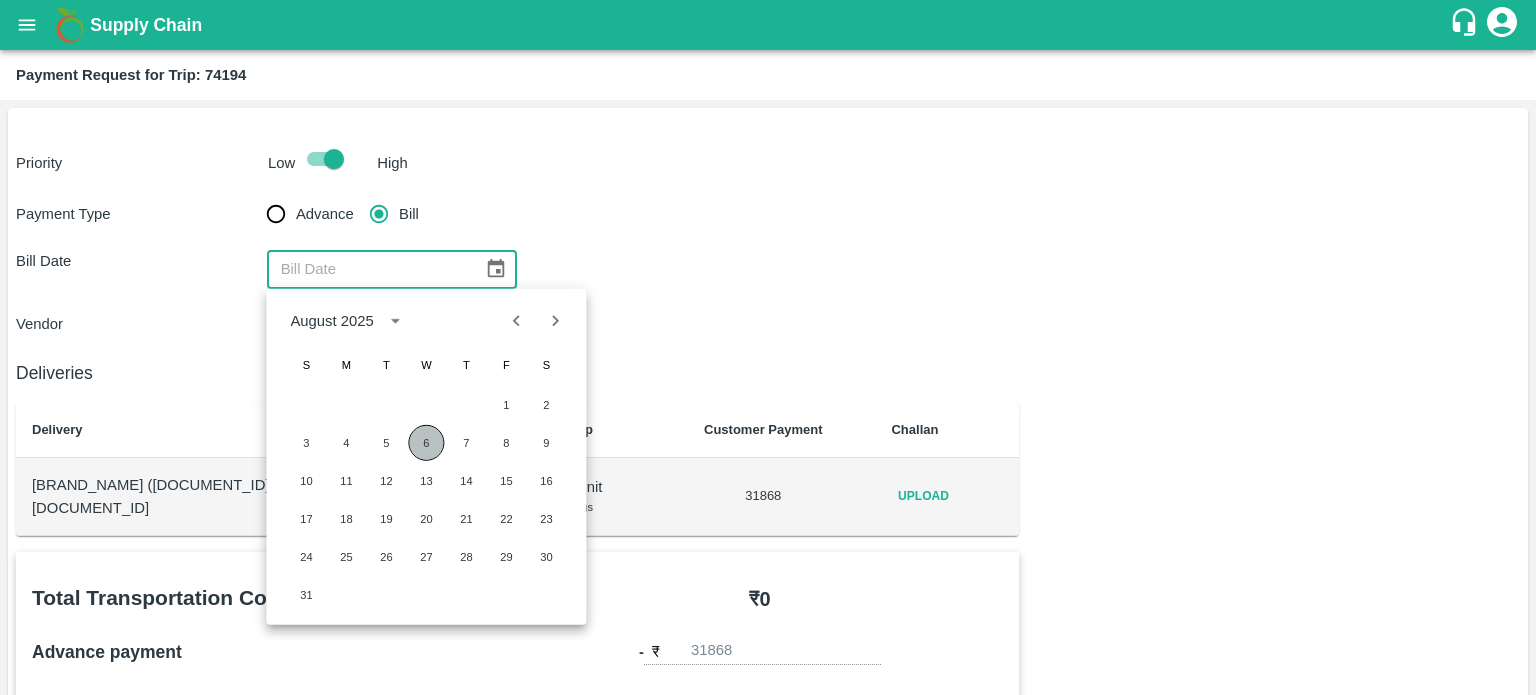 click on "6" at bounding box center (426, 443) 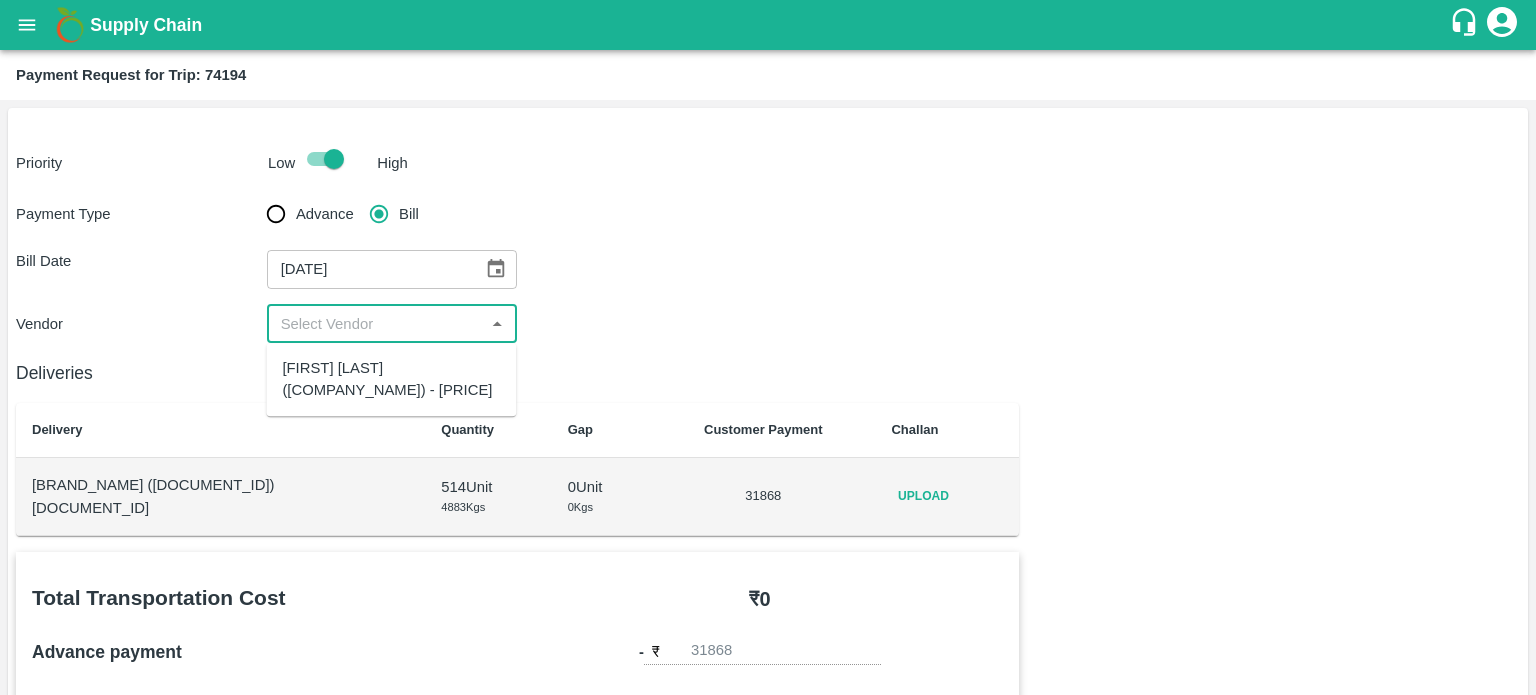 click at bounding box center [376, 324] 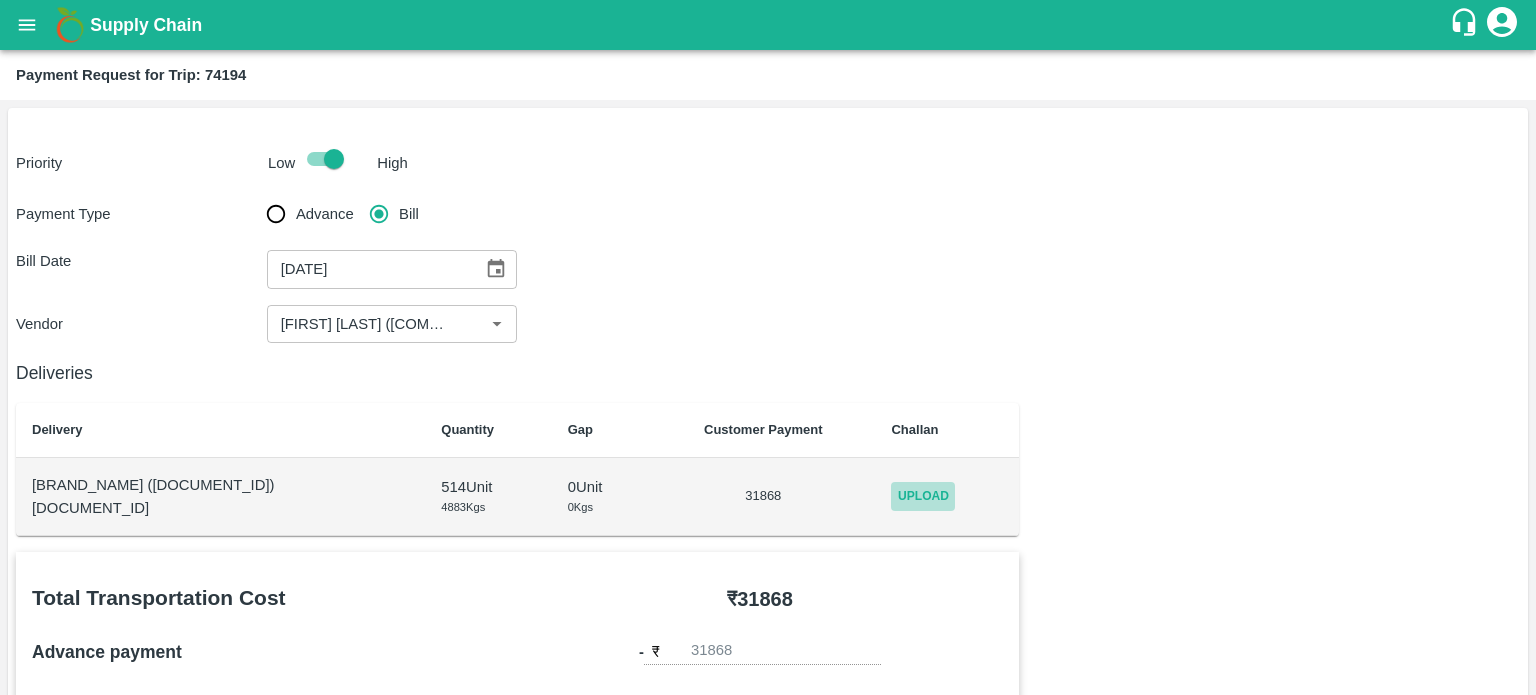 click on "Upload" at bounding box center (923, 496) 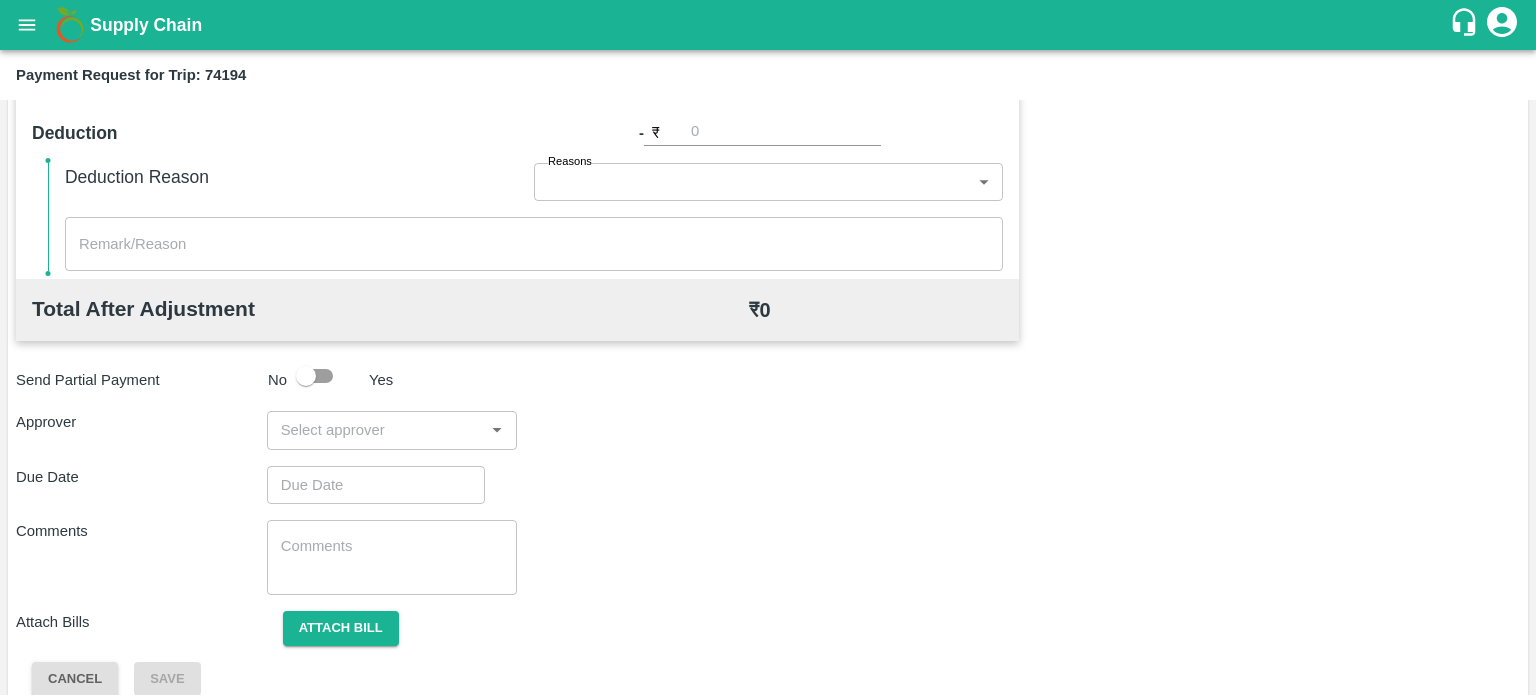 scroll, scrollTop: 826, scrollLeft: 0, axis: vertical 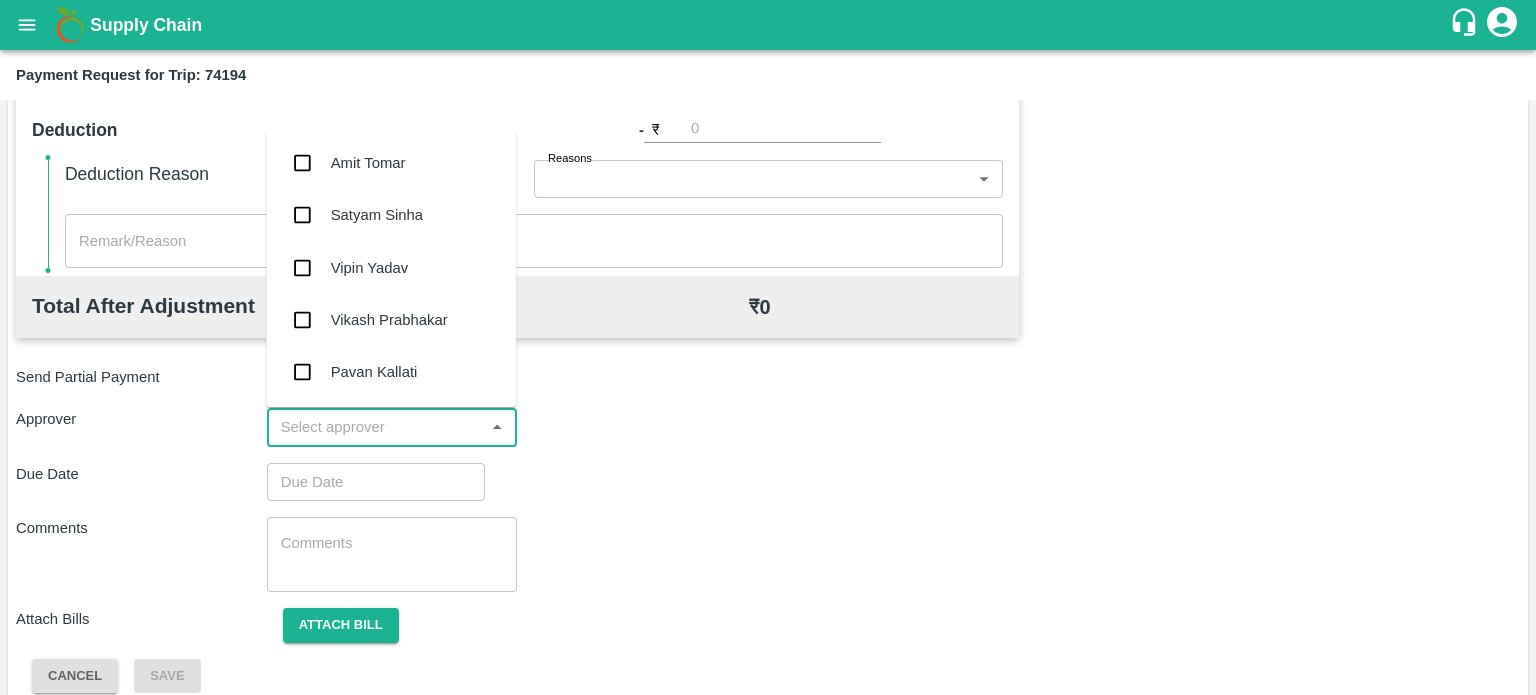 click at bounding box center [376, 427] 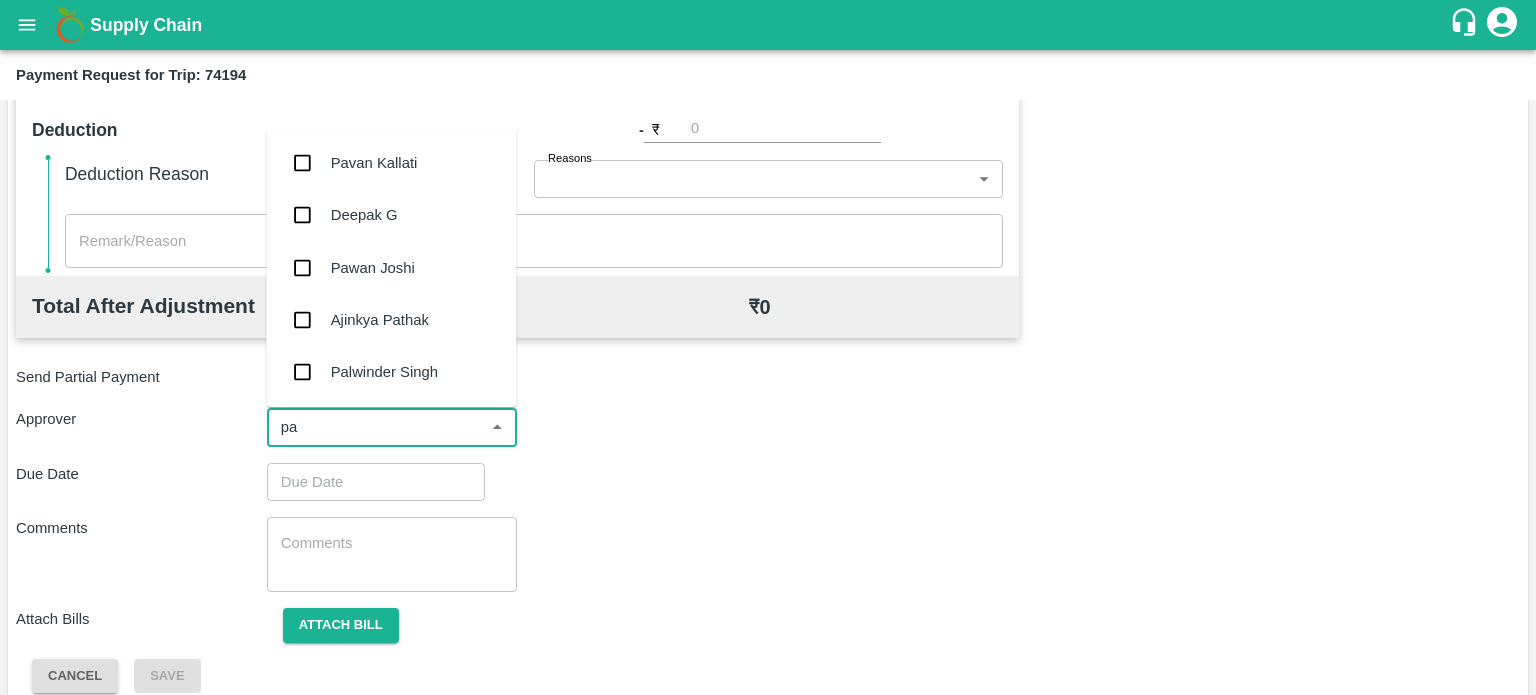 type on "pal" 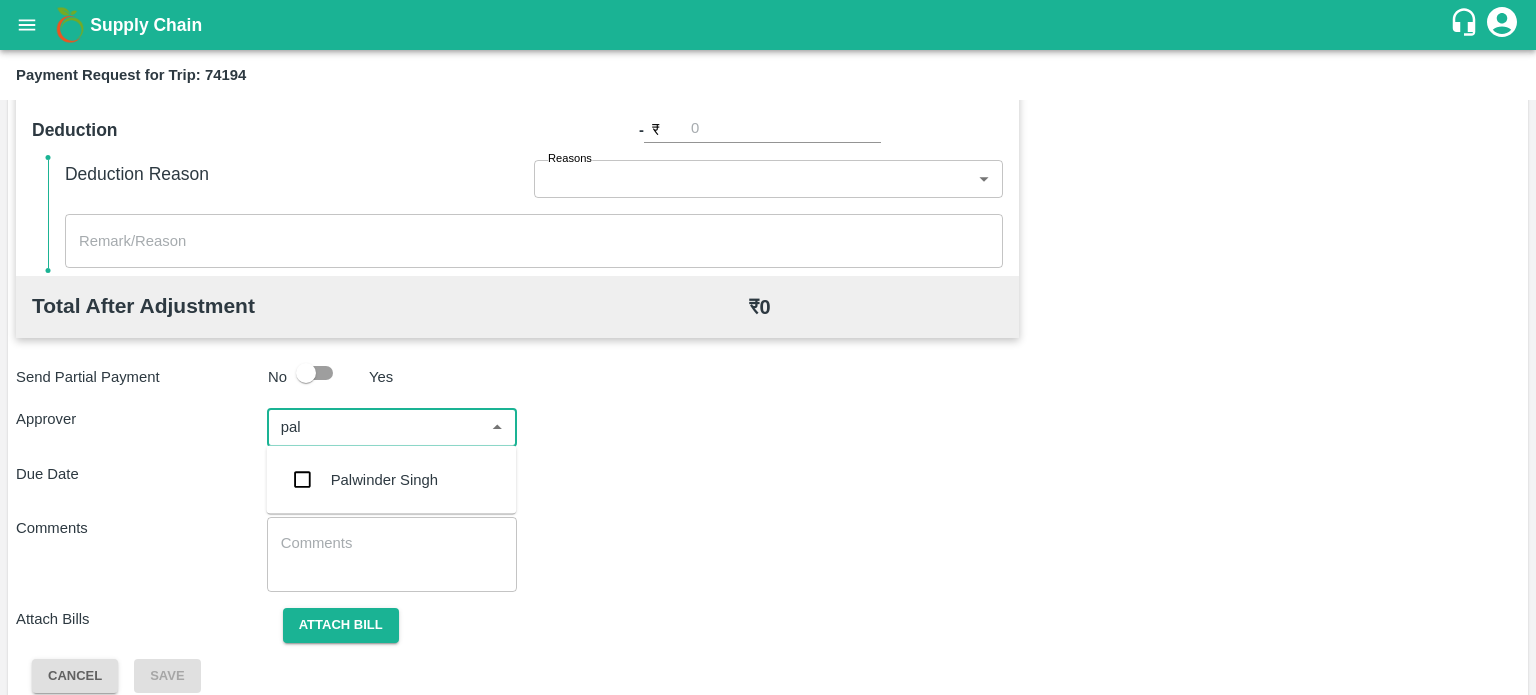 click on "Palwinder Singh" at bounding box center (384, 480) 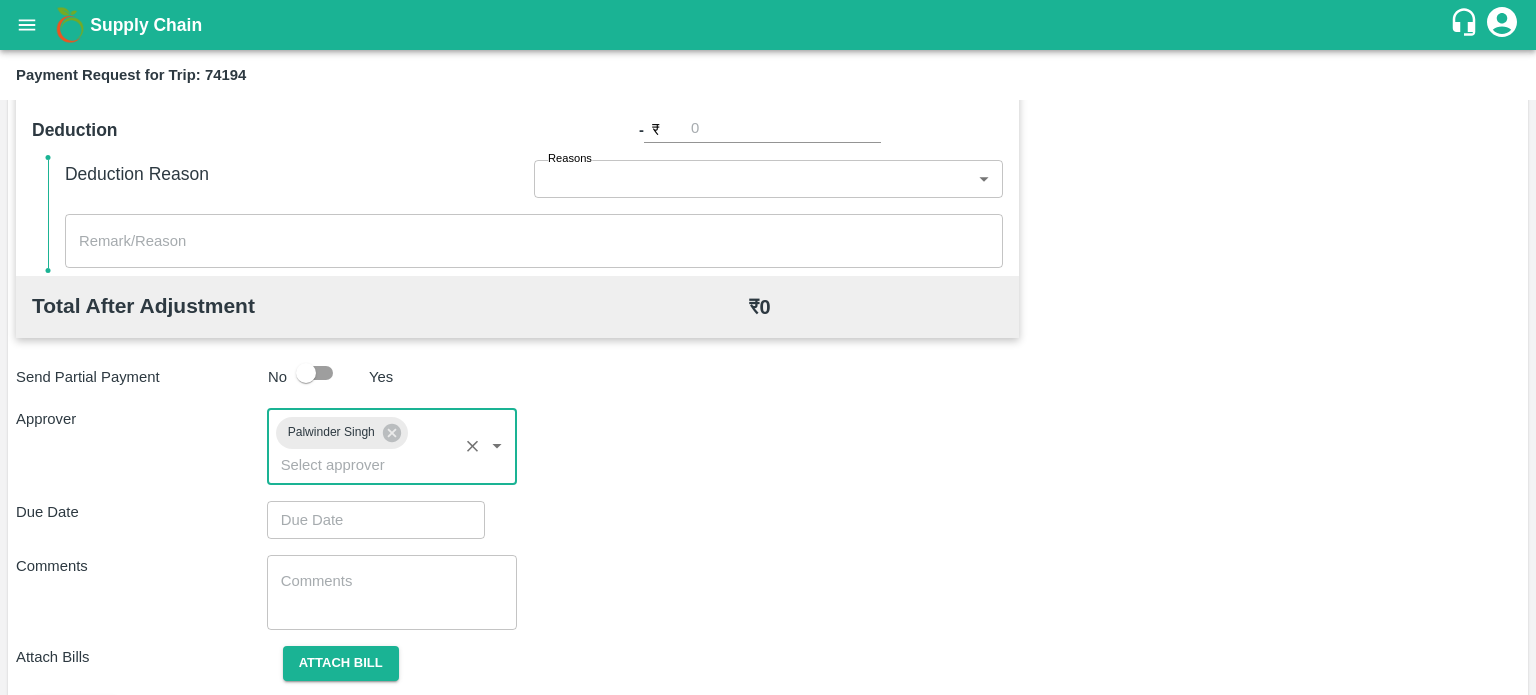 scroll, scrollTop: 885, scrollLeft: 0, axis: vertical 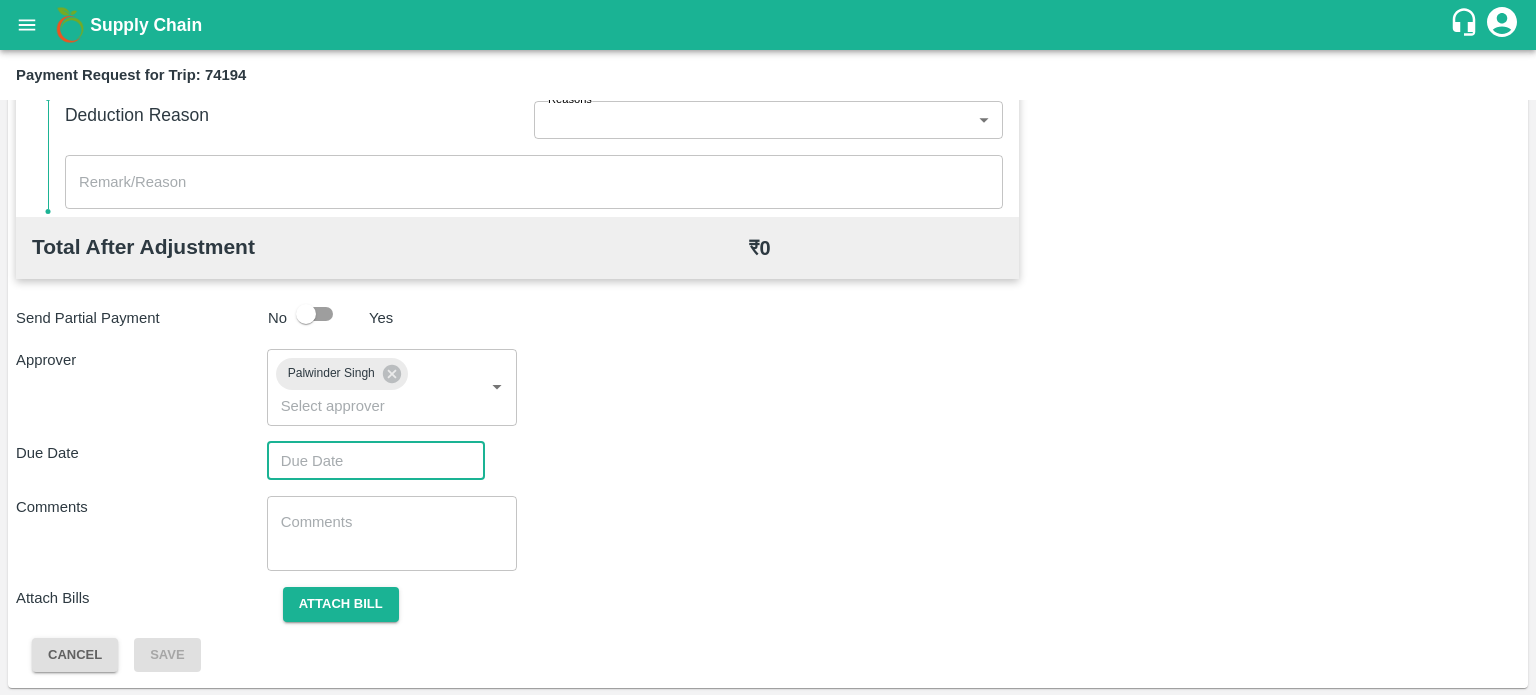 type on "DD/MM/YYYY hh:mm aa" 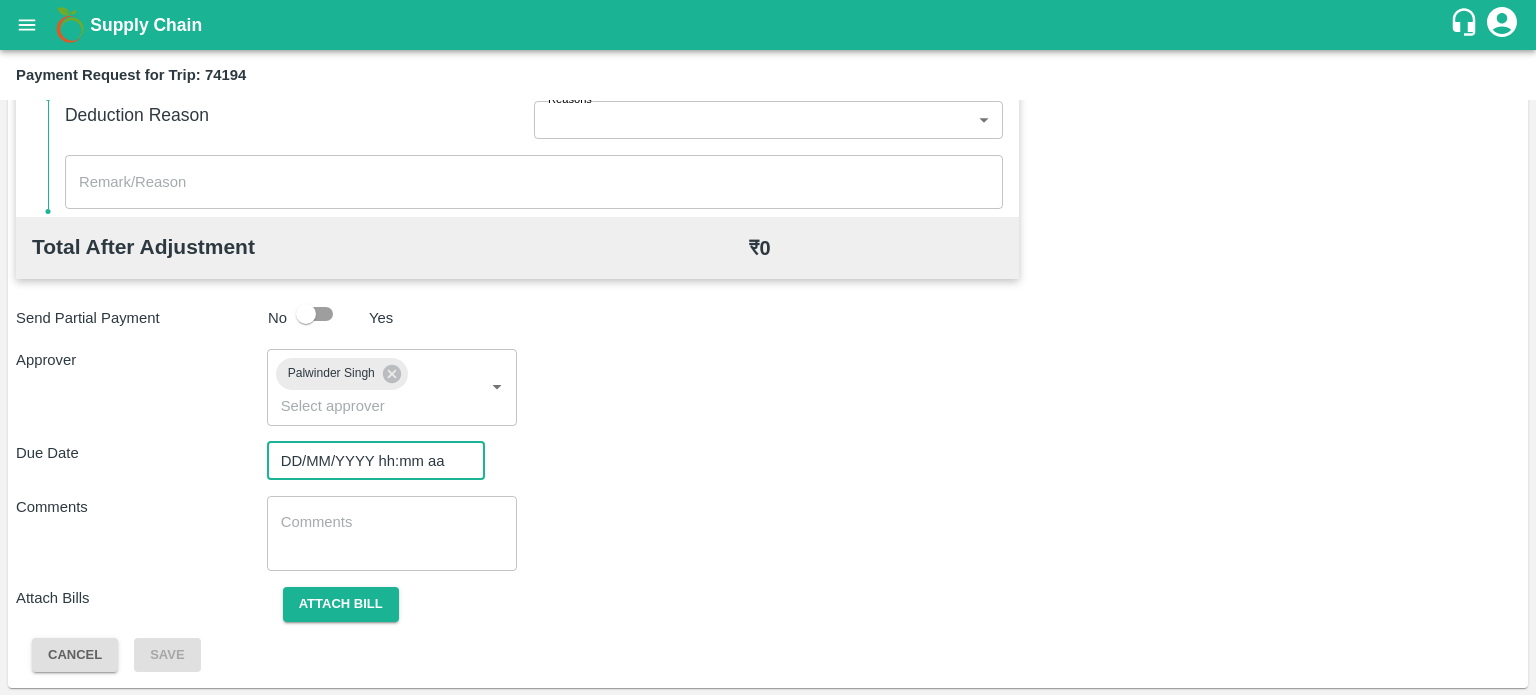 click on "DD/MM/YYYY hh:mm aa" at bounding box center [369, 461] 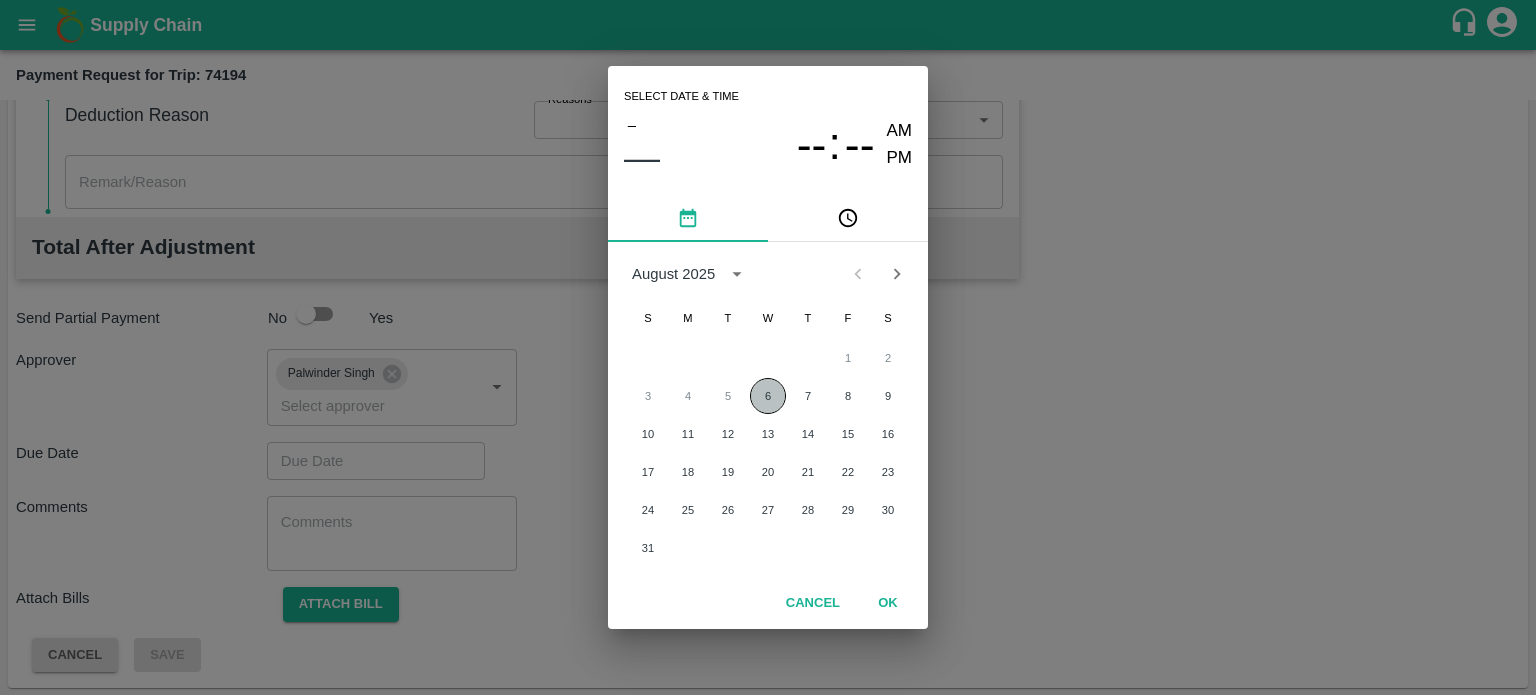 click on "6" at bounding box center [768, 396] 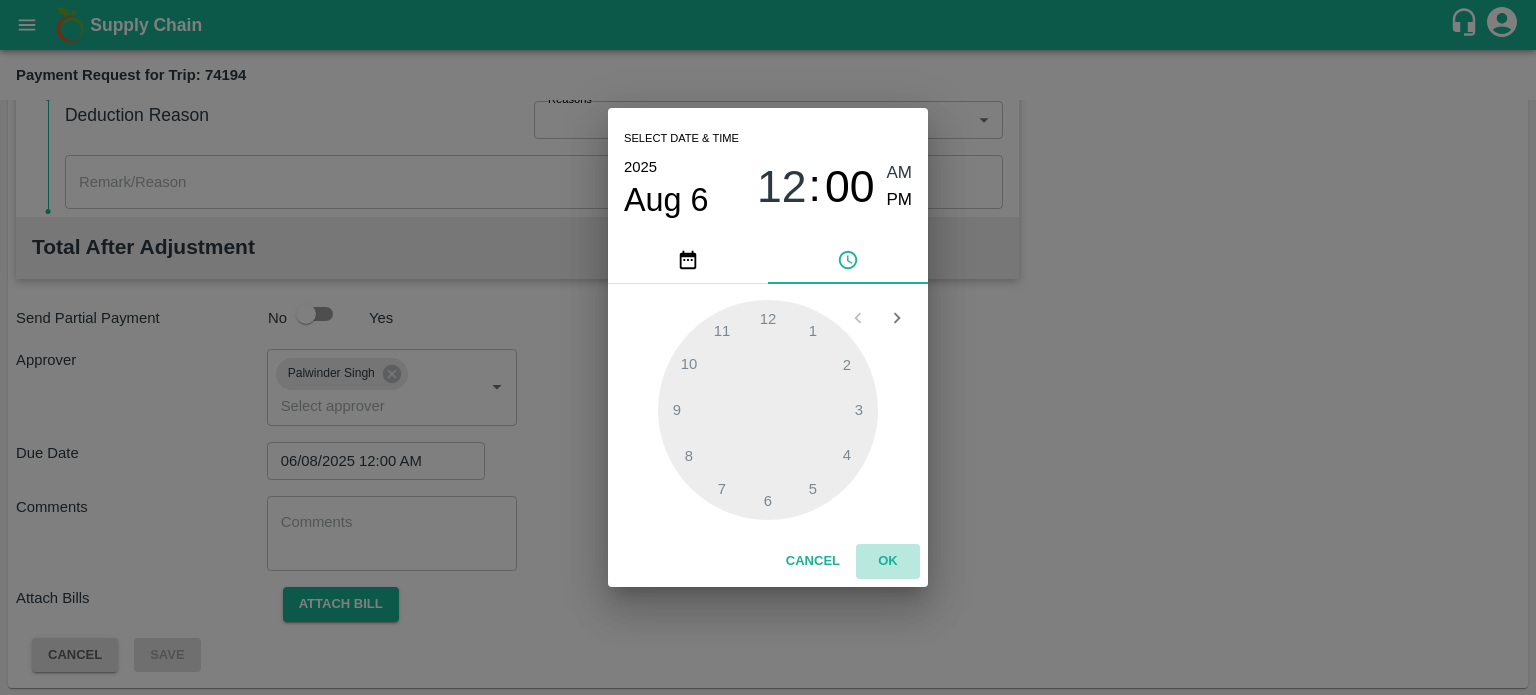 click on "OK" at bounding box center (888, 561) 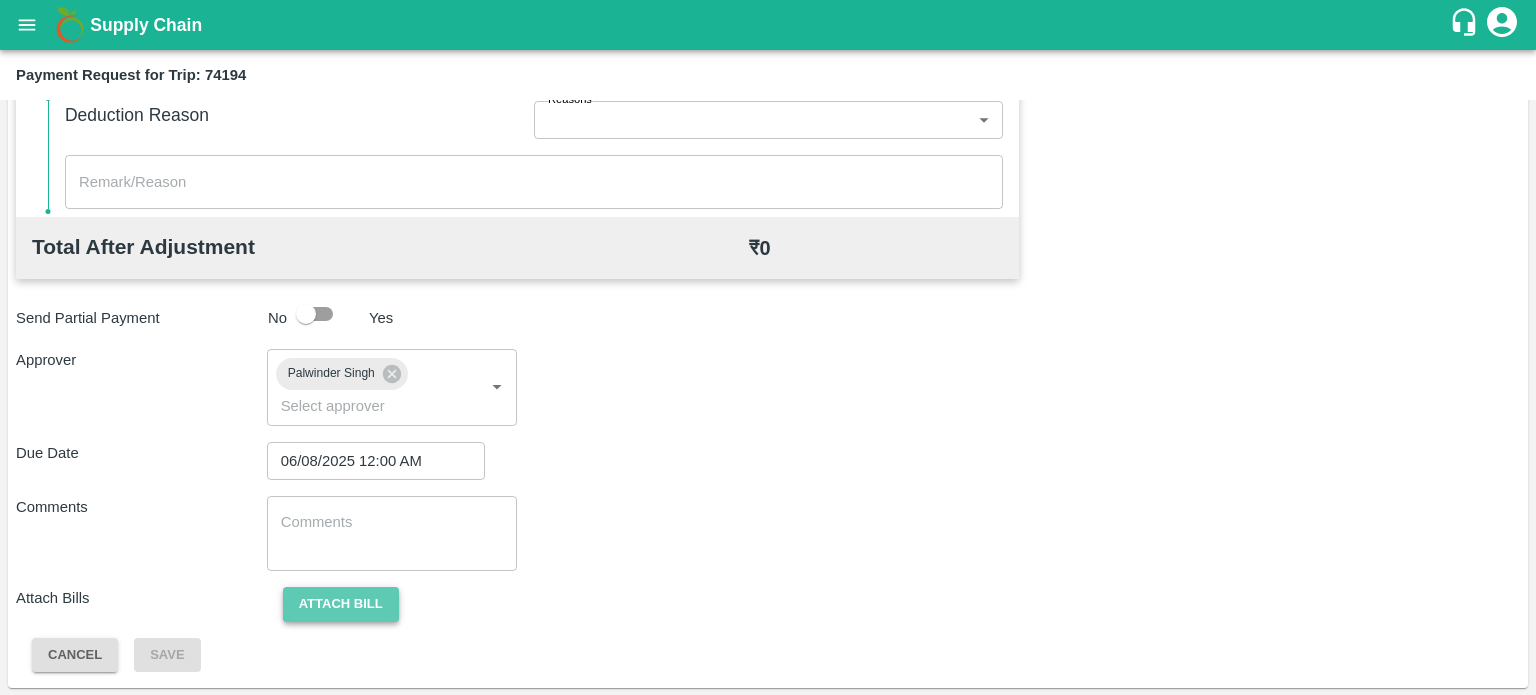 click on "Attach bill" at bounding box center [341, 604] 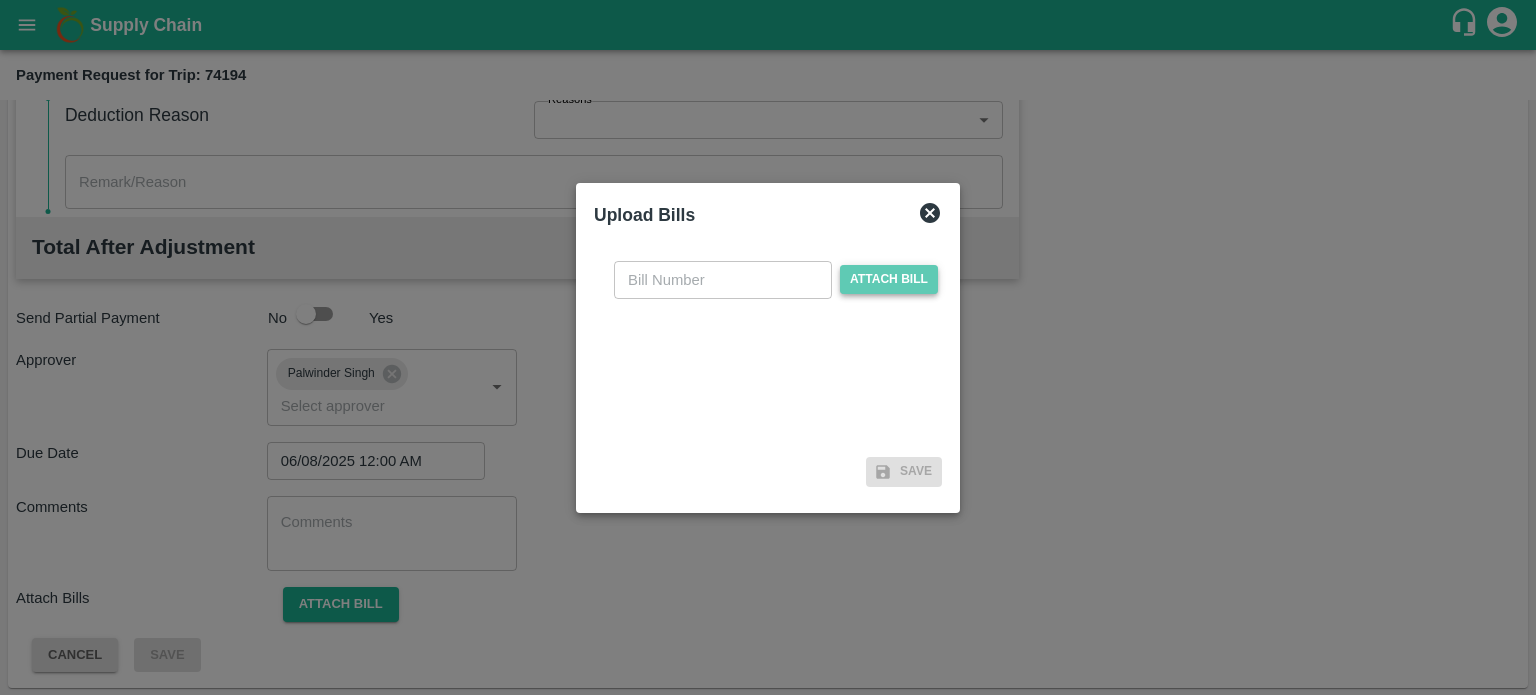 click on "Attach bill" at bounding box center [889, 279] 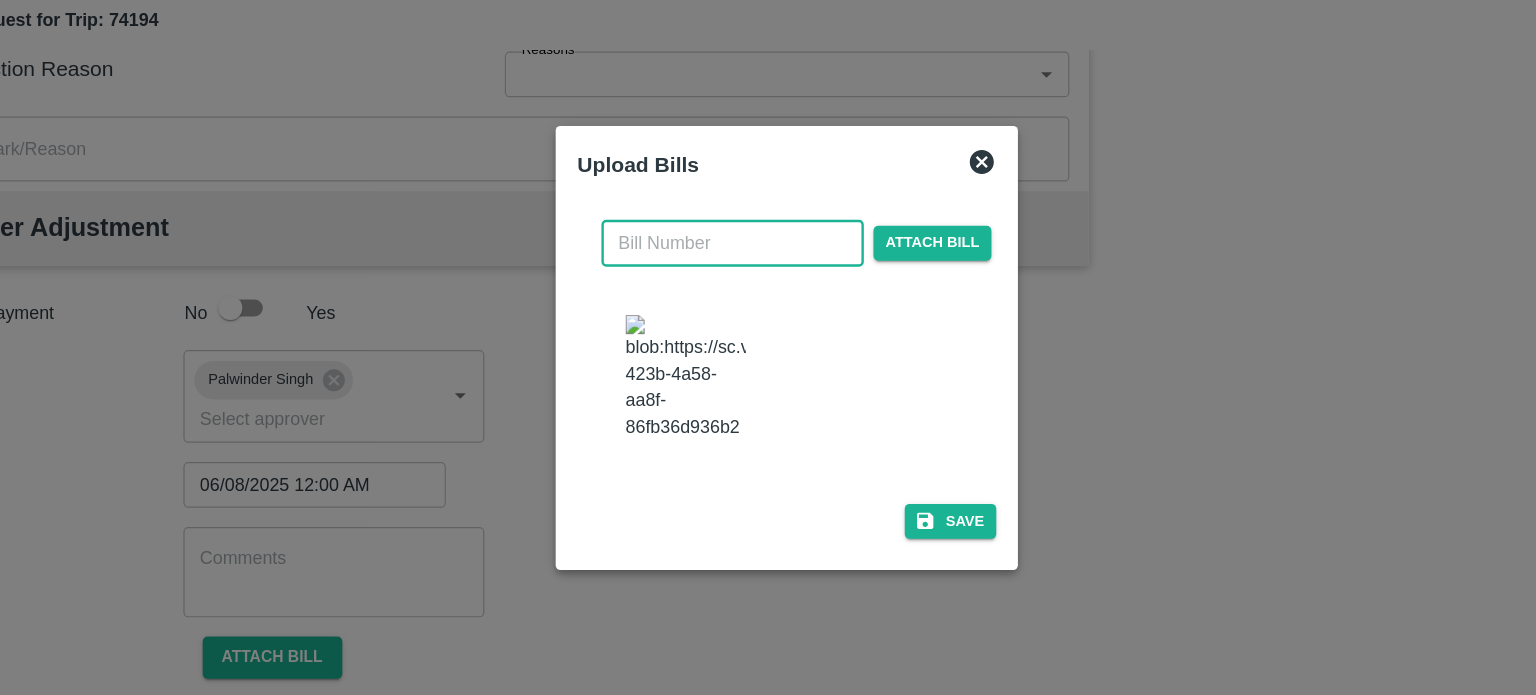 click at bounding box center [723, 260] 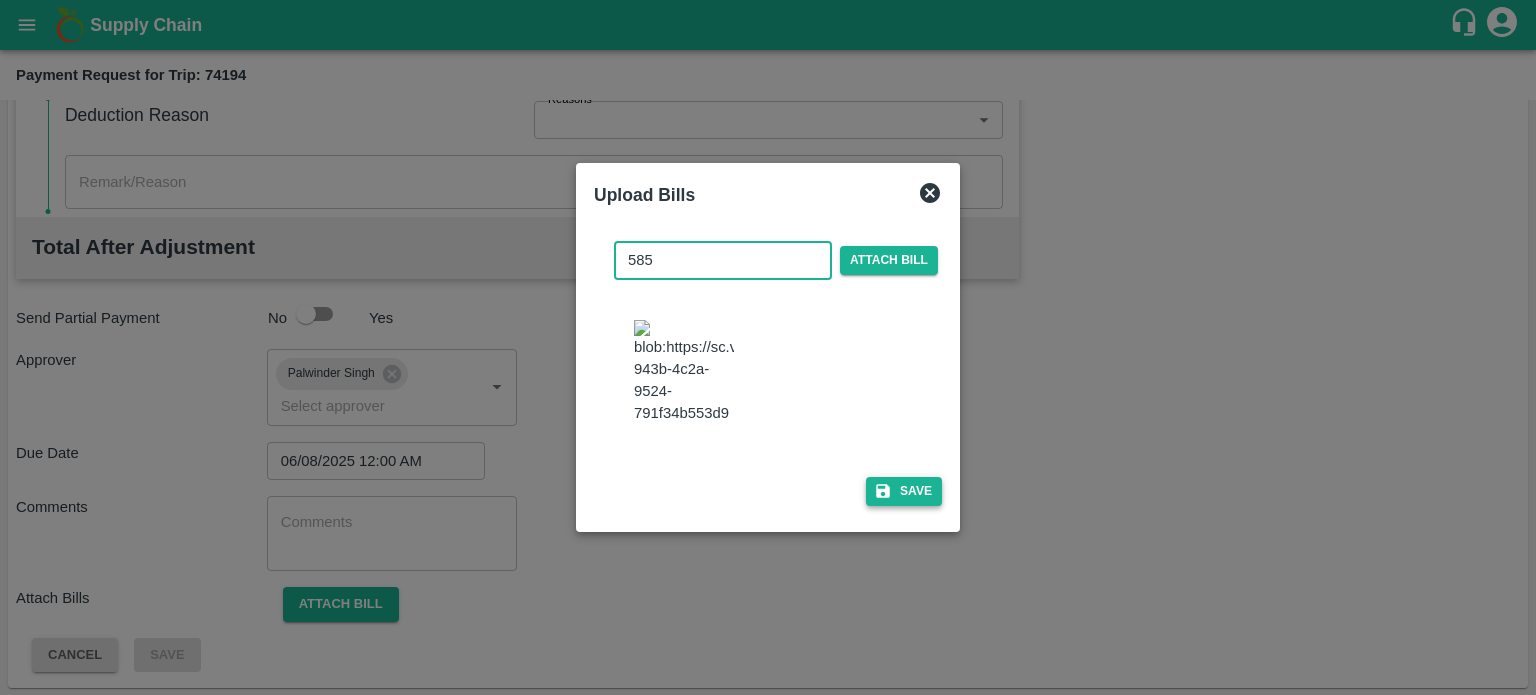 type on "585" 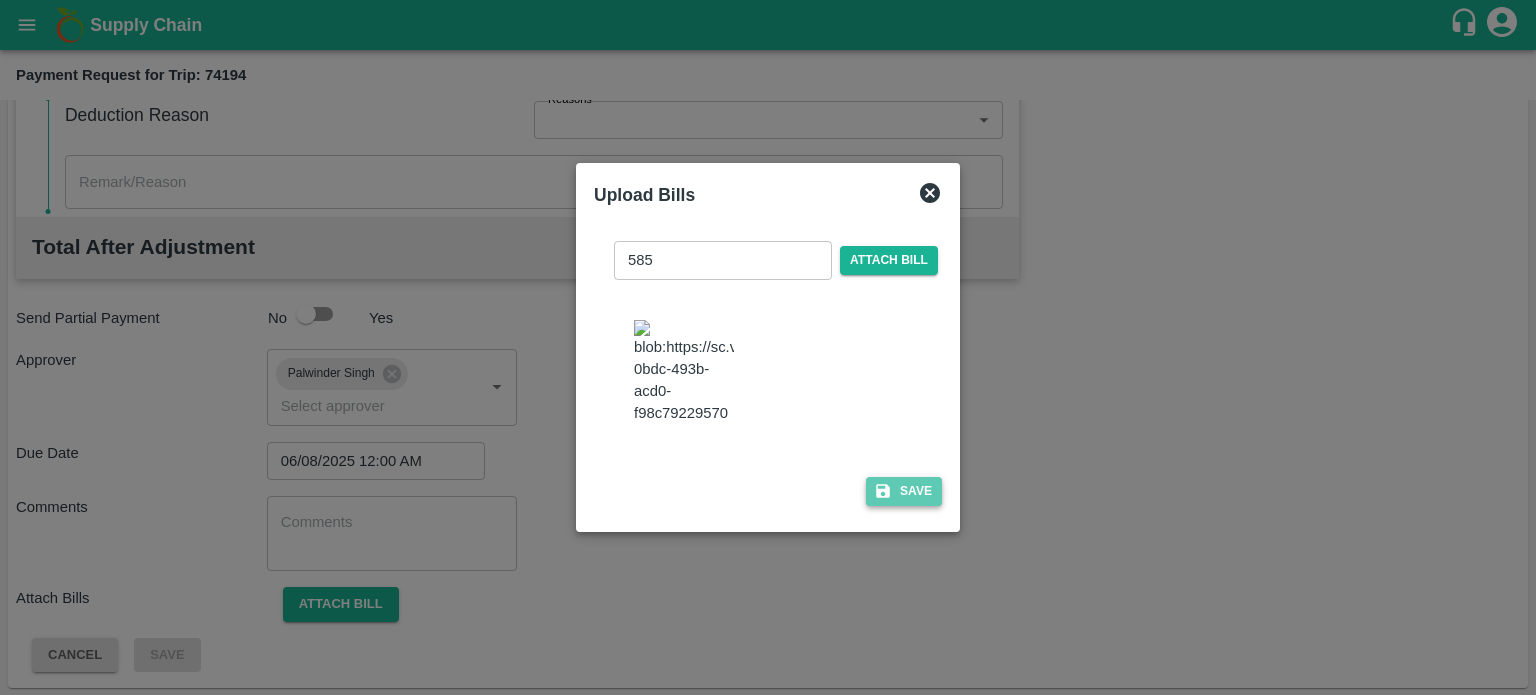 click on "Save" at bounding box center [904, 491] 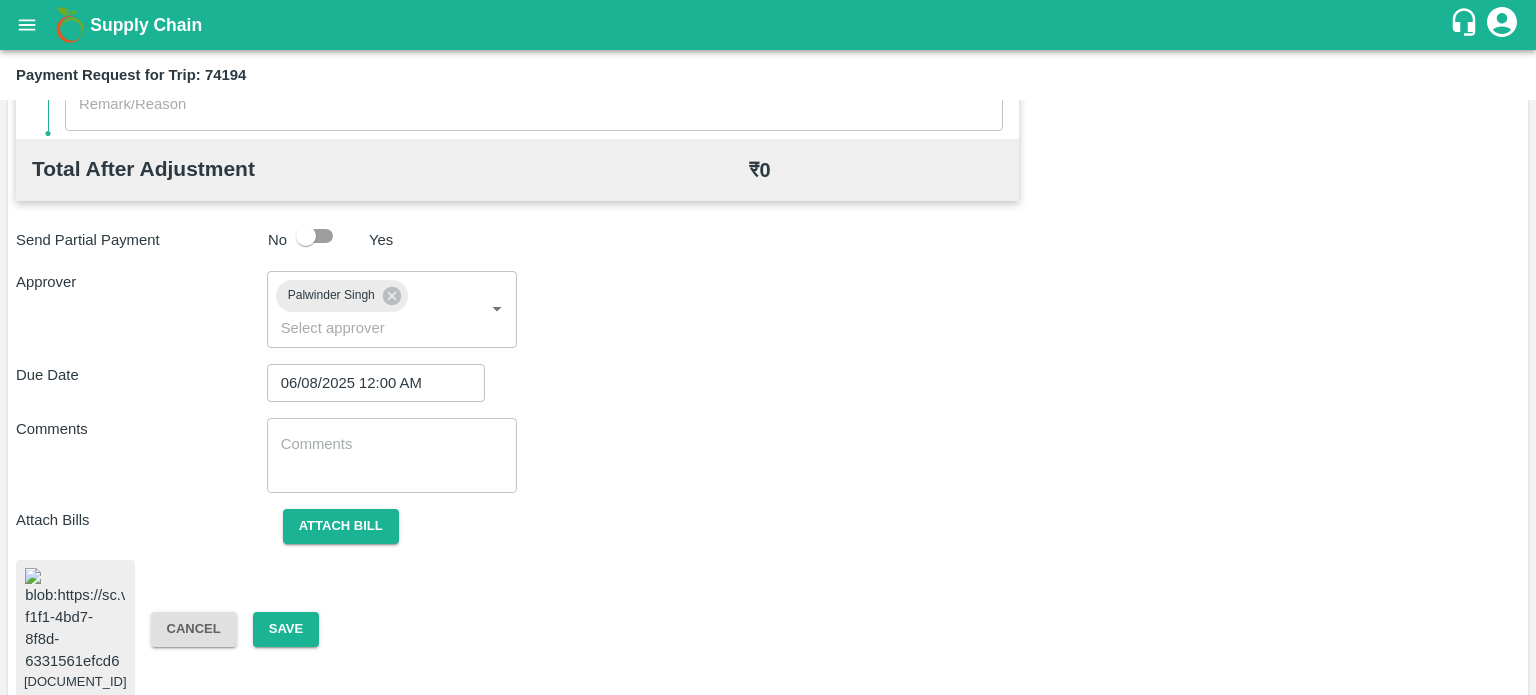 scroll, scrollTop: 962, scrollLeft: 0, axis: vertical 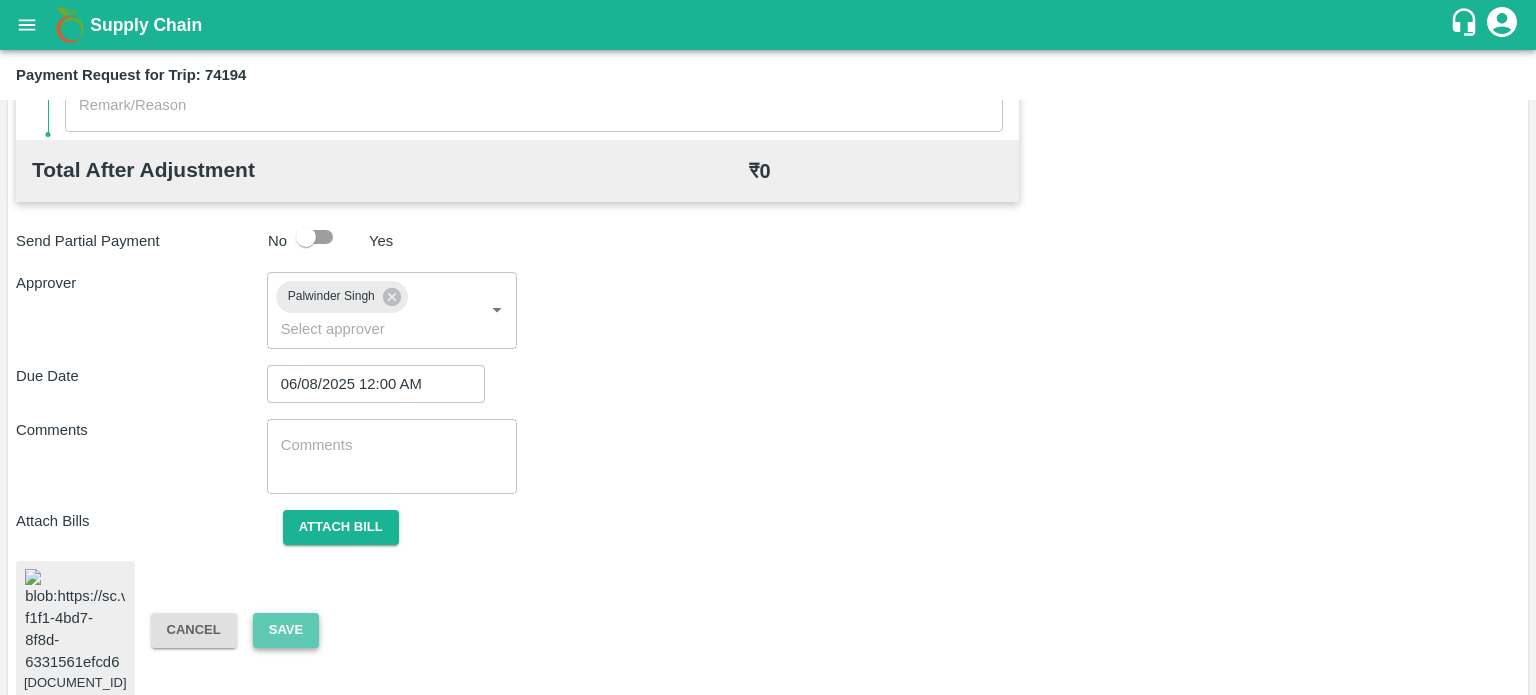 click on "Save" at bounding box center [286, 630] 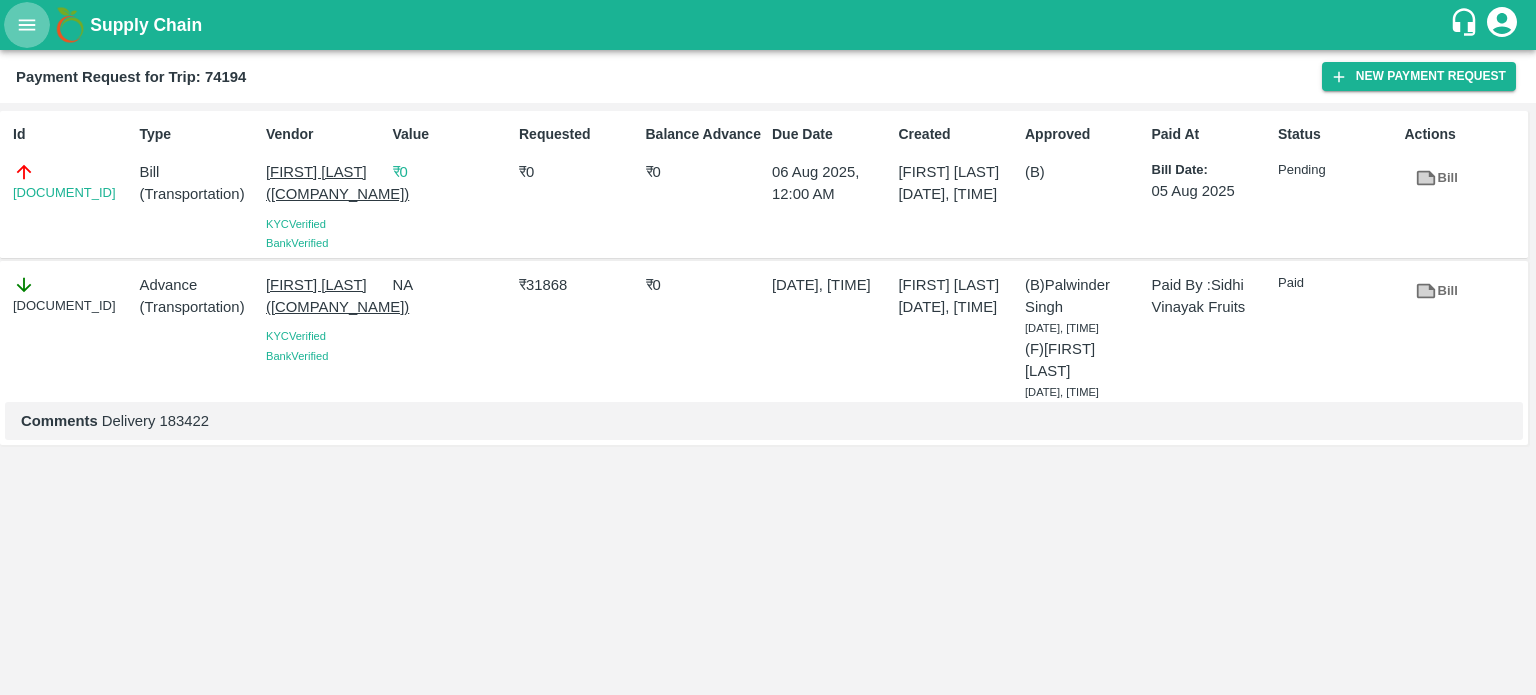 click at bounding box center (27, 25) 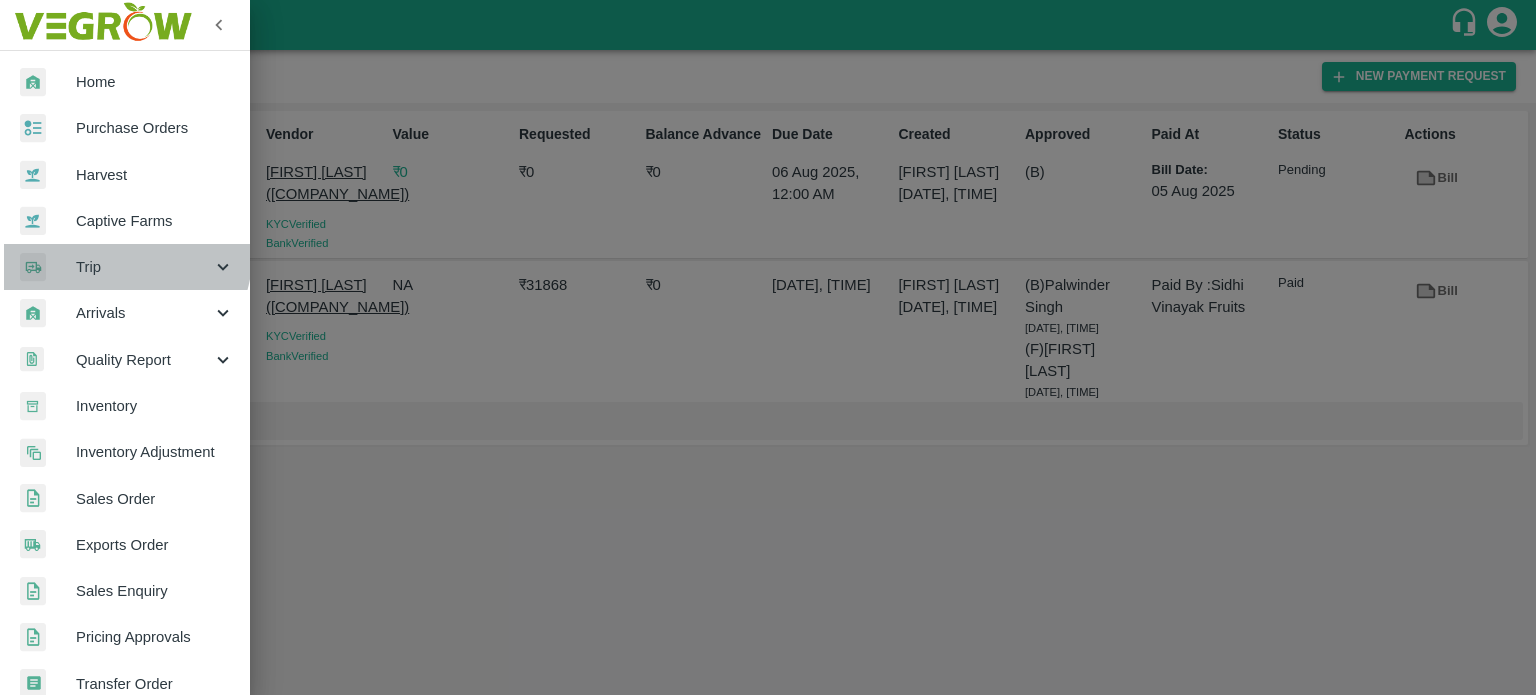 click on "Trip" at bounding box center [125, 267] 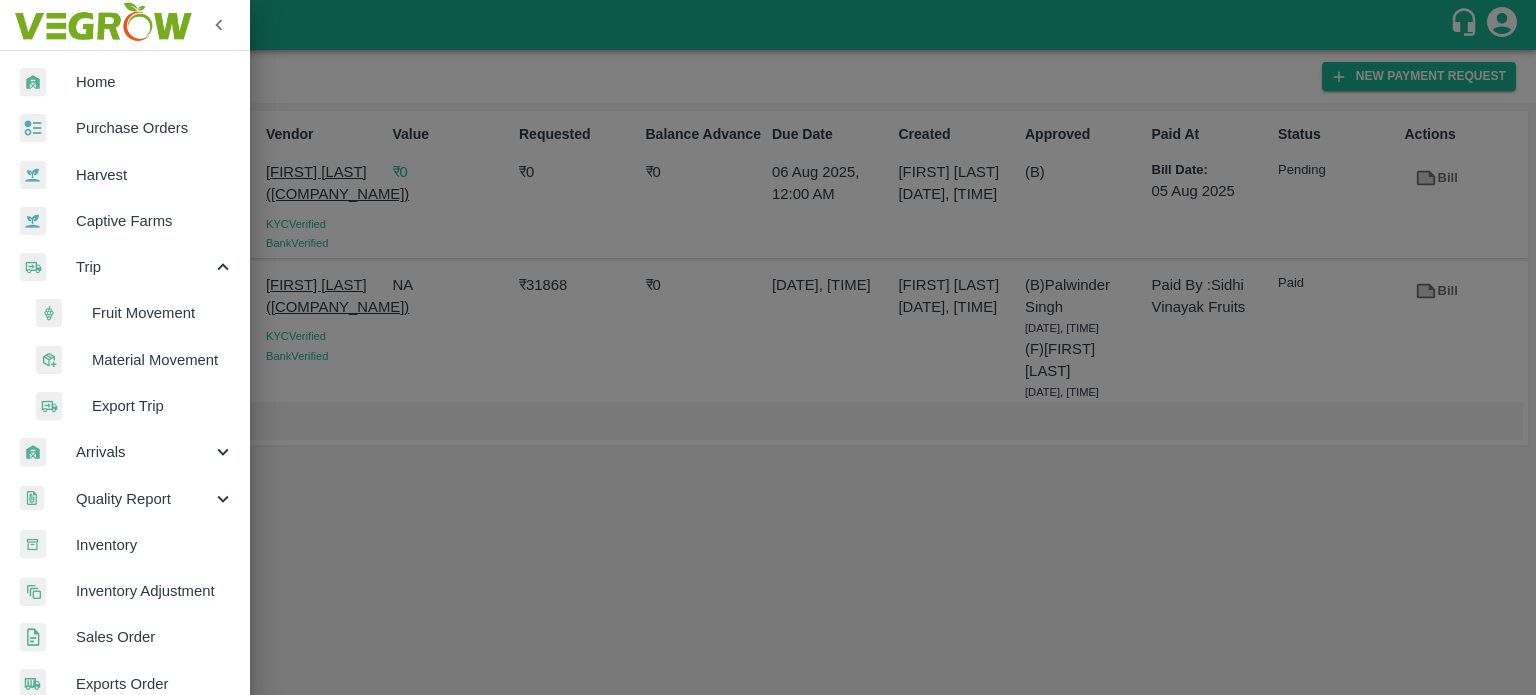 click on "Fruit Movement" at bounding box center [133, 313] 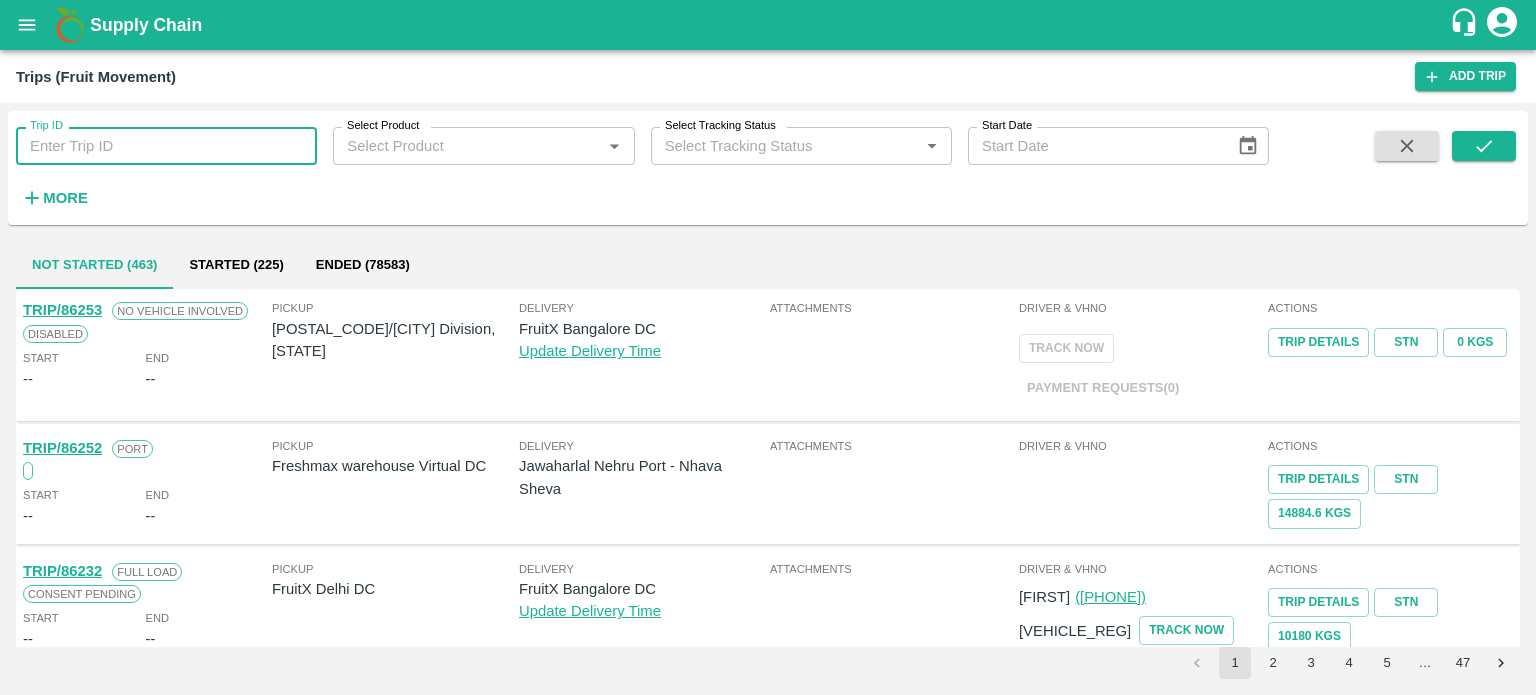 click on "Trip ID" at bounding box center [166, 146] 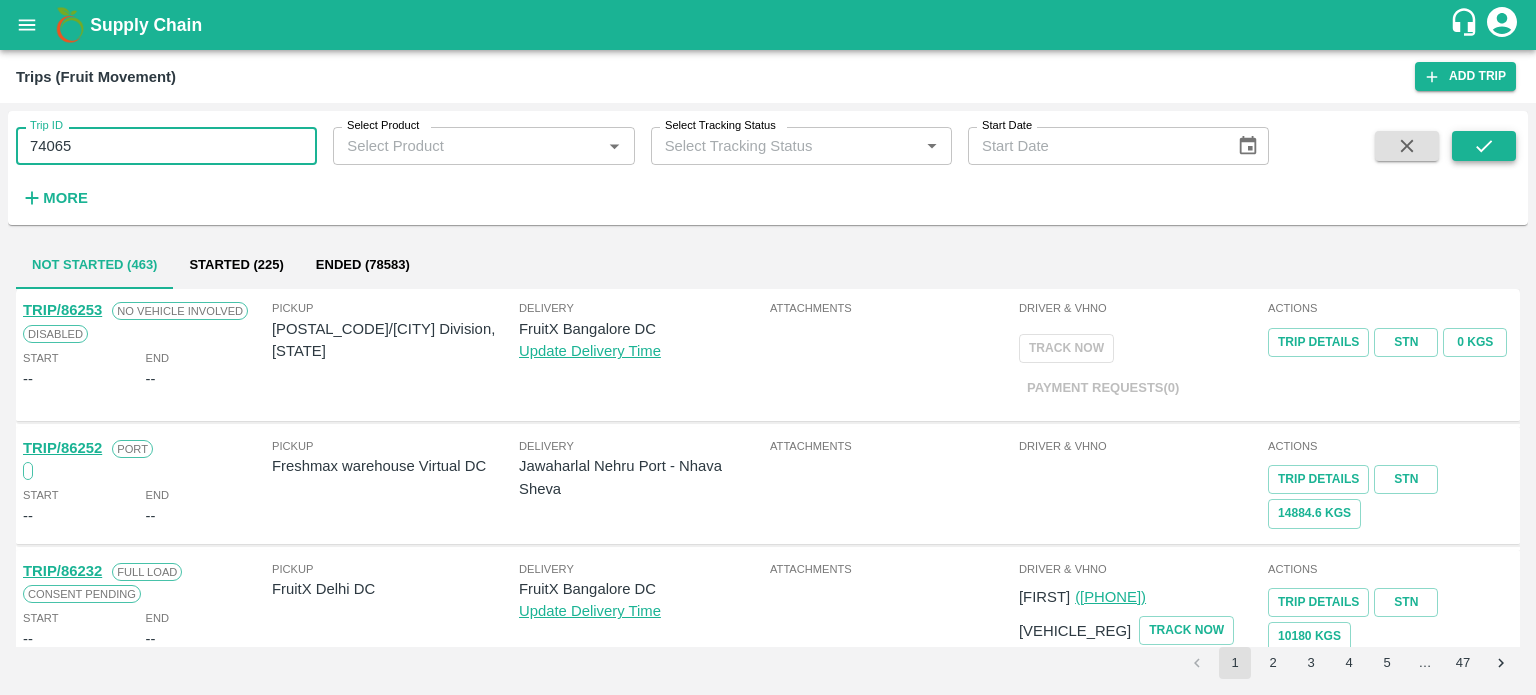 type on "74065" 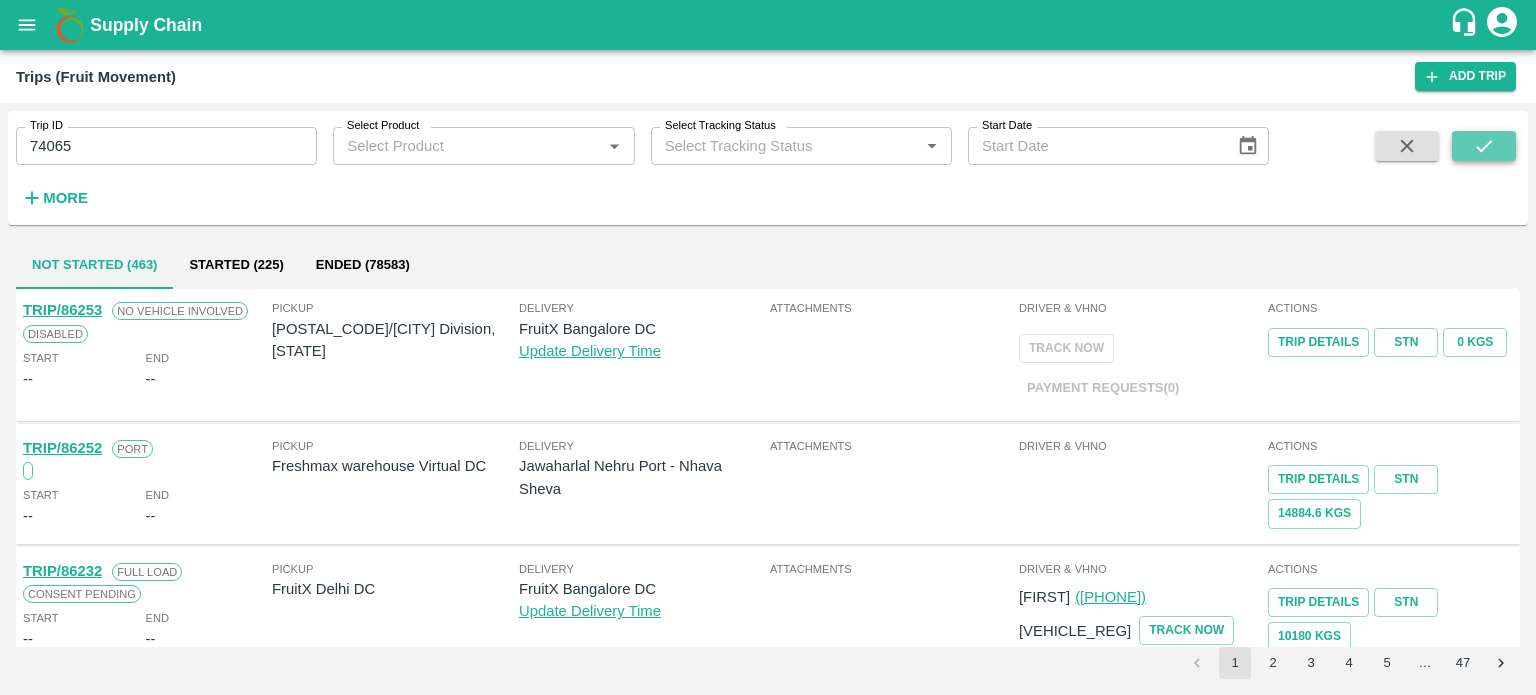 click 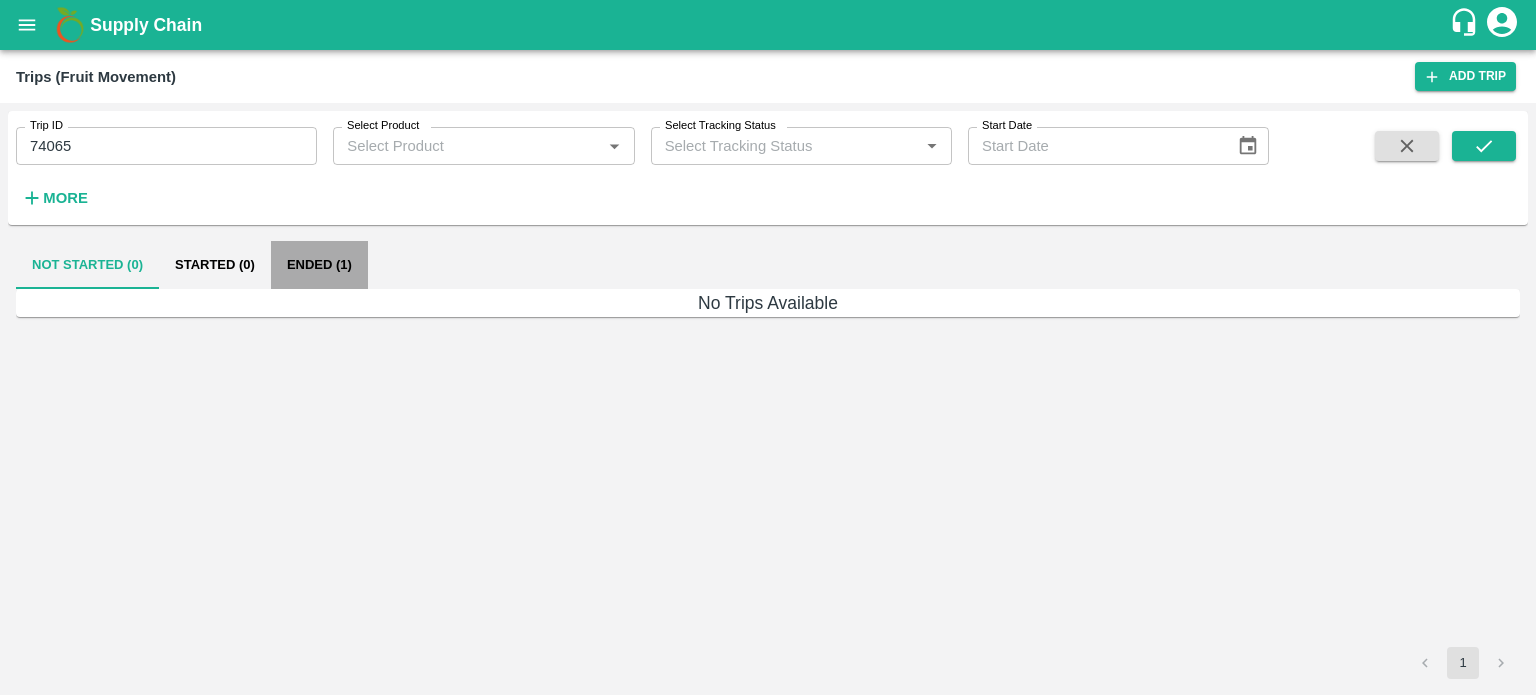 click on "Ended (1)" at bounding box center [319, 265] 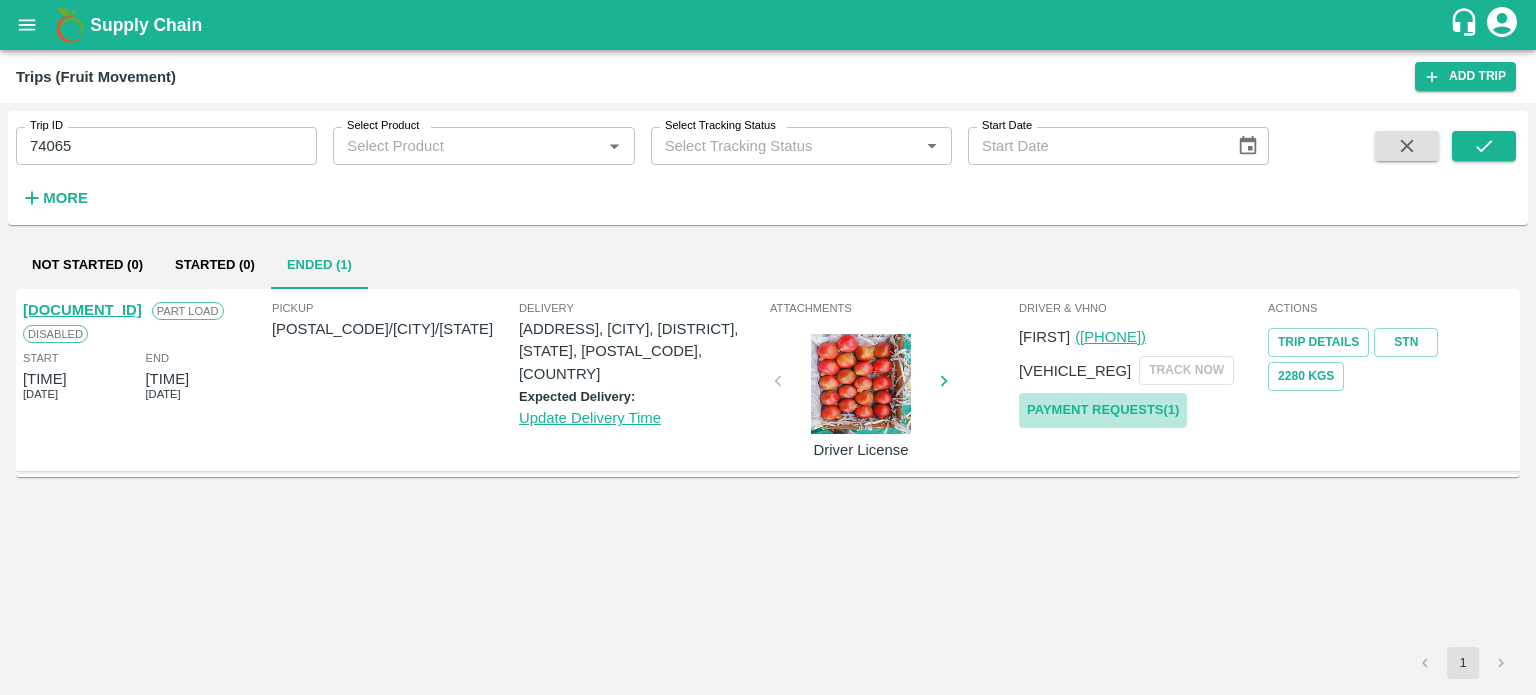 click on "Payment Requests( 1 )" at bounding box center [1103, 410] 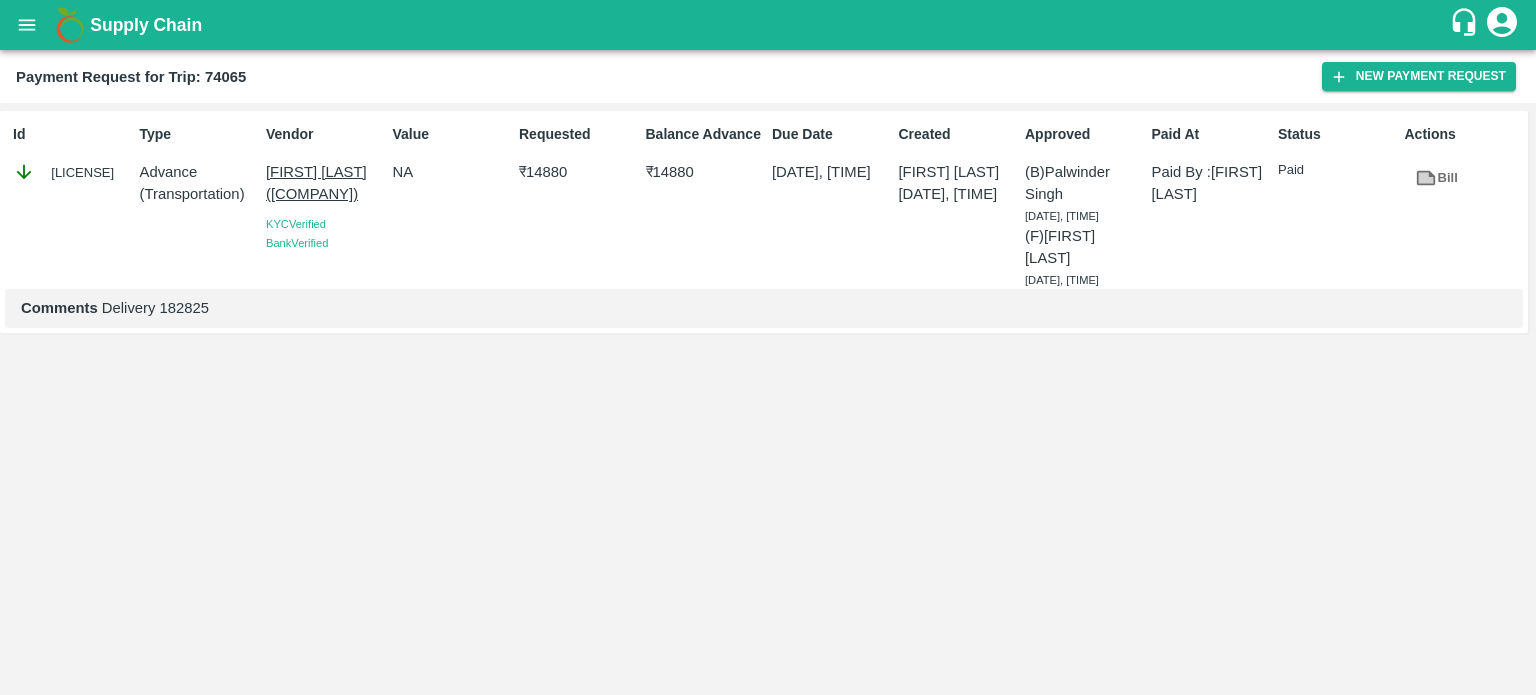 scroll, scrollTop: 0, scrollLeft: 0, axis: both 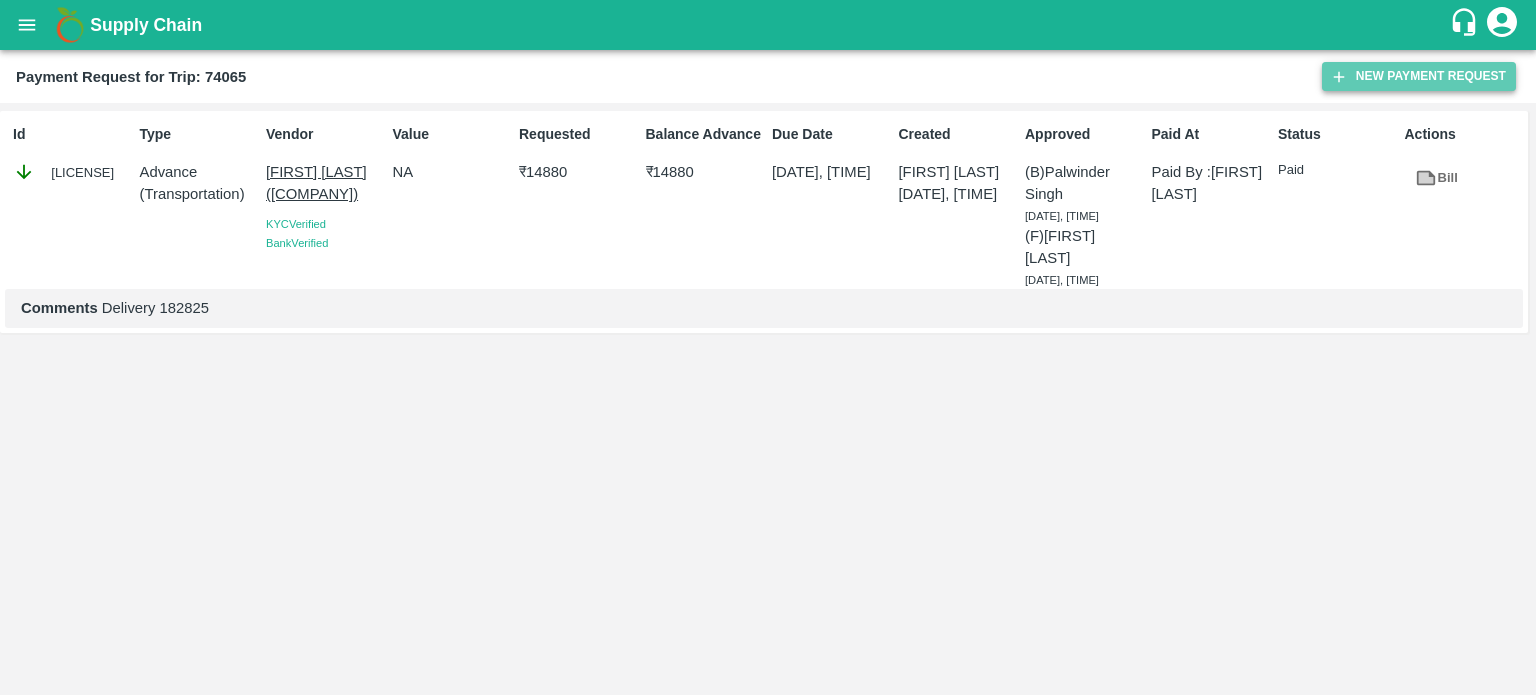 click on "New Payment Request" at bounding box center [1419, 76] 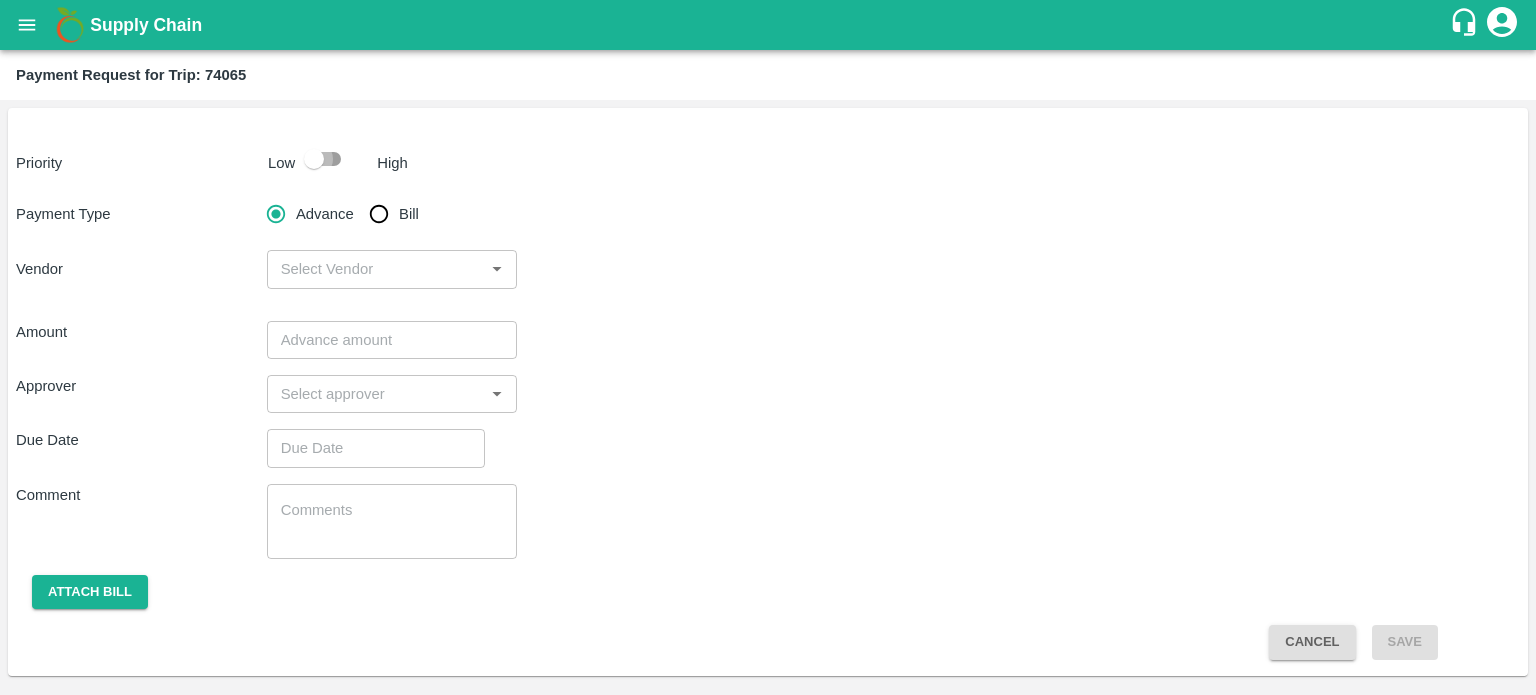click at bounding box center [314, 159] 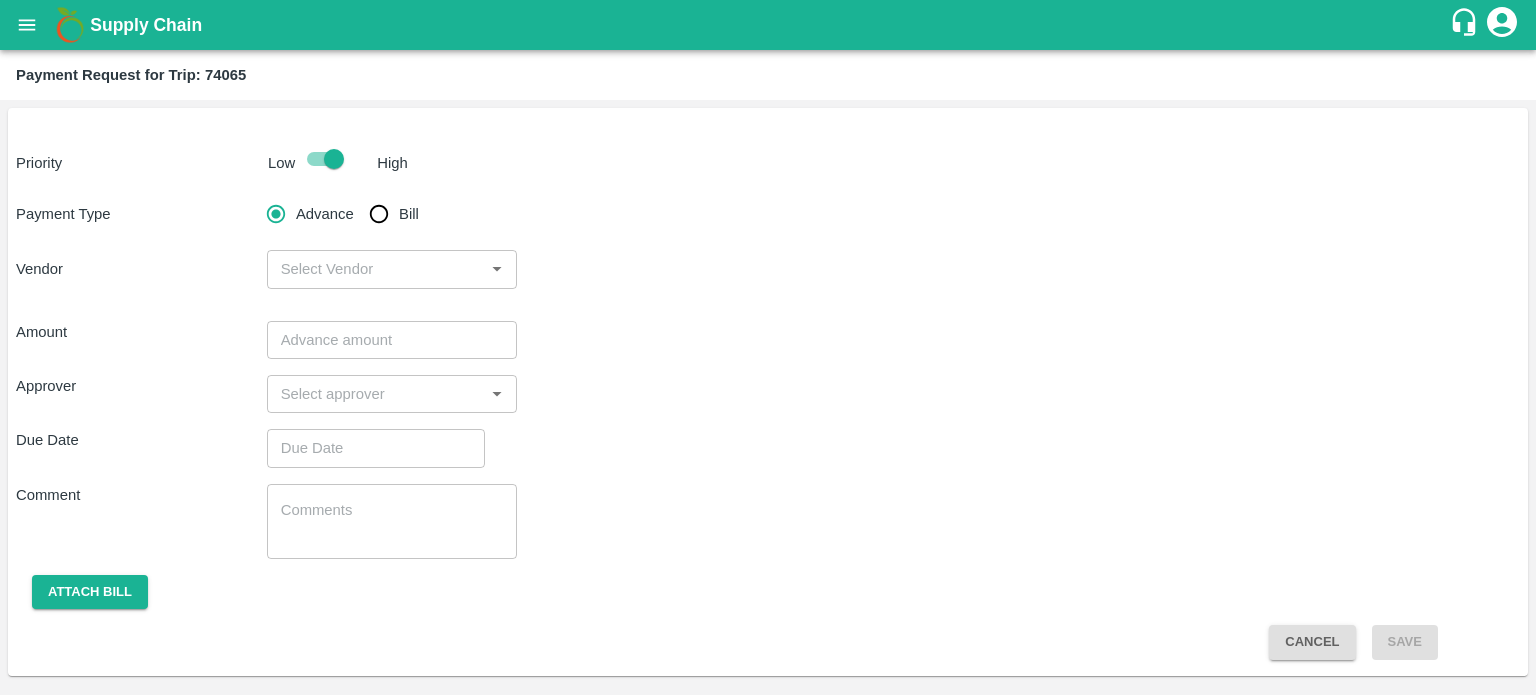 click on "Bill" at bounding box center (379, 214) 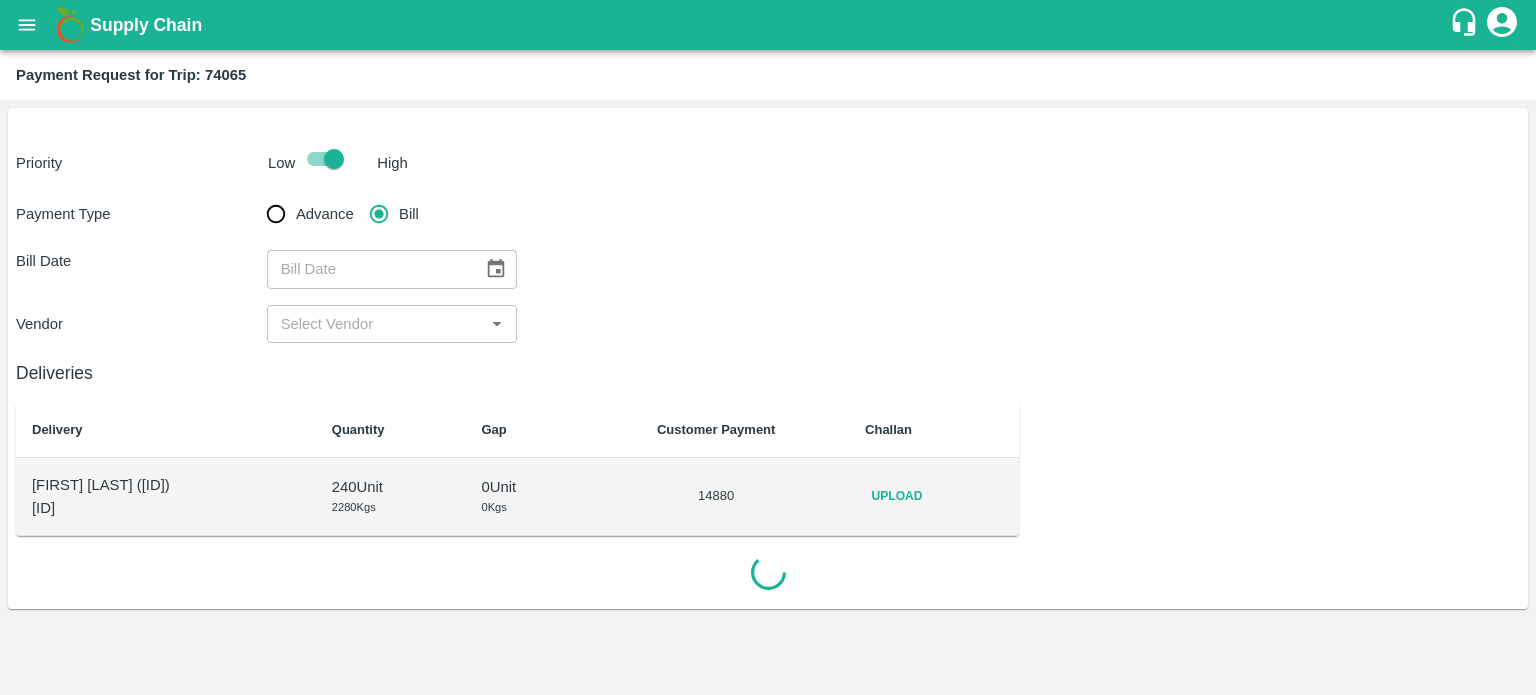 drag, startPoint x: 508, startPoint y: 275, endPoint x: 476, endPoint y: 270, distance: 32.38827 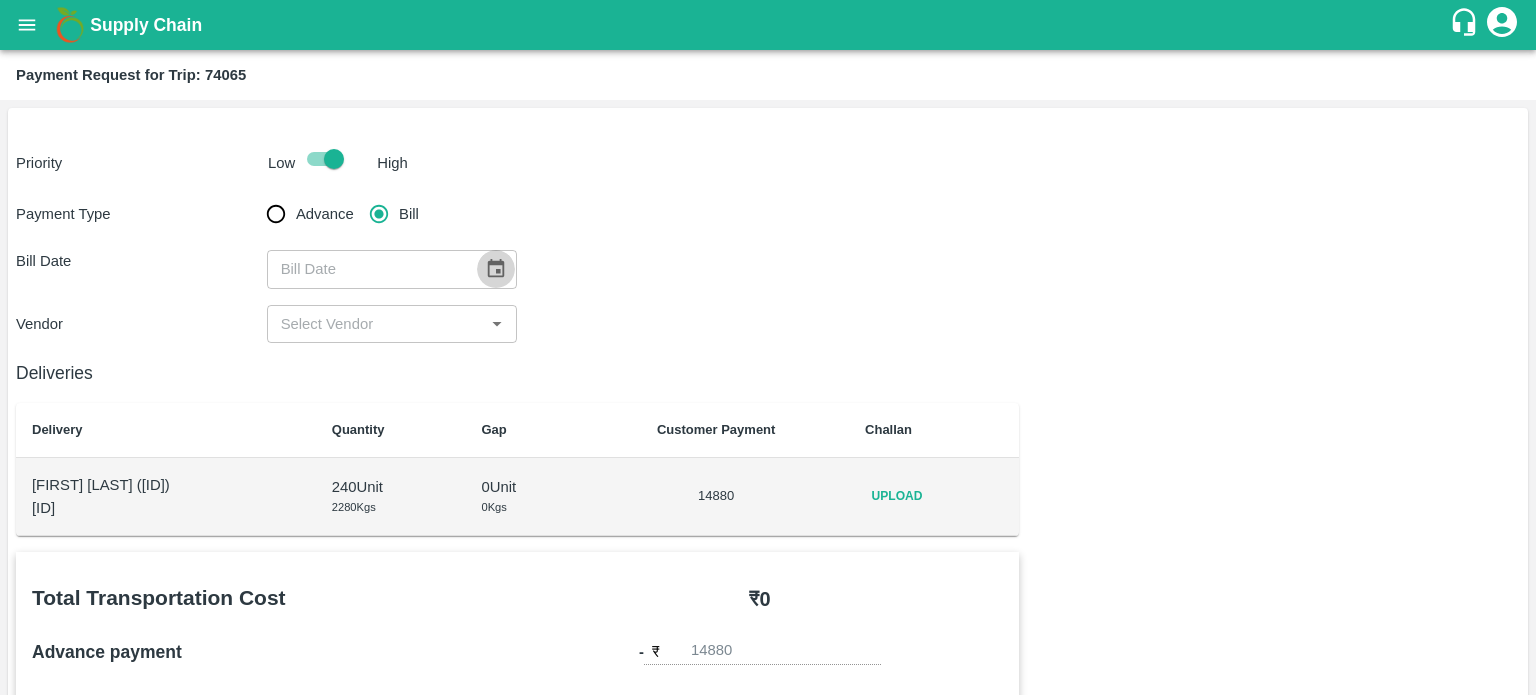 click at bounding box center (496, 269) 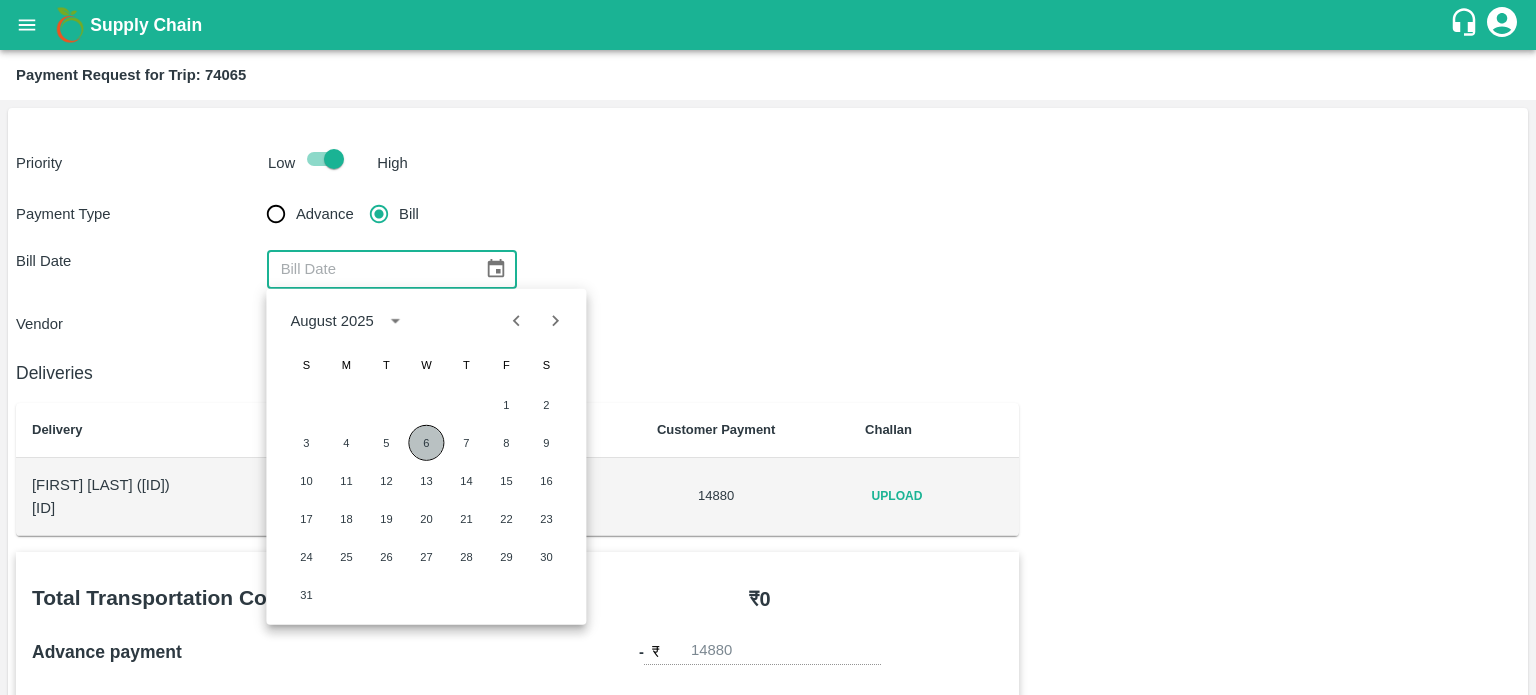 click on "6" at bounding box center [426, 443] 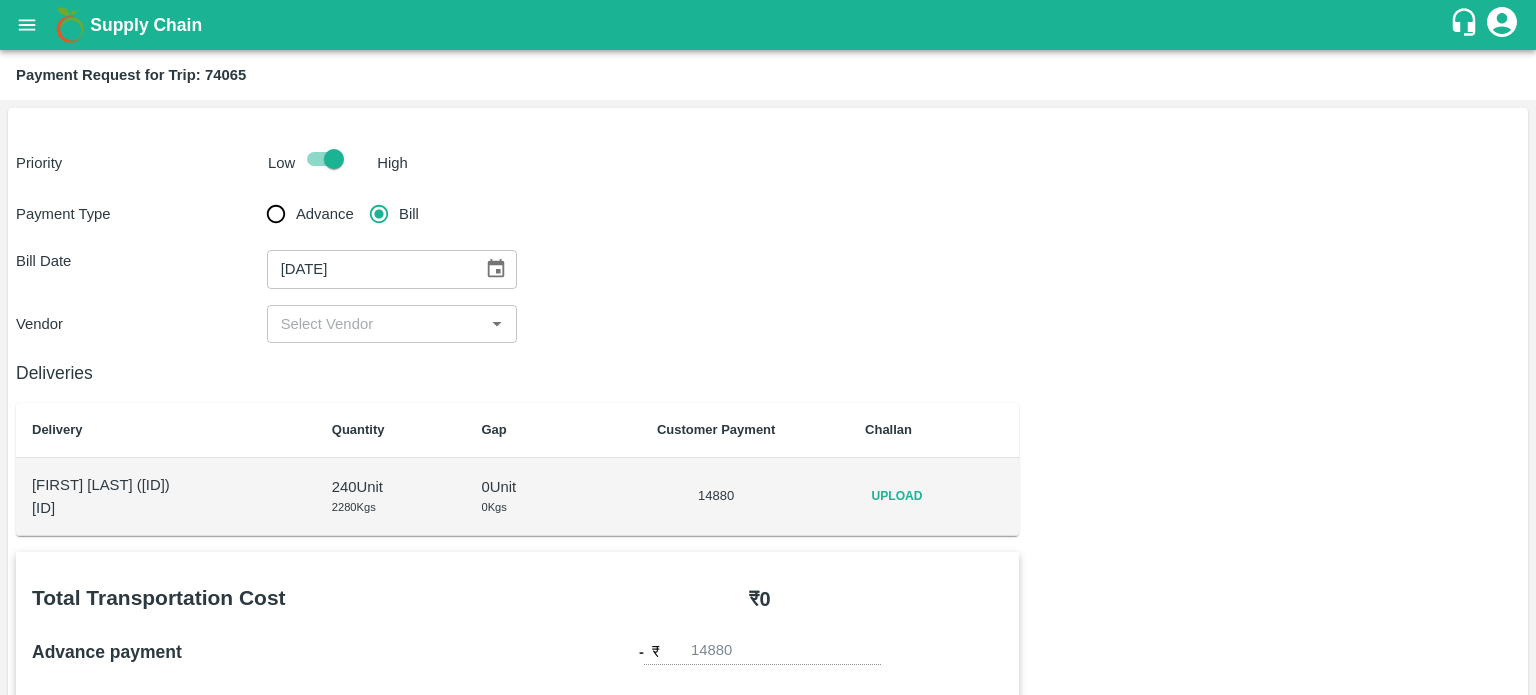 click at bounding box center (376, 324) 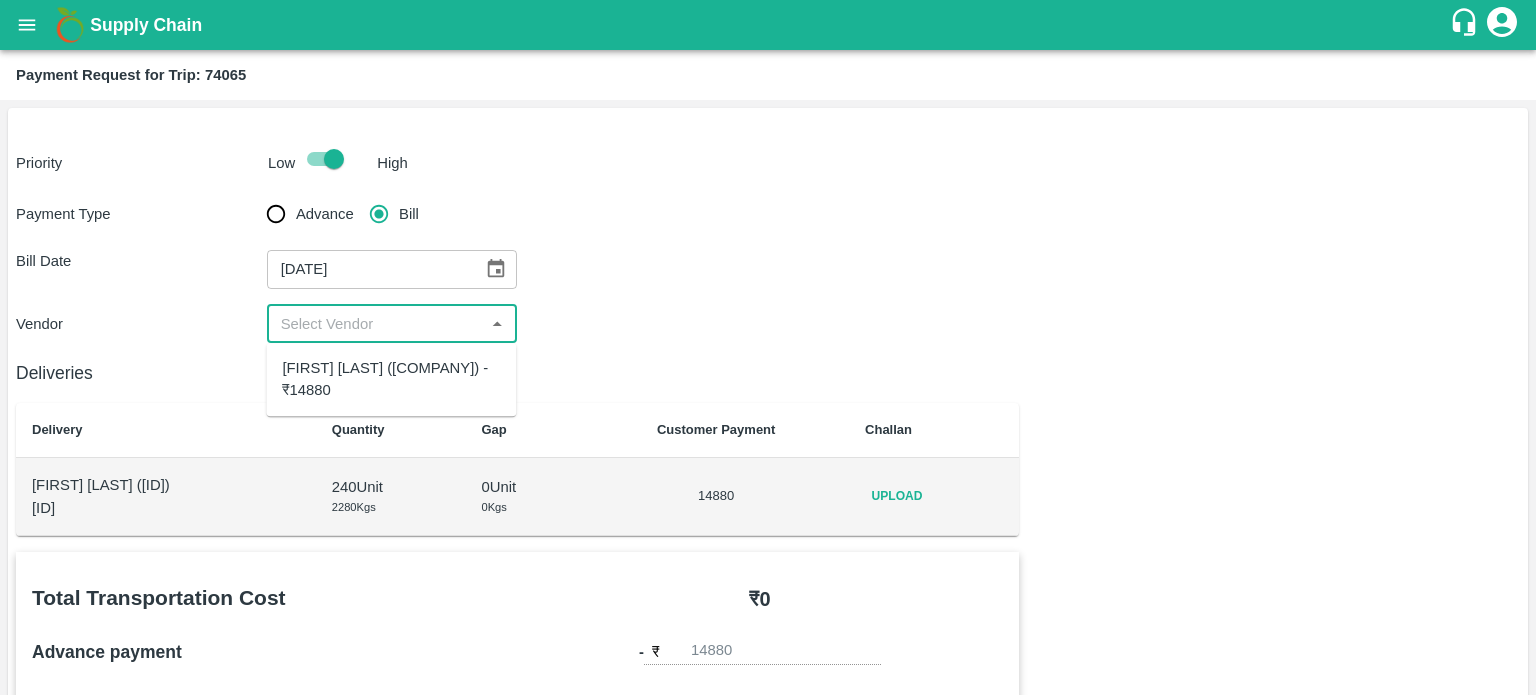 click on "Suraj Kumar Yadav (New Alpha Roadways) - ₹14880" at bounding box center (391, 379) 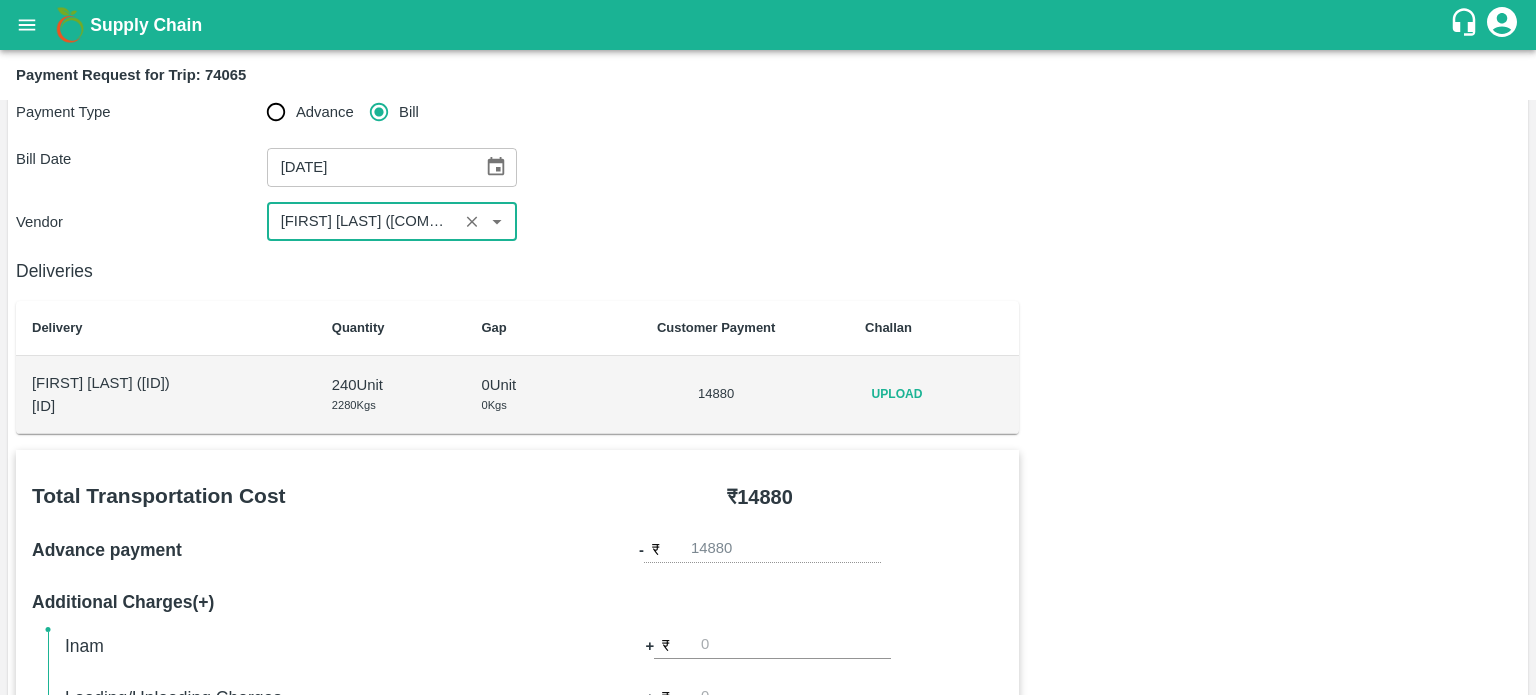 scroll, scrollTop: 108, scrollLeft: 0, axis: vertical 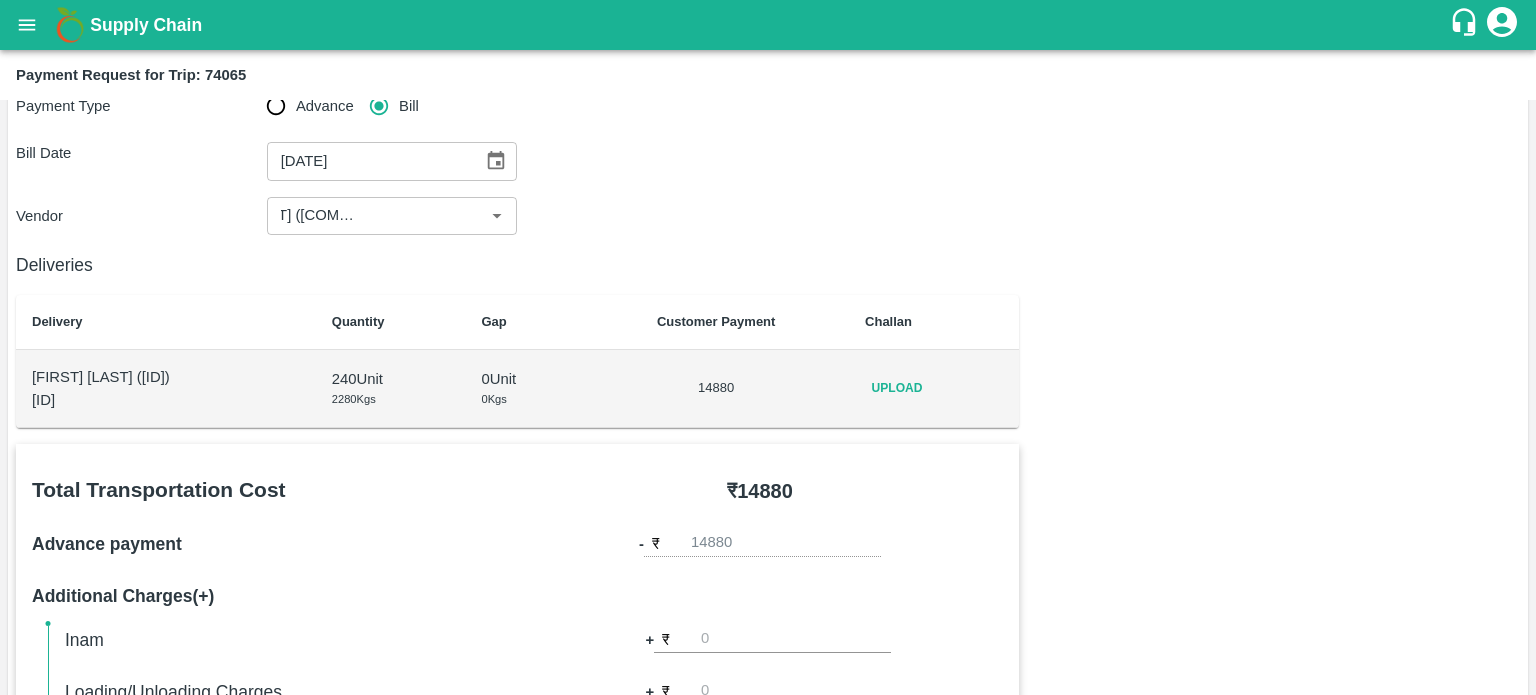 type on "Suraj Kumar Yadav (New Alpha Roadways) - ₹14880" 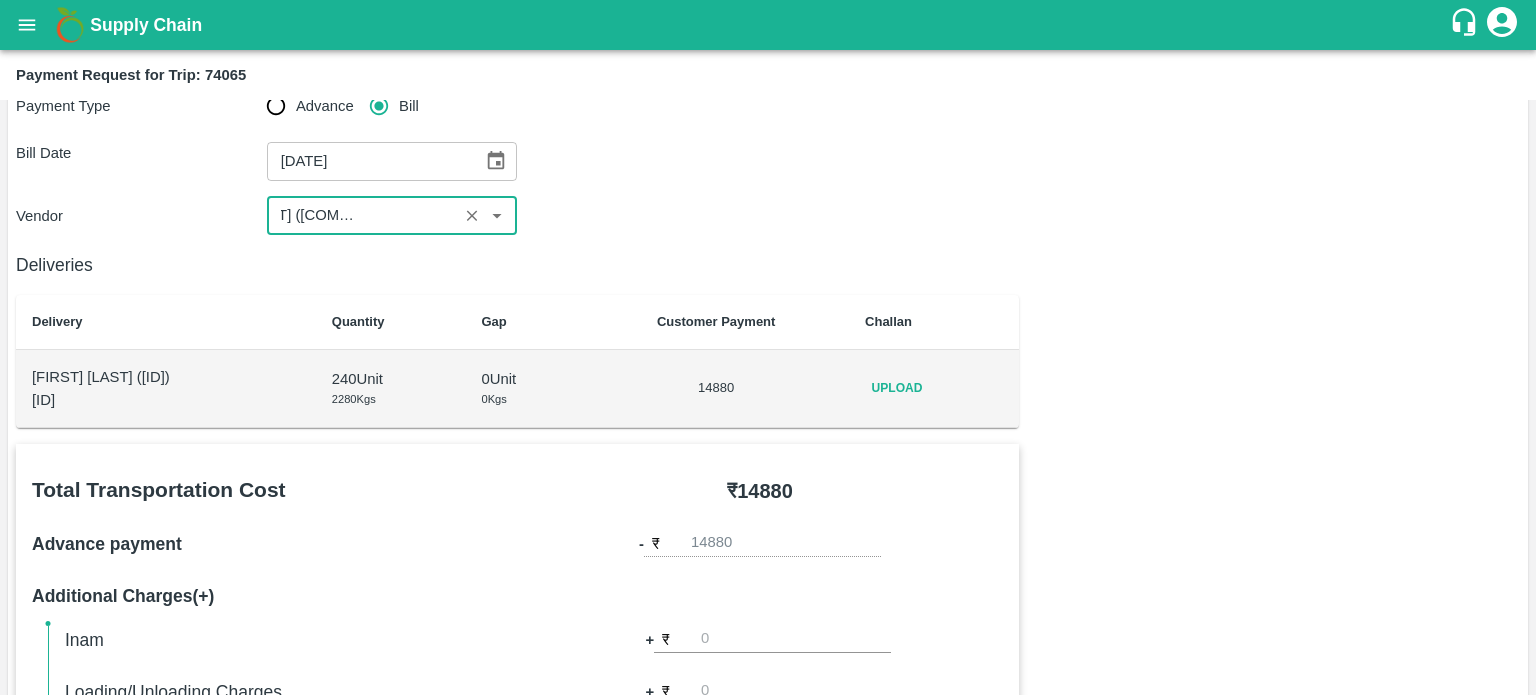 scroll, scrollTop: 0, scrollLeft: 0, axis: both 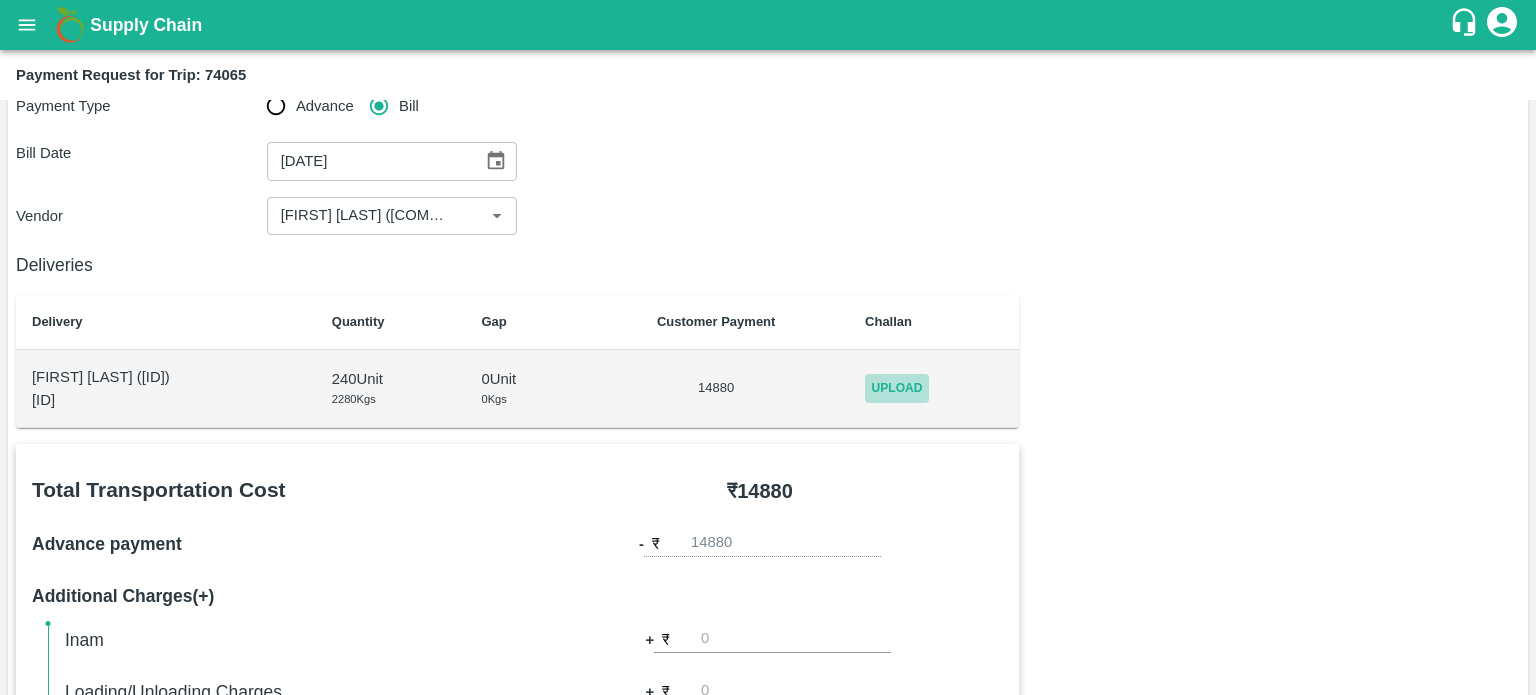 click on "Upload" at bounding box center (897, 388) 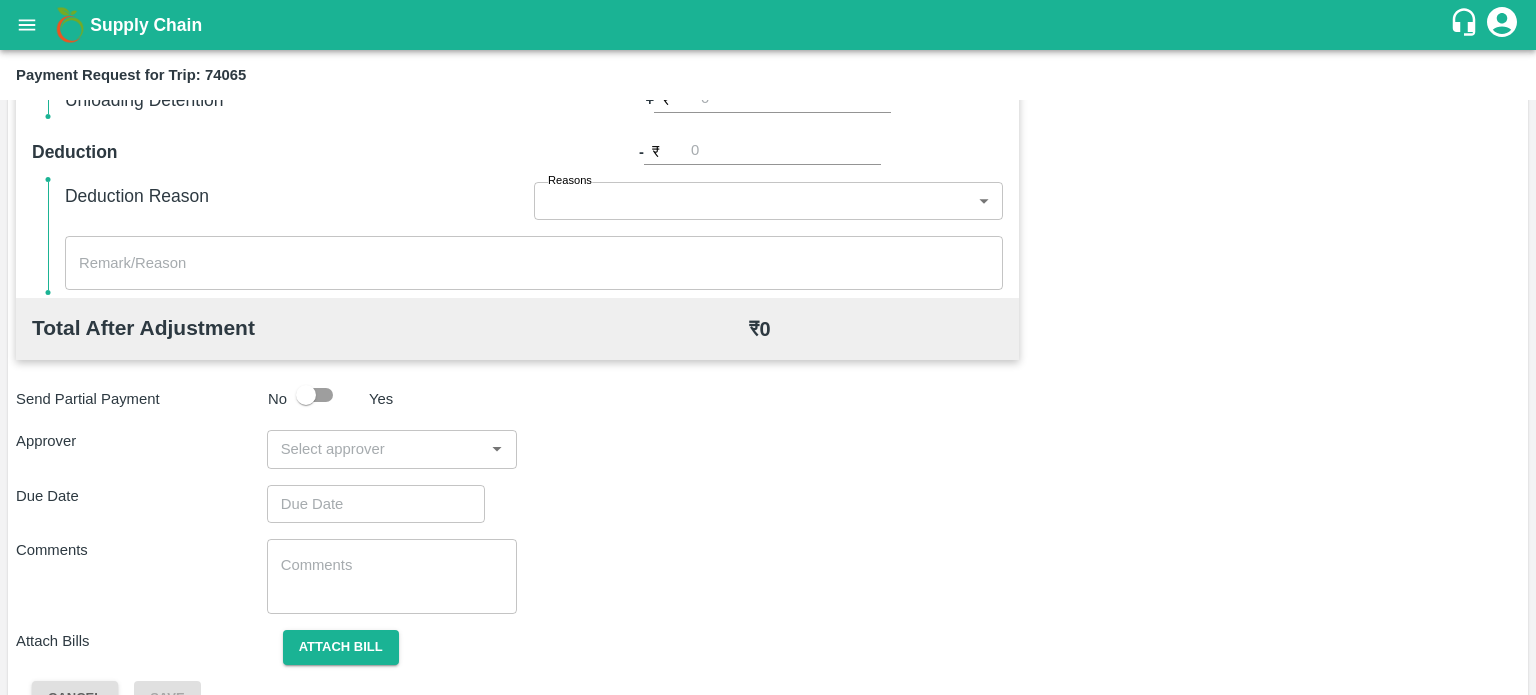 scroll, scrollTop: 848, scrollLeft: 0, axis: vertical 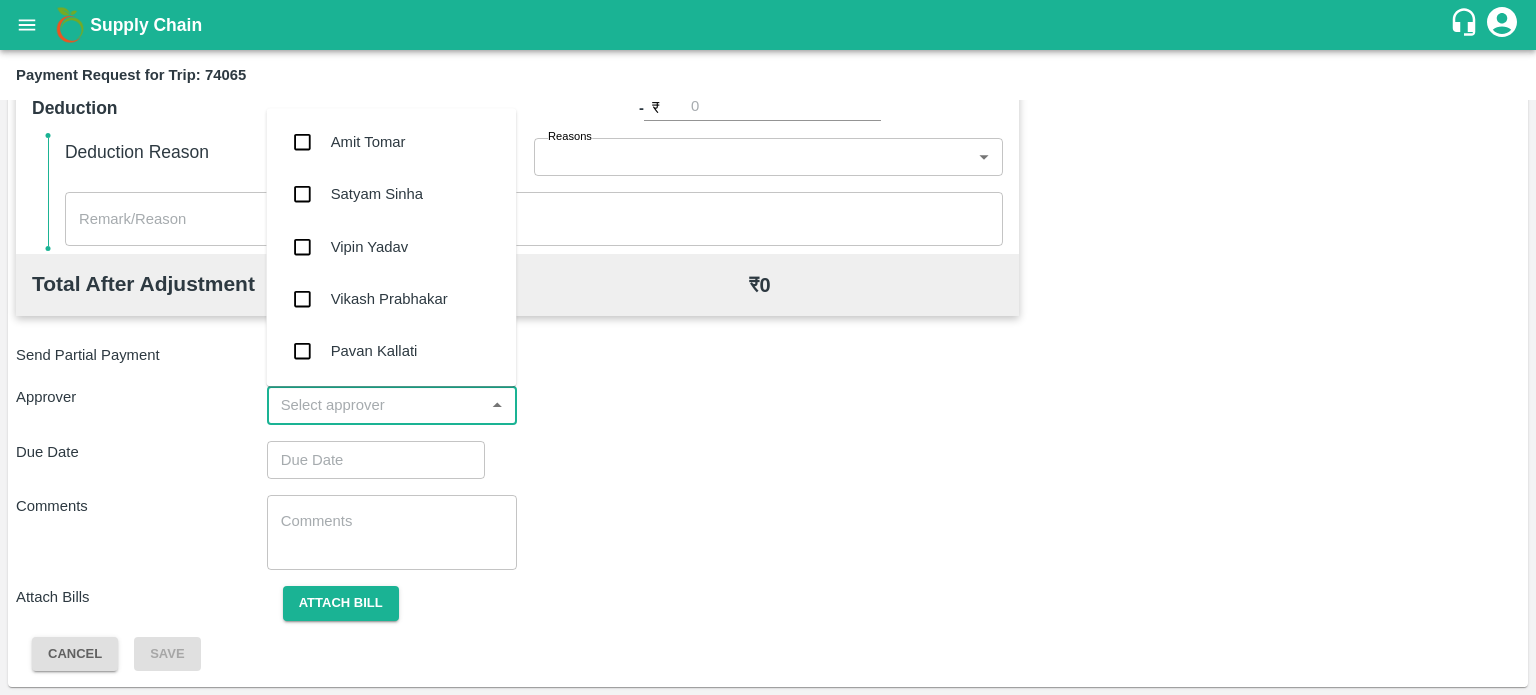 click at bounding box center [376, 405] 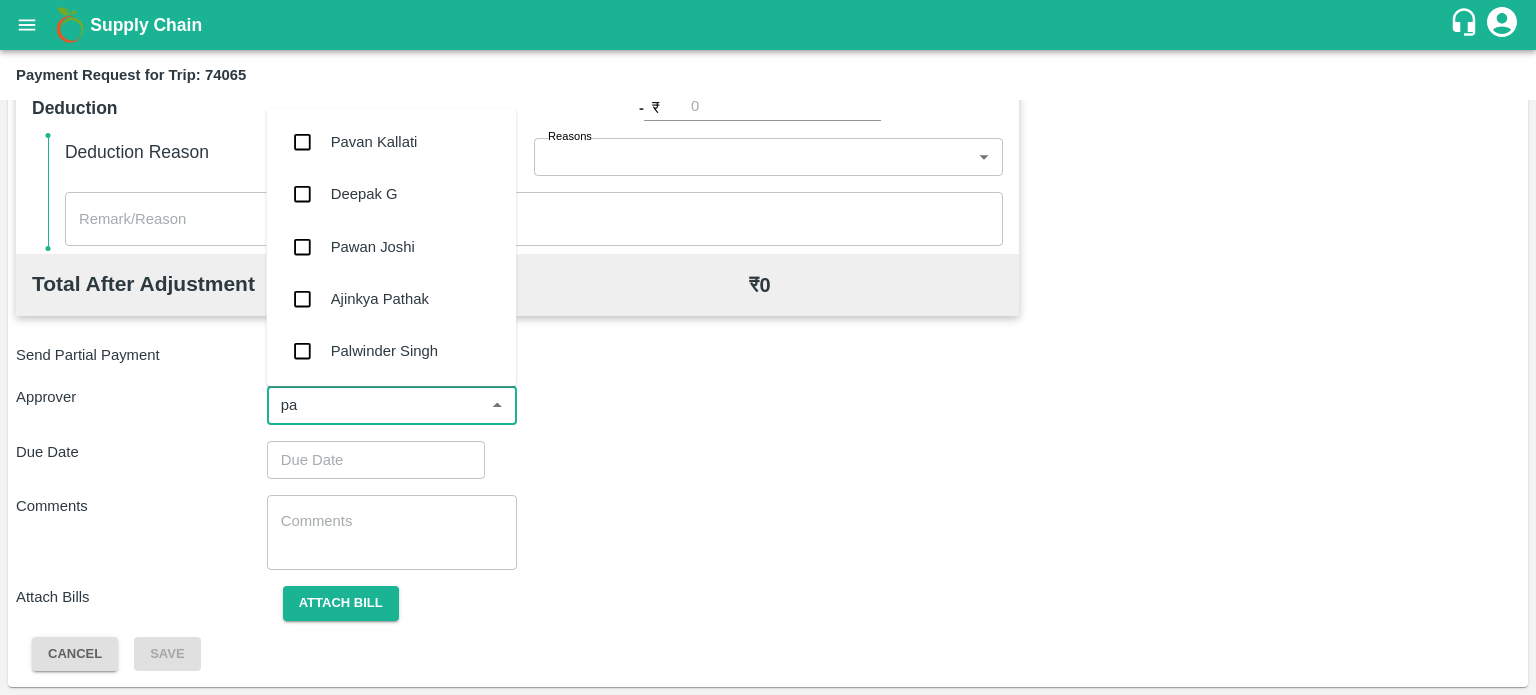 type on "pal" 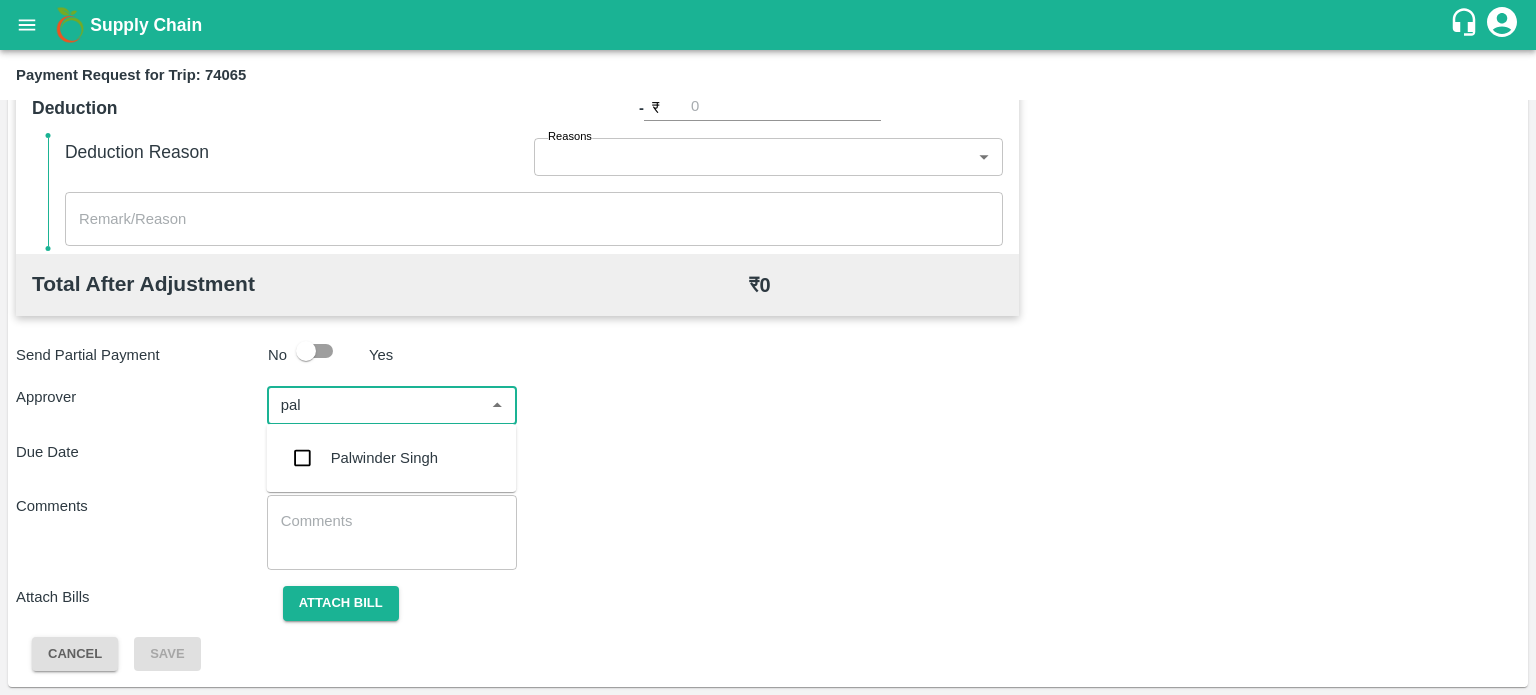 click on "Palwinder Singh" at bounding box center (384, 458) 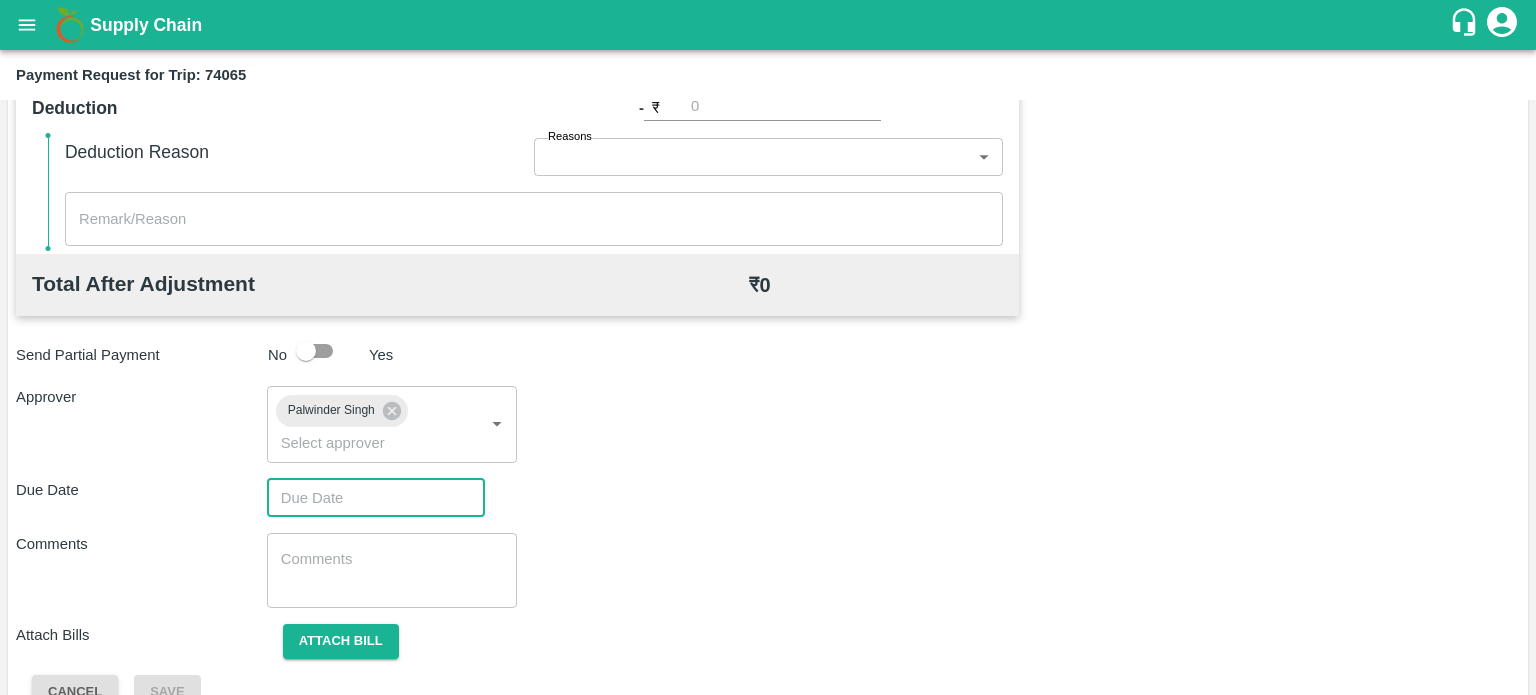 type on "DD/MM/YYYY hh:mm aa" 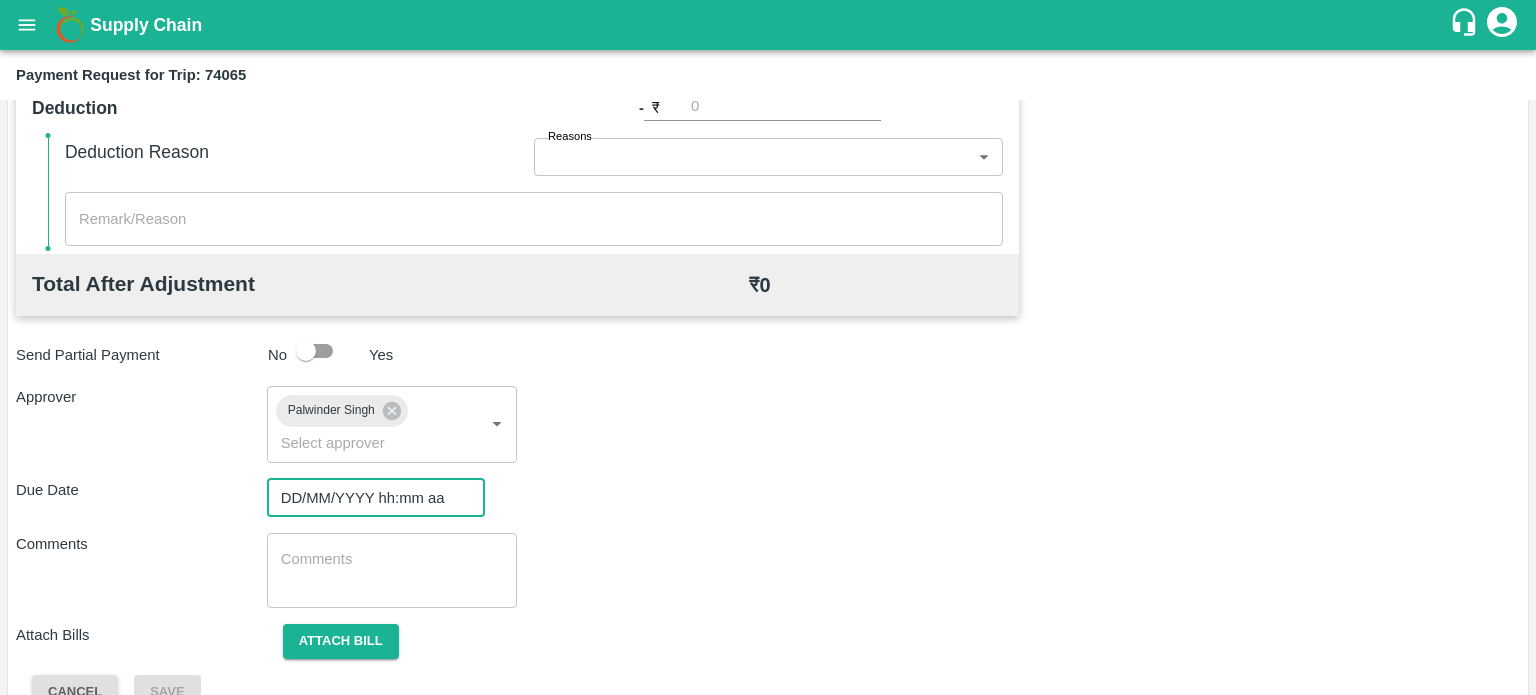 click on "DD/MM/YYYY hh:mm aa" at bounding box center (369, 498) 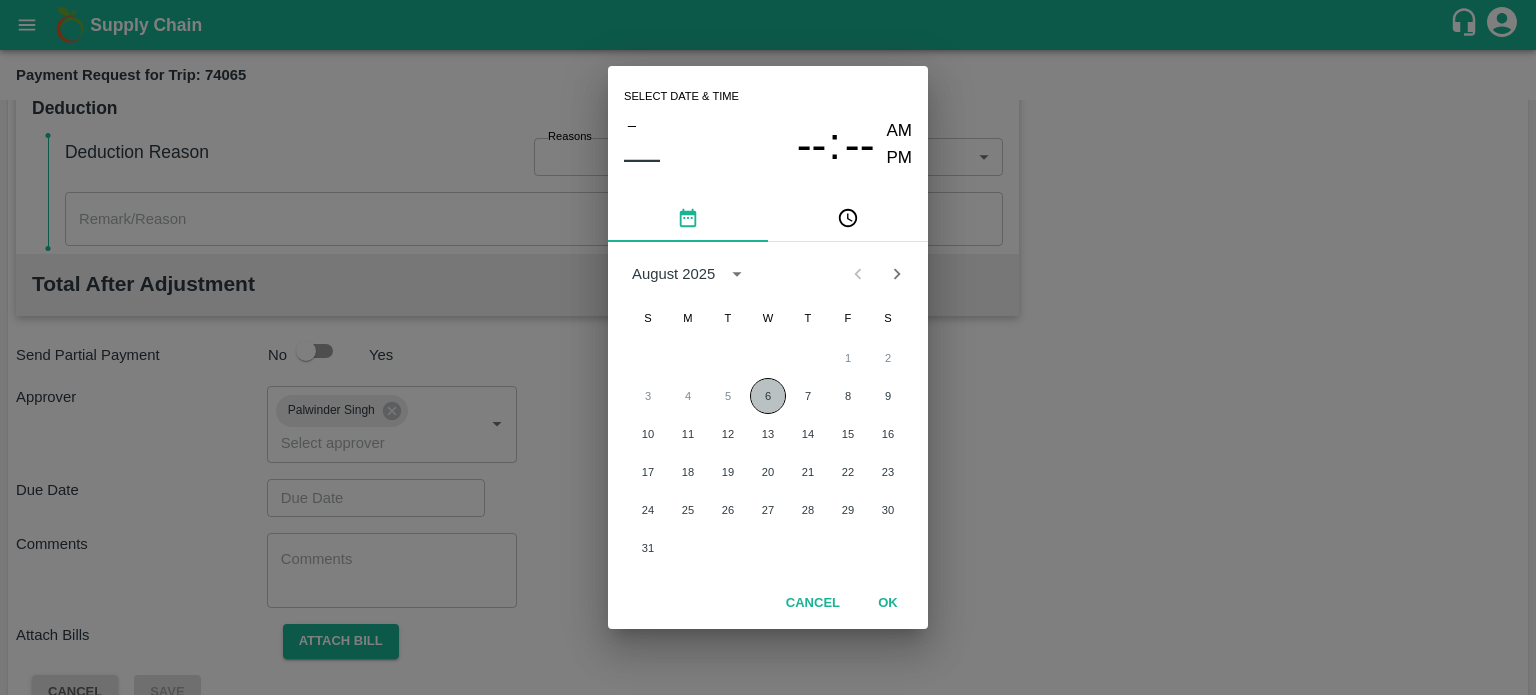 click on "6" at bounding box center [768, 396] 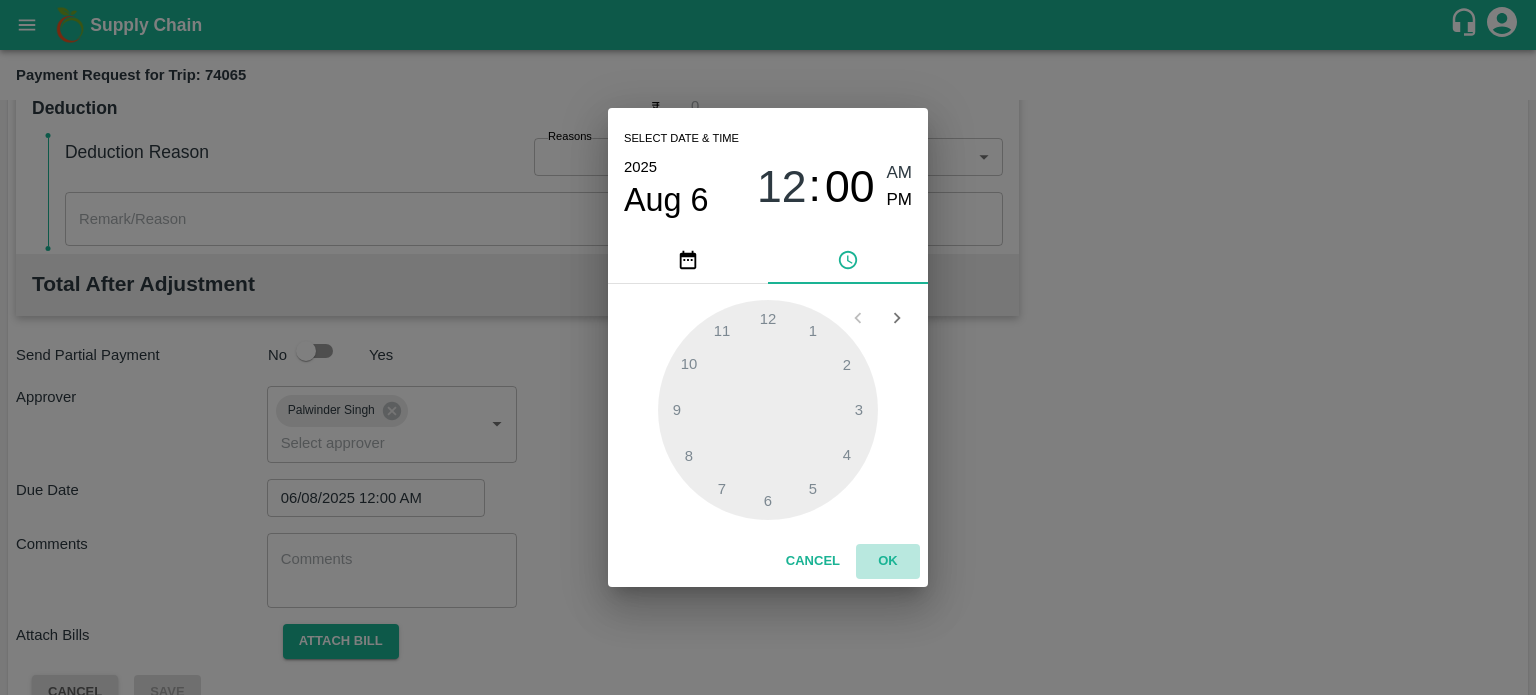 click on "OK" at bounding box center [888, 561] 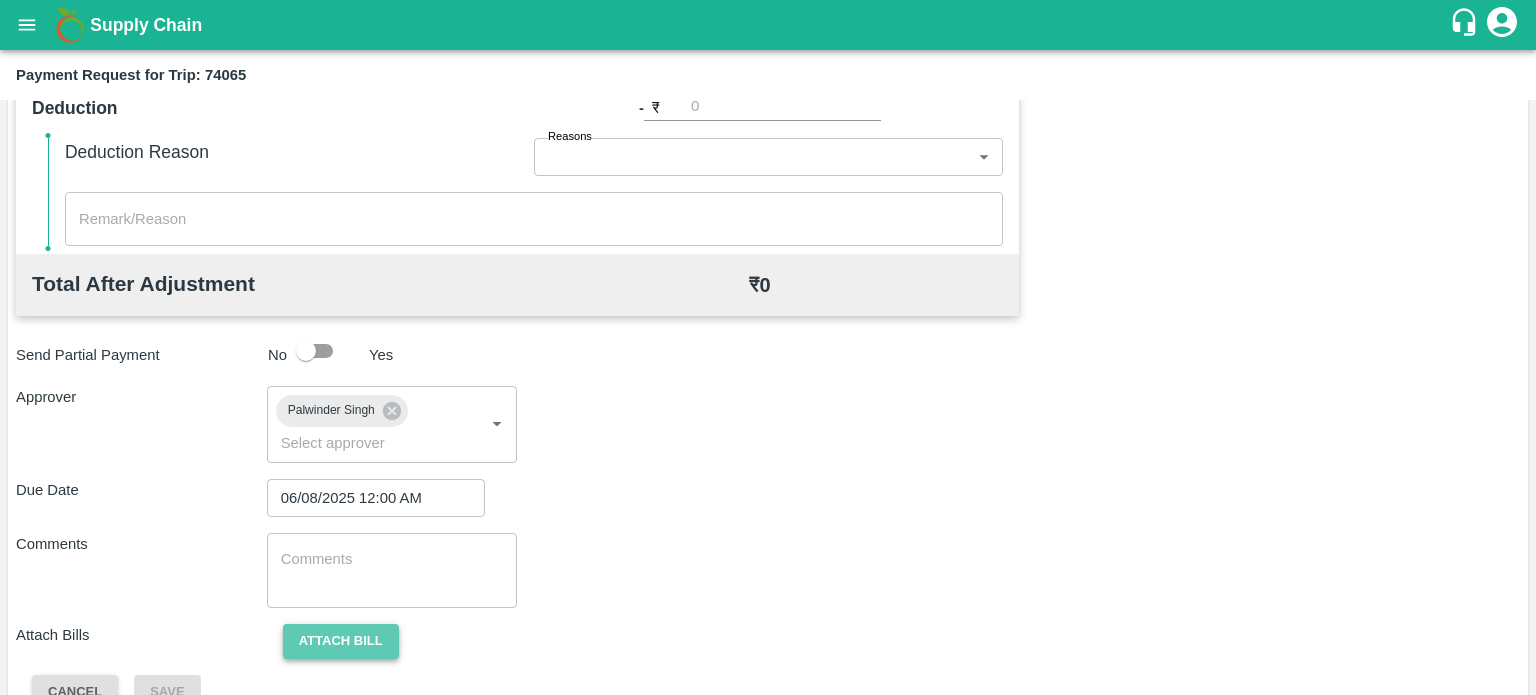 click on "Attach bill" at bounding box center [341, 641] 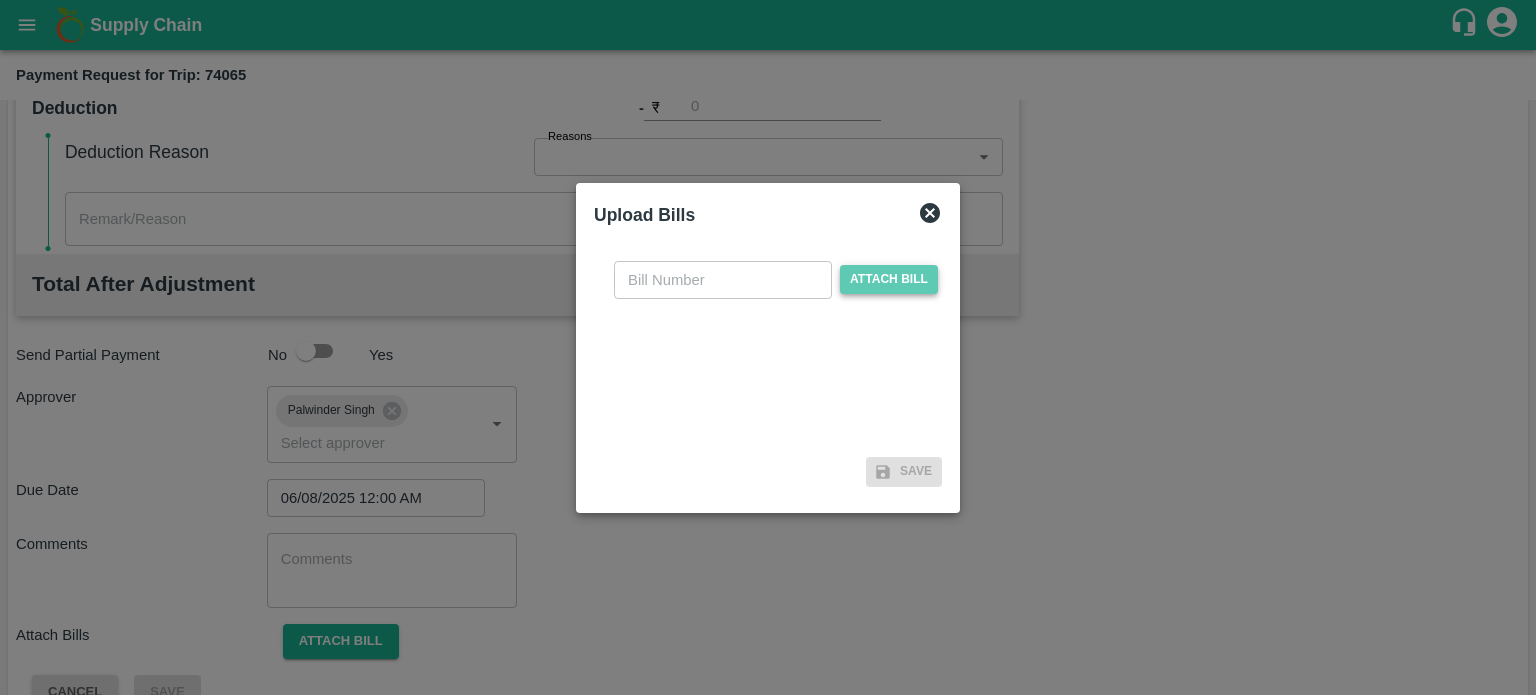 click on "Attach bill" at bounding box center (889, 279) 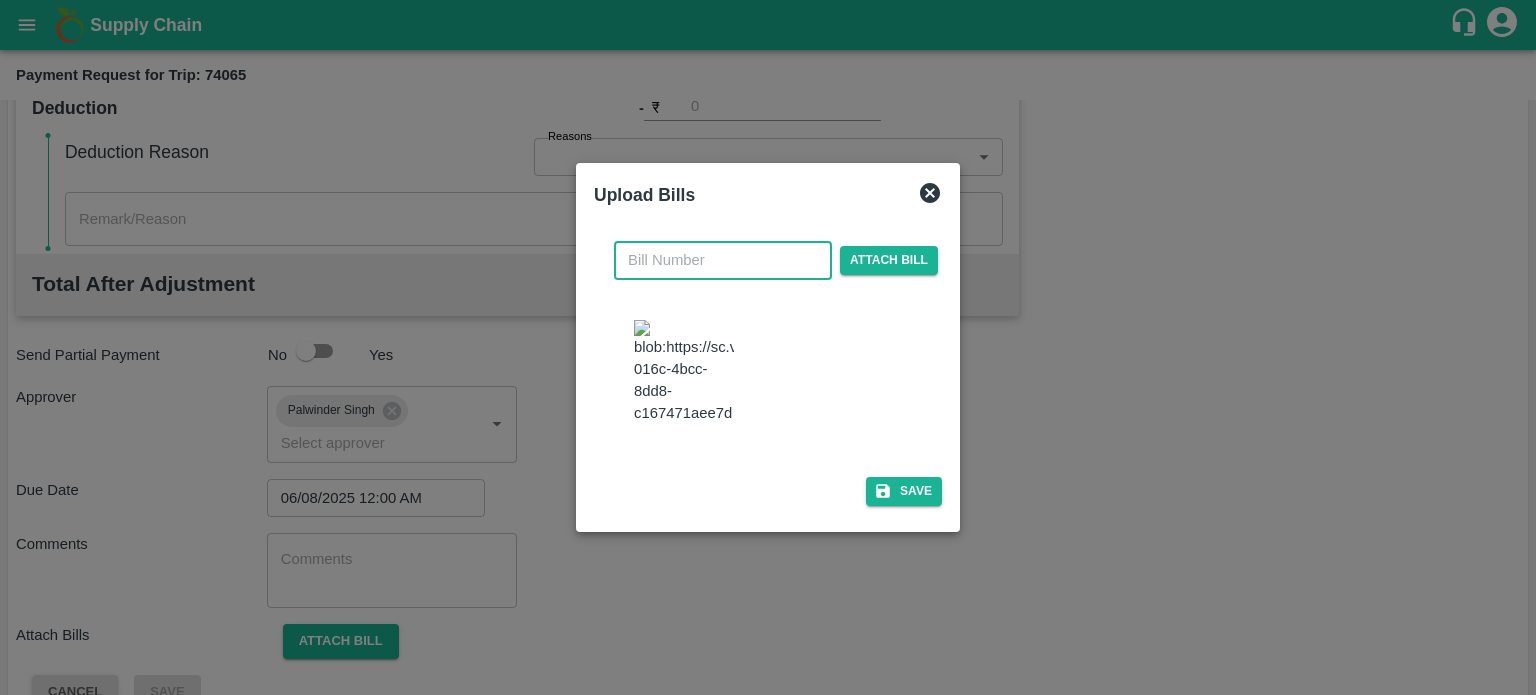 click at bounding box center (723, 260) 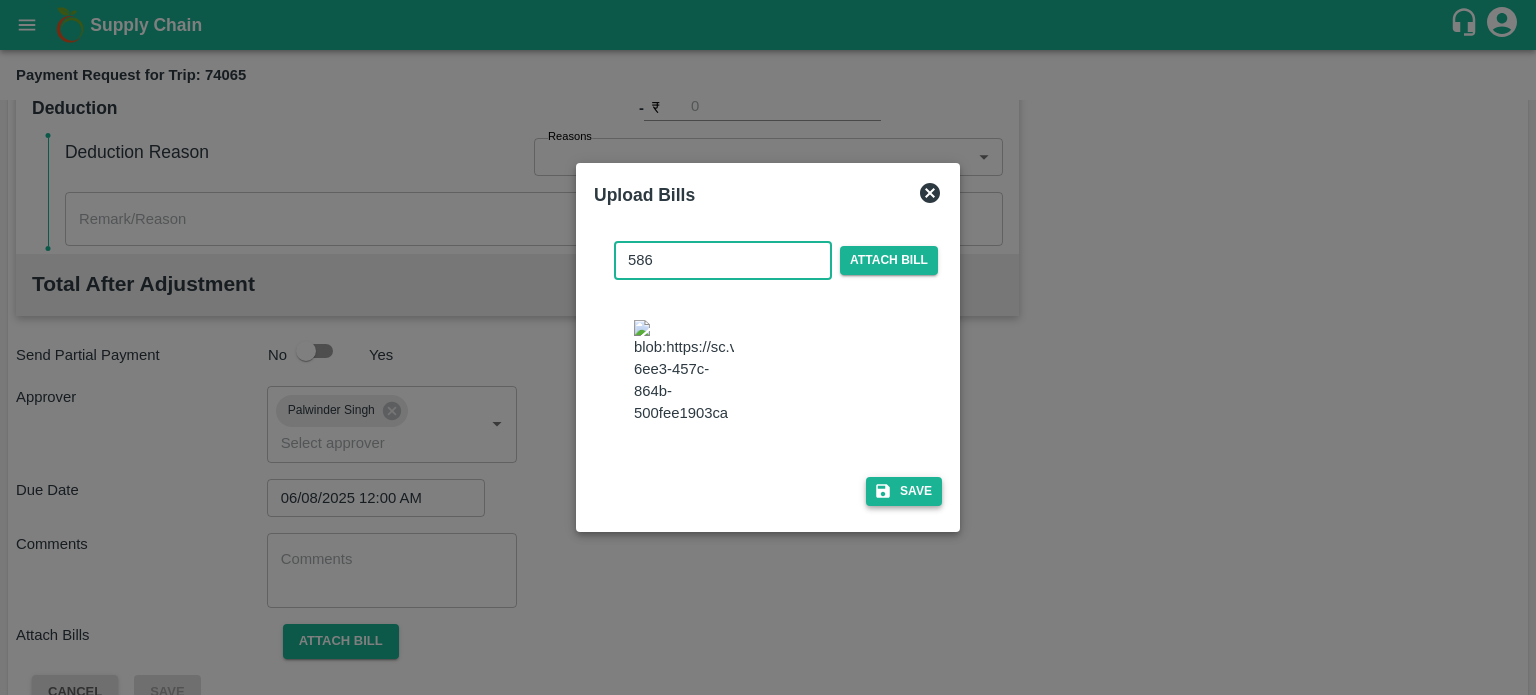 type on "586" 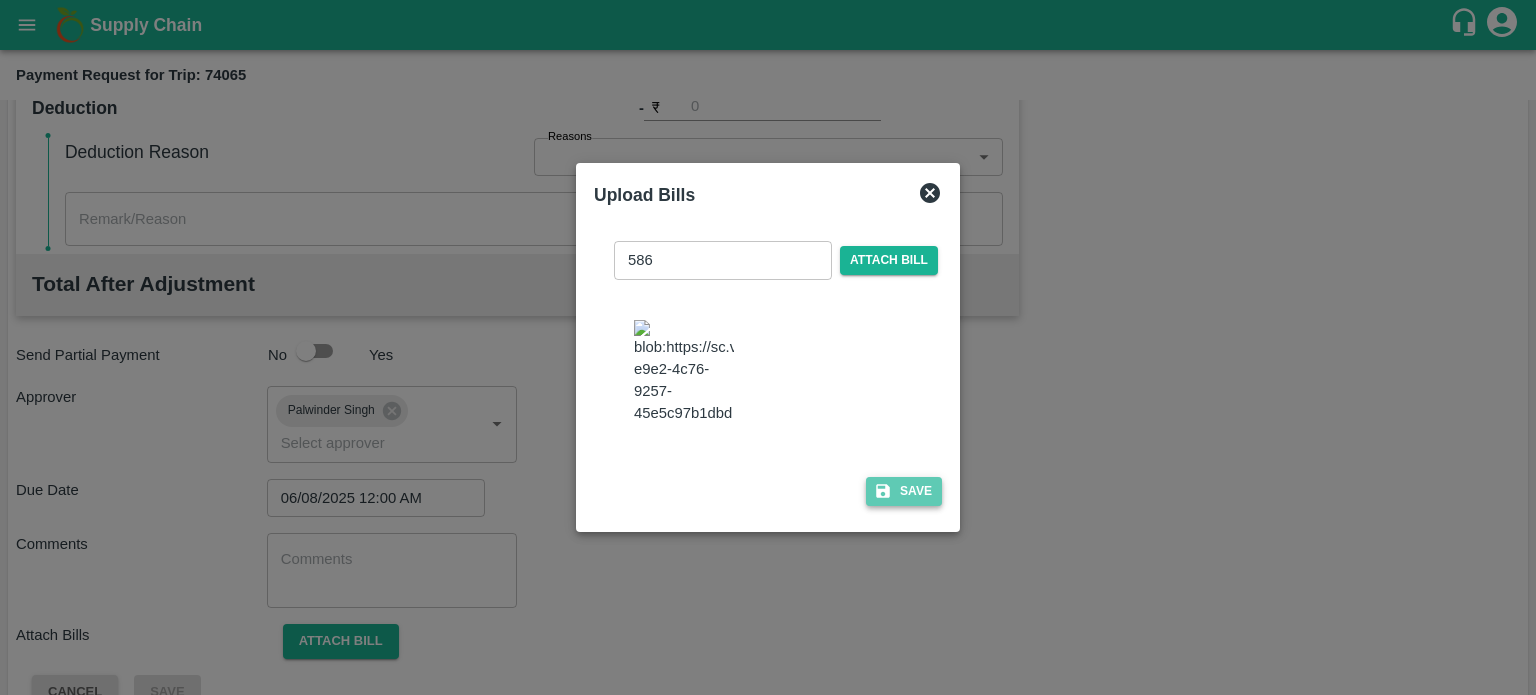 click on "Save" at bounding box center [904, 491] 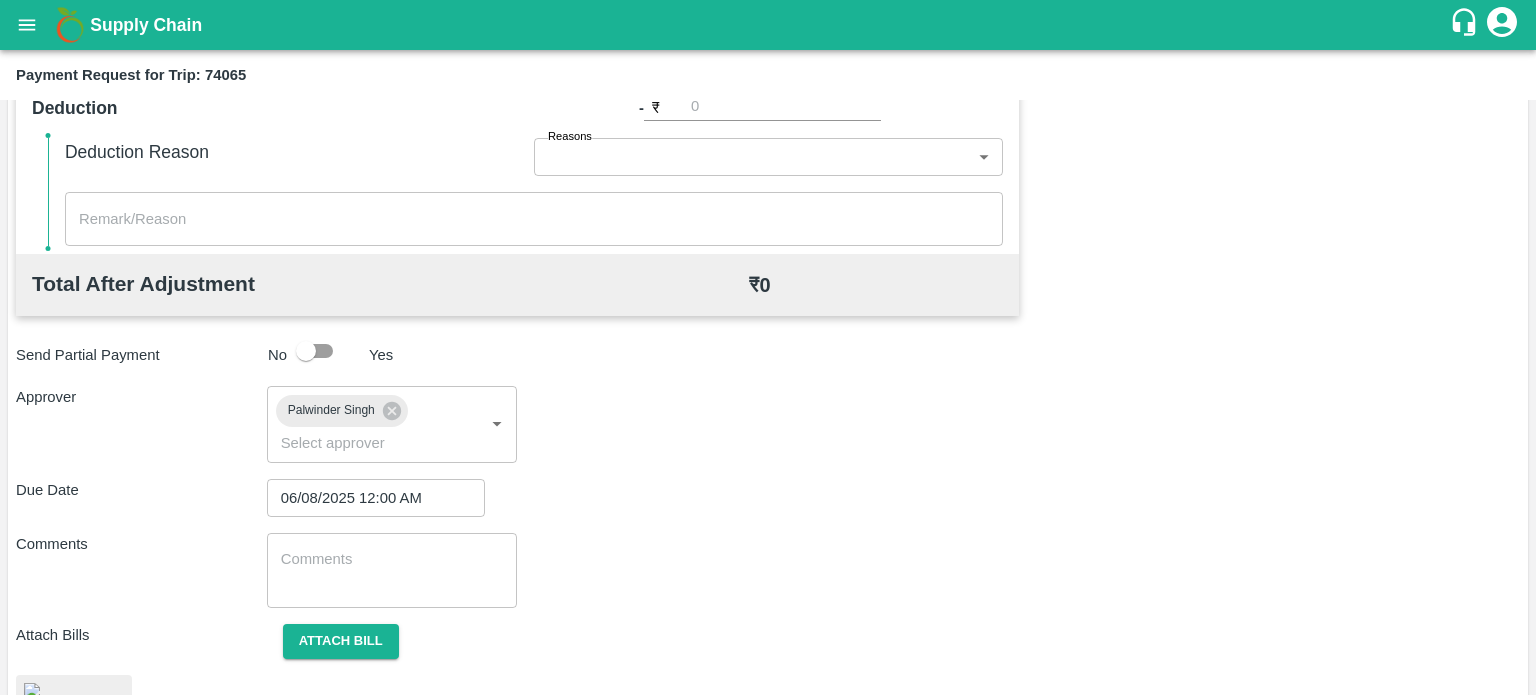 scroll, scrollTop: 964, scrollLeft: 0, axis: vertical 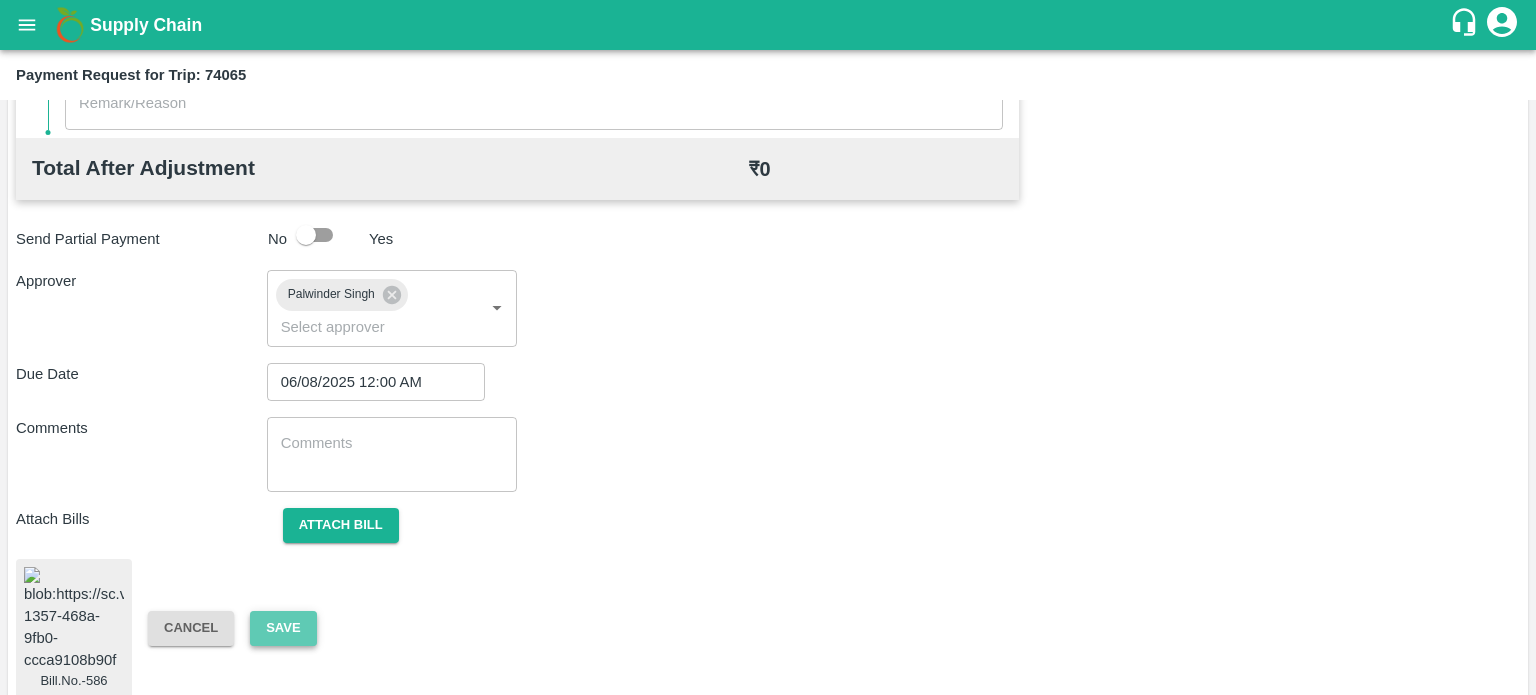 click on "Save" at bounding box center (283, 628) 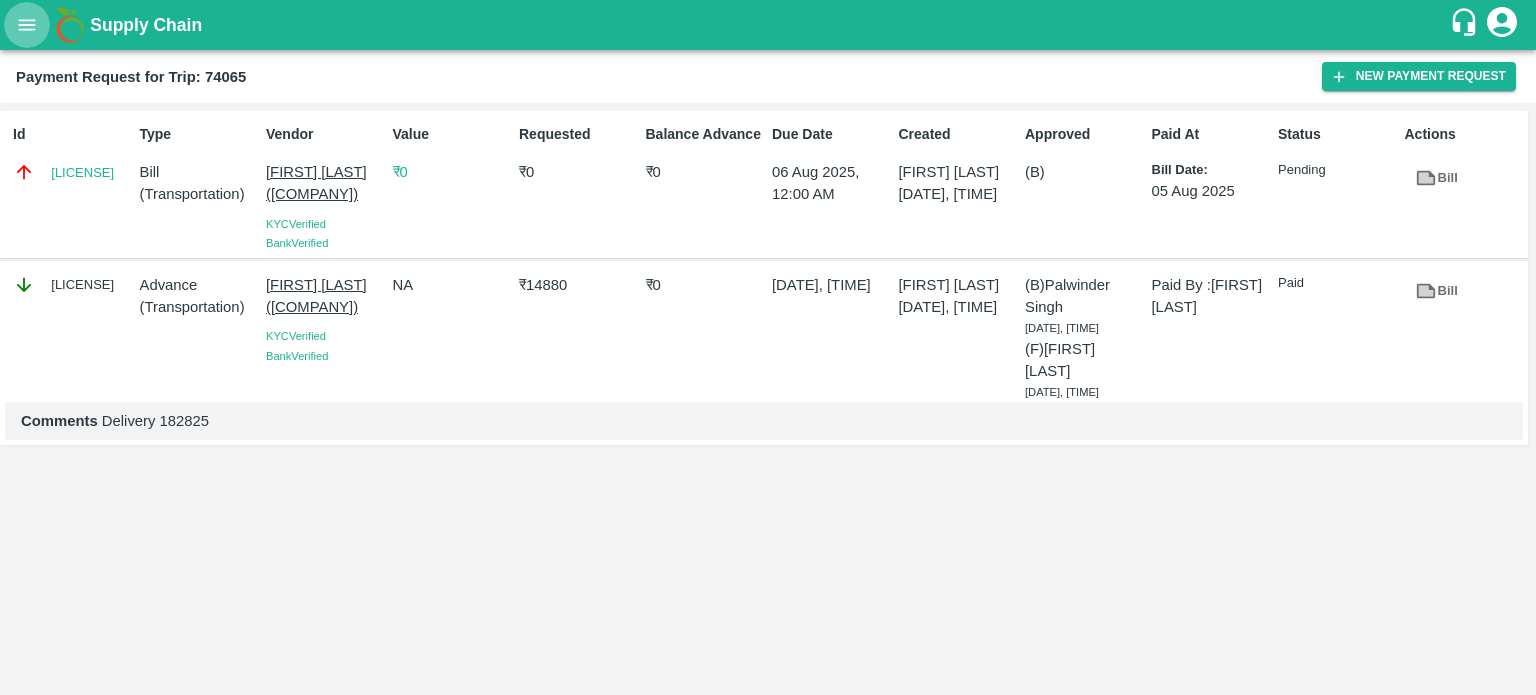 click 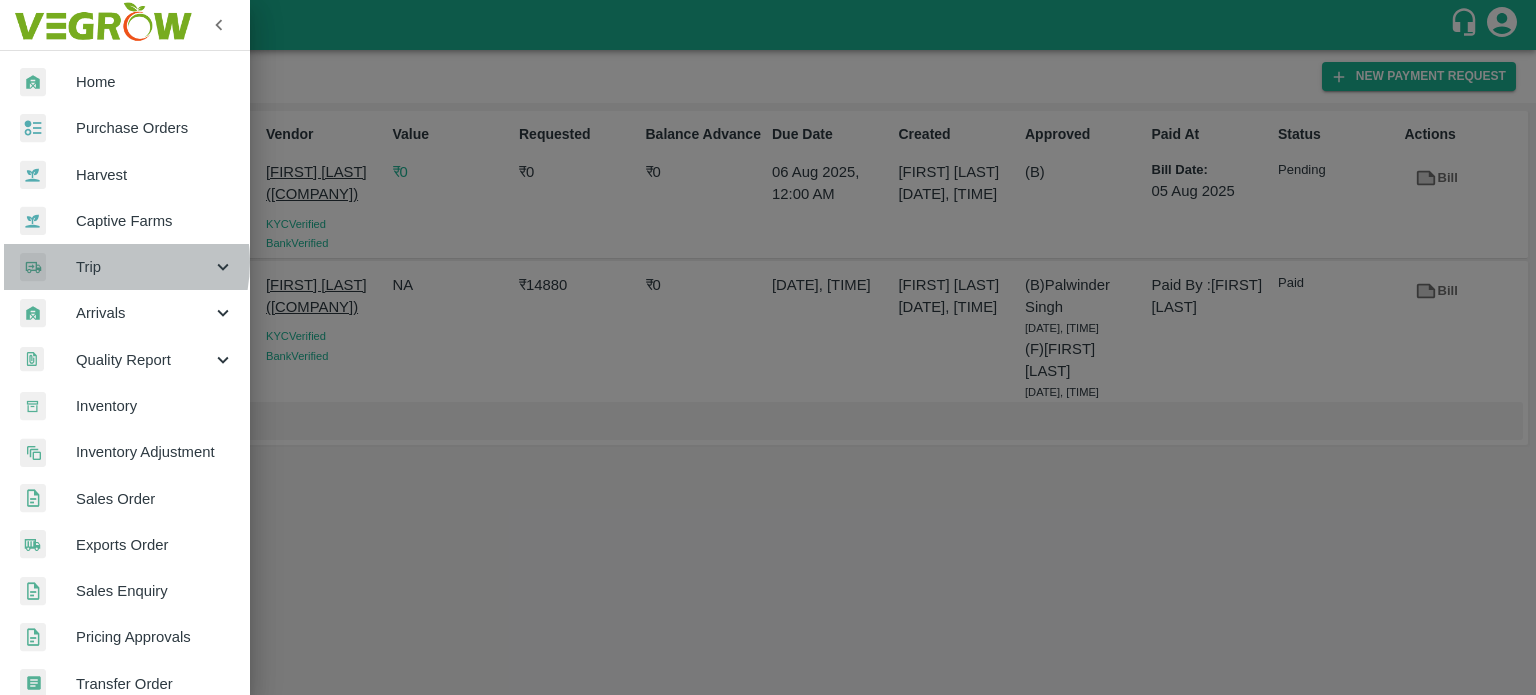 click on "Trip" at bounding box center (144, 267) 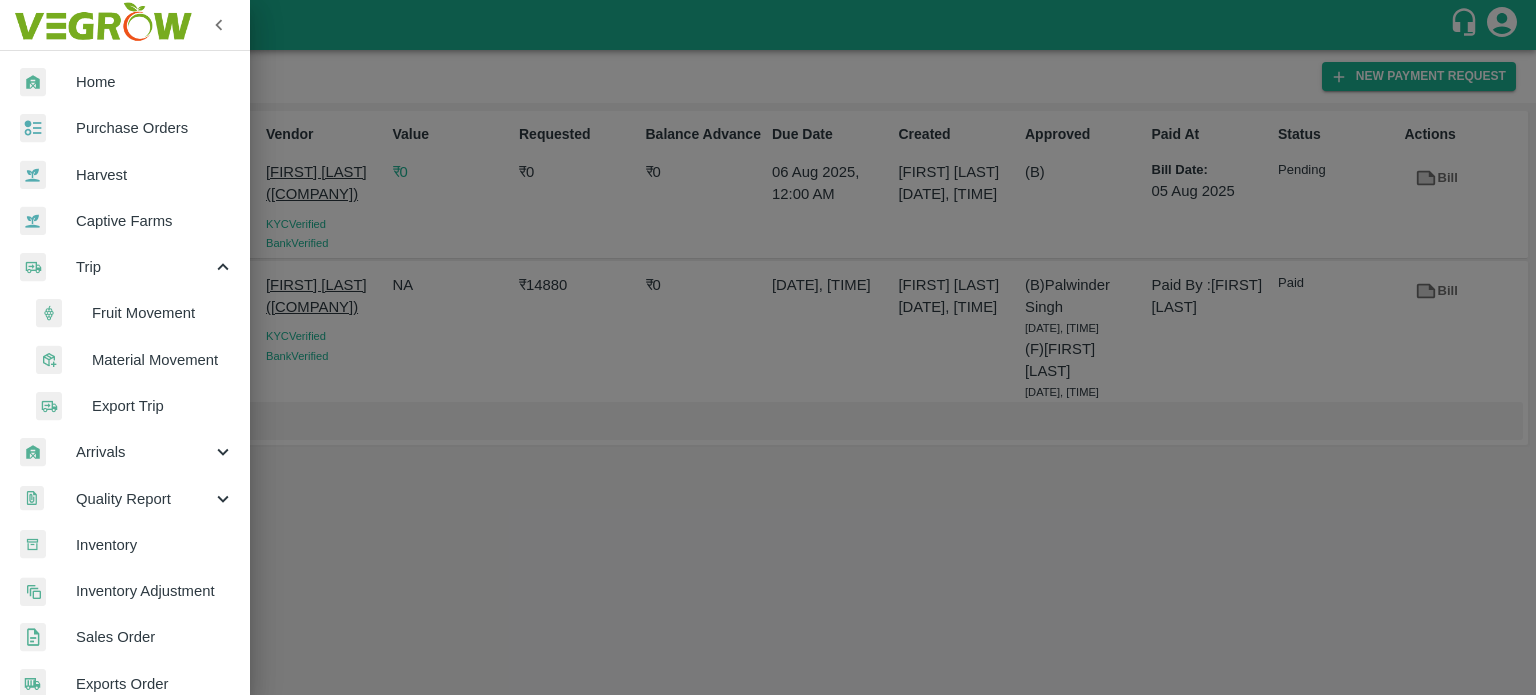 click on "Fruit Movement" at bounding box center [163, 313] 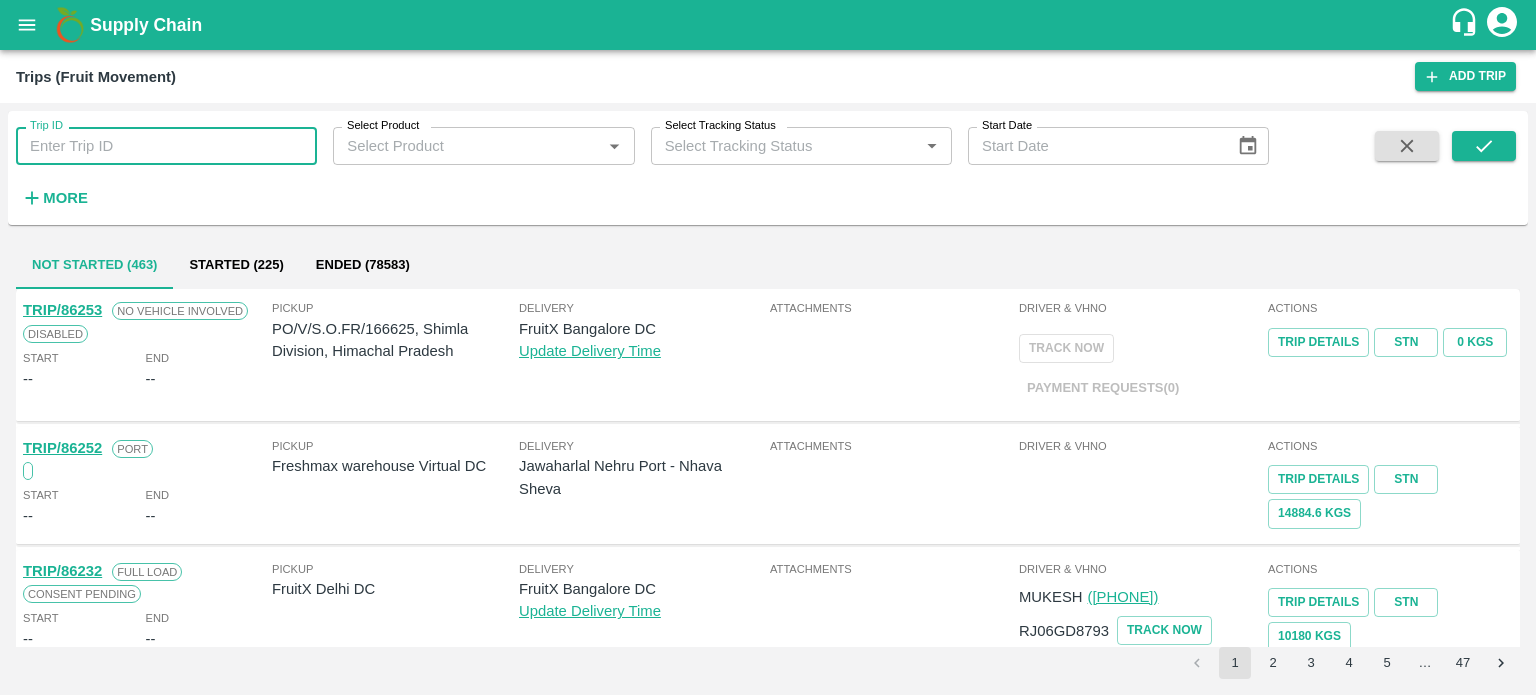 click on "Trip ID" at bounding box center (166, 146) 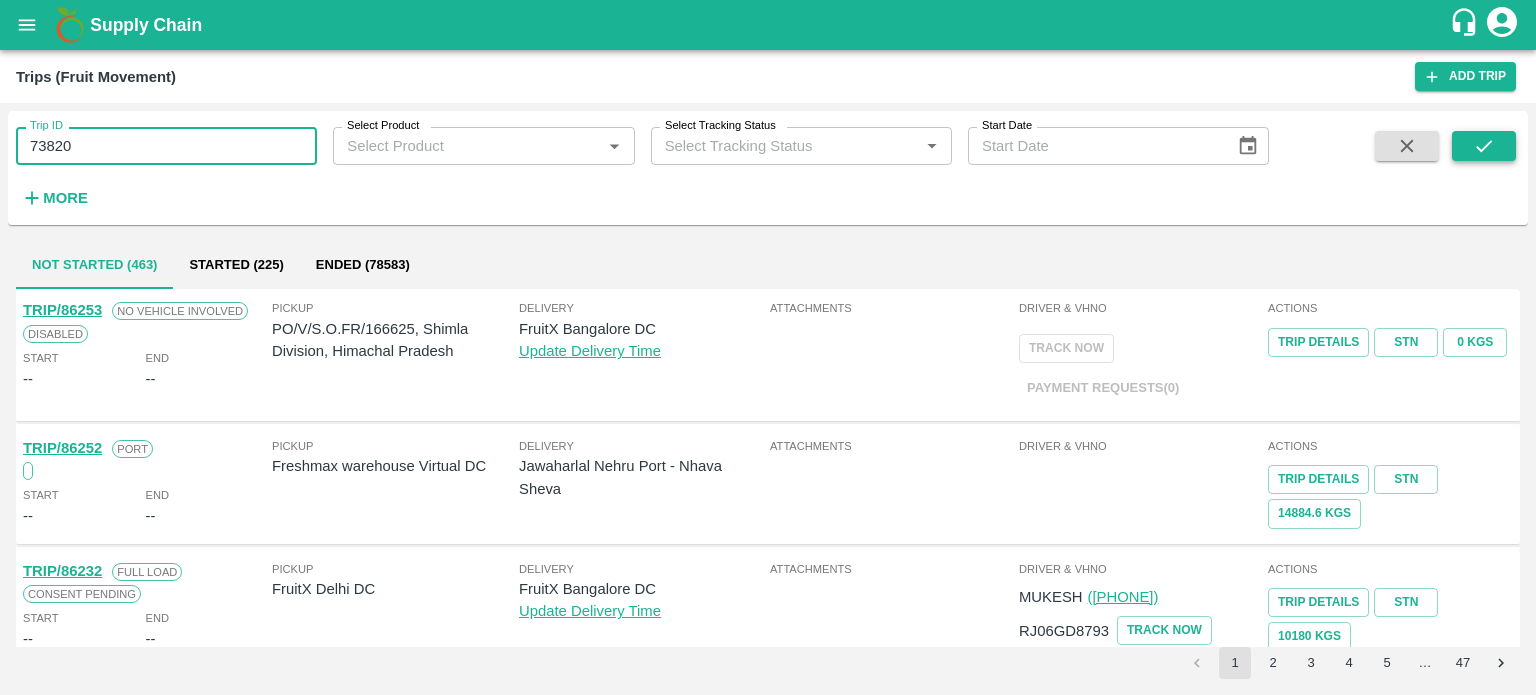 type on "73820" 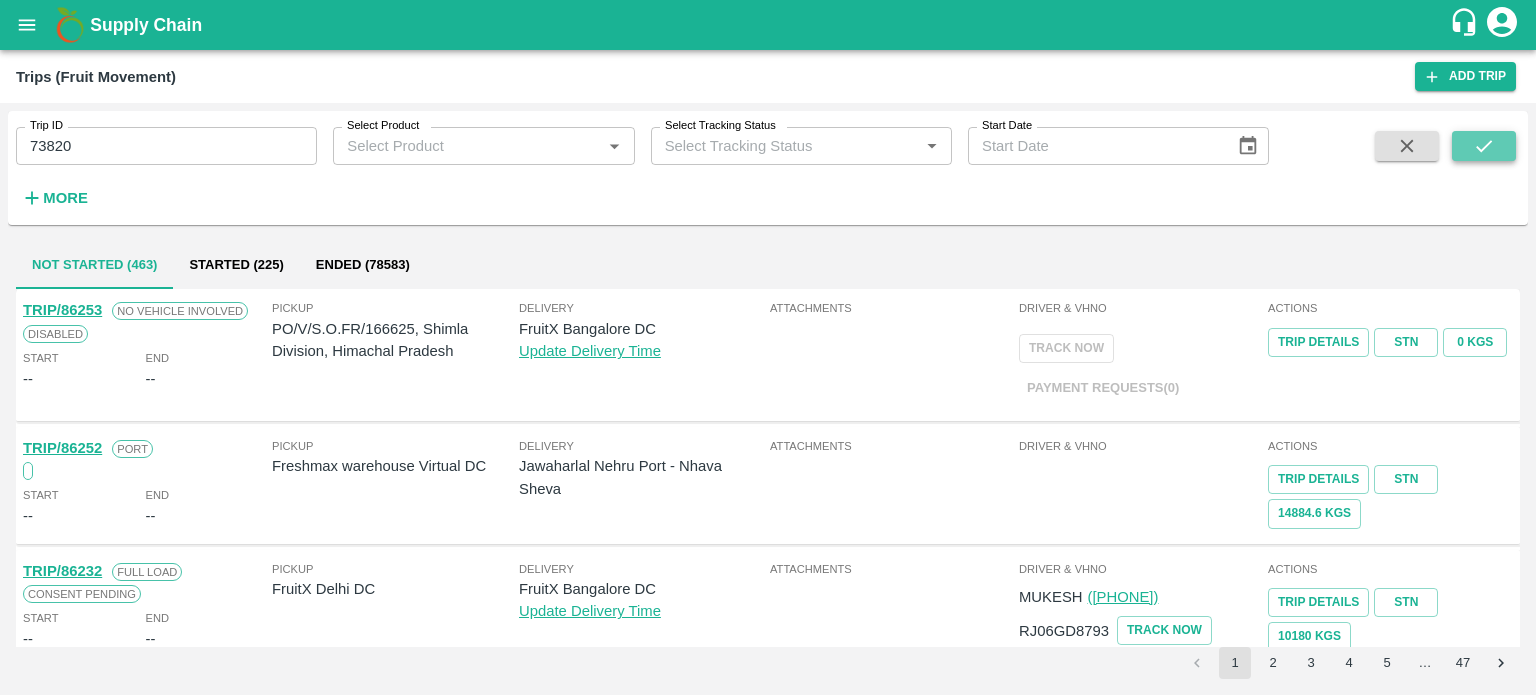 click 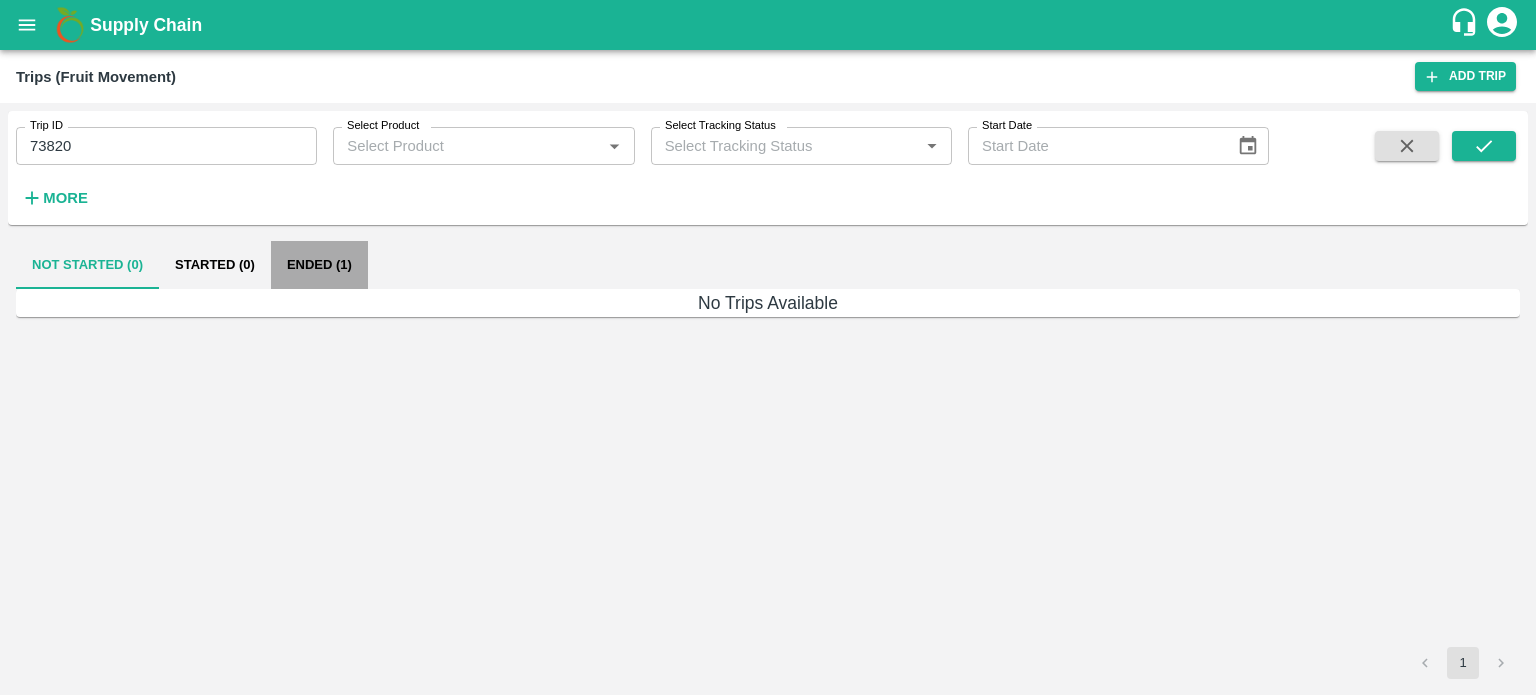 click on "Ended (1)" at bounding box center (319, 265) 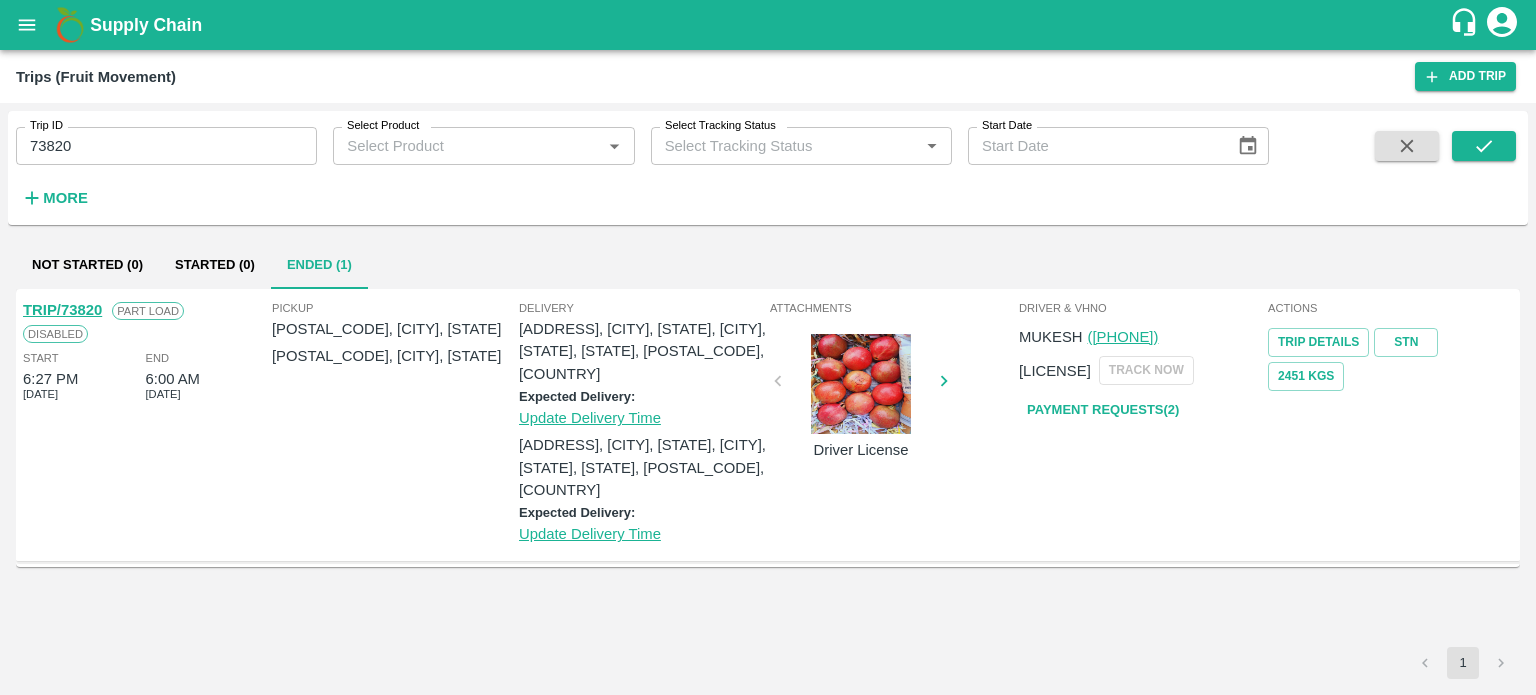click on "Payment Requests( 2 )" at bounding box center (1103, 410) 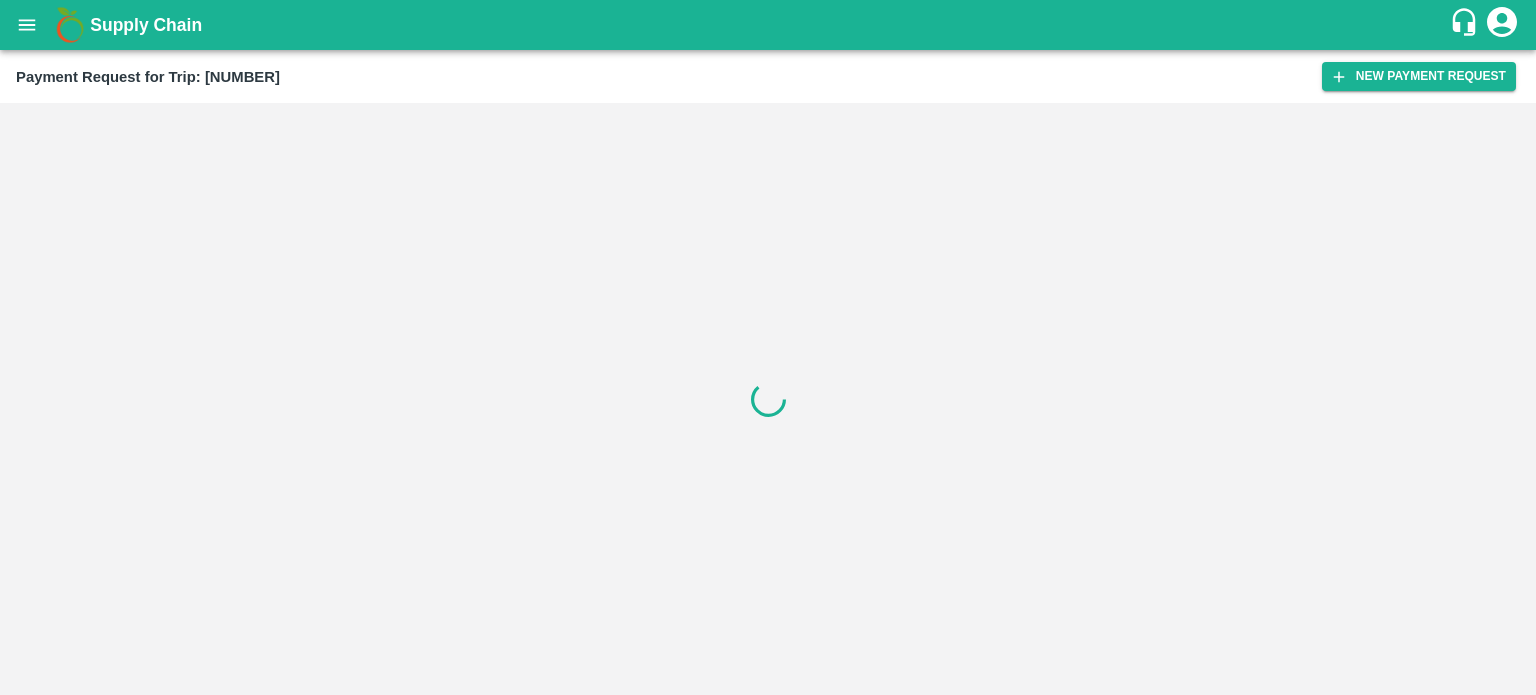 scroll, scrollTop: 0, scrollLeft: 0, axis: both 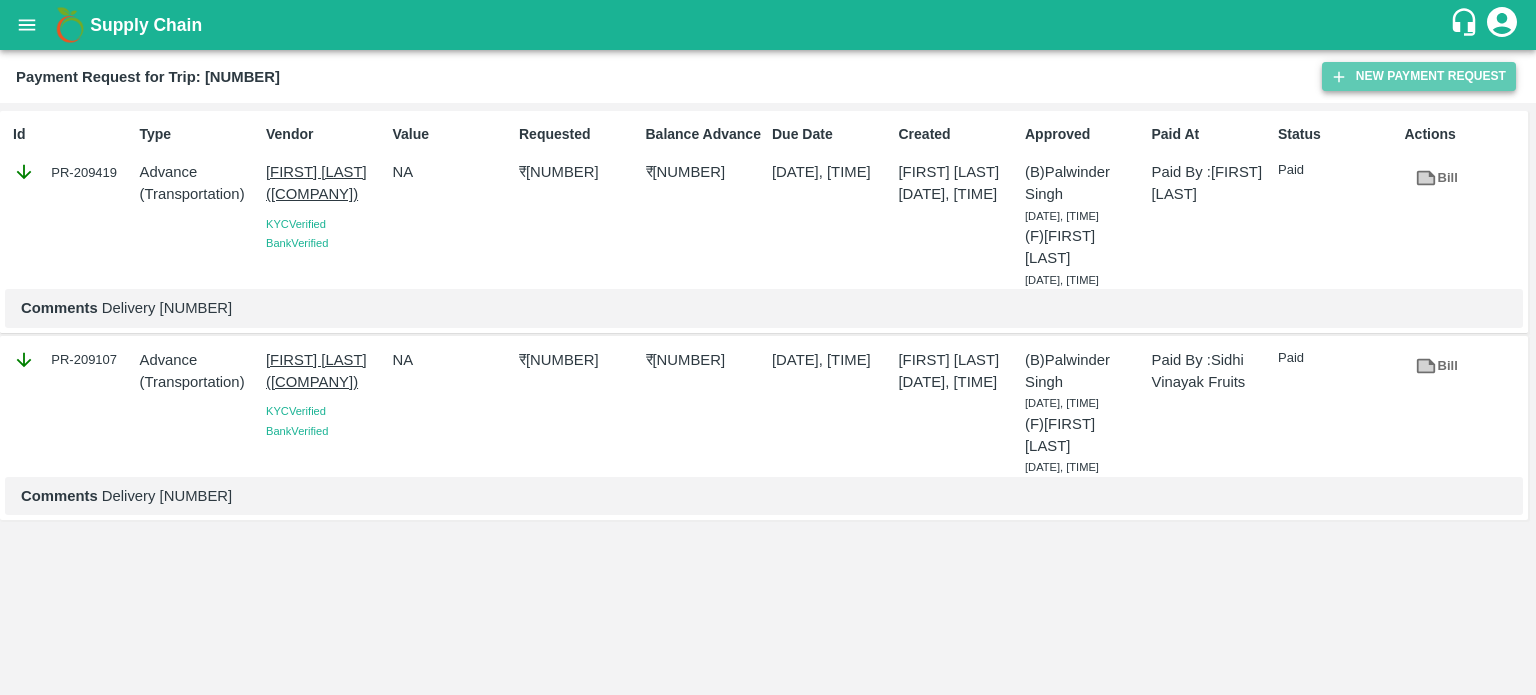 click on "New Payment Request" at bounding box center (1419, 76) 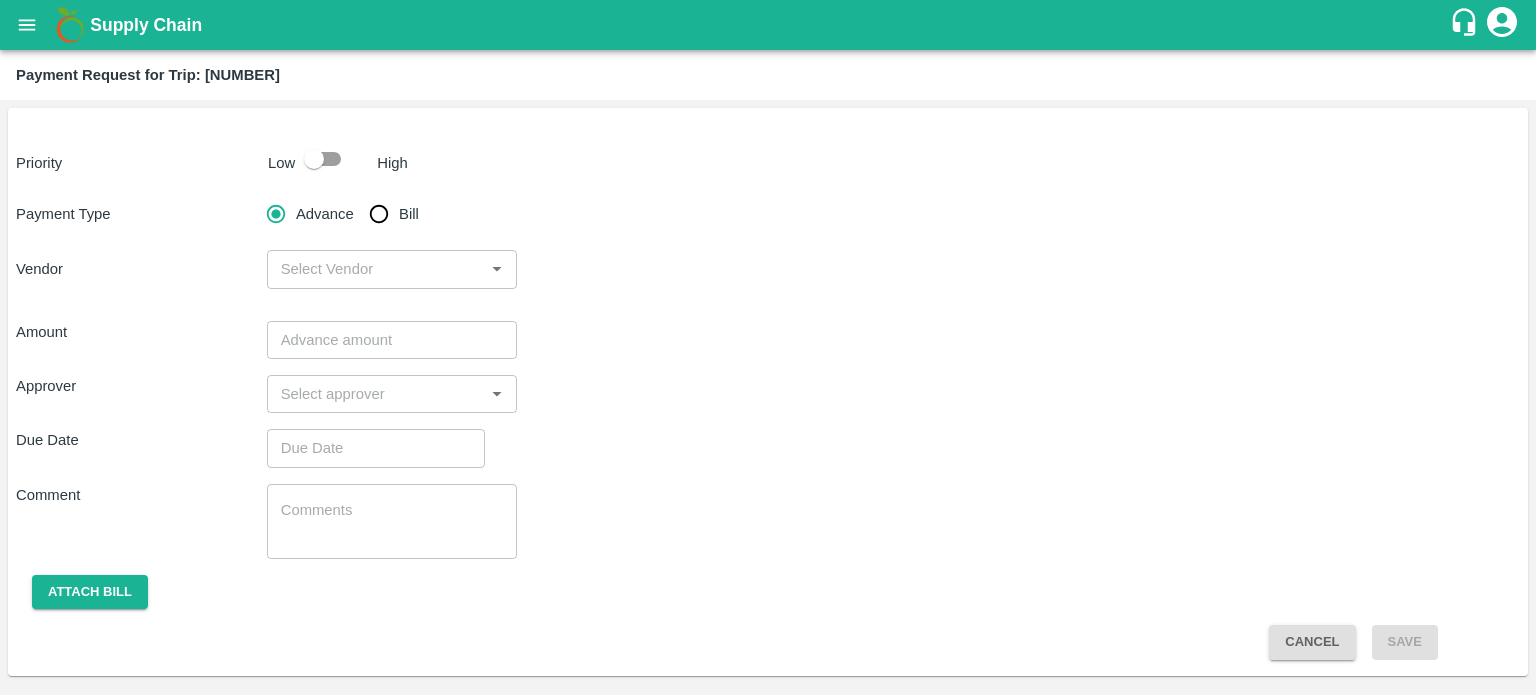 click on "Low" at bounding box center [277, 159] 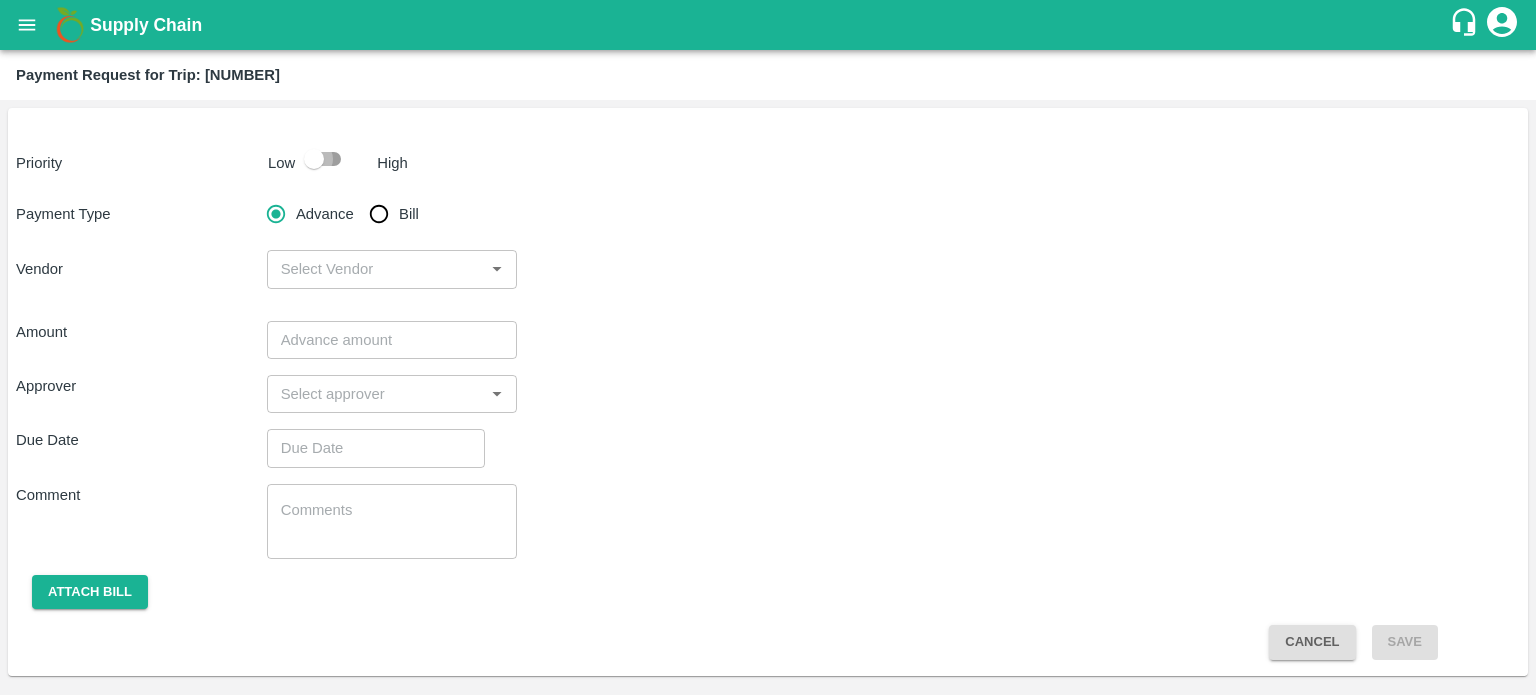 click at bounding box center (314, 159) 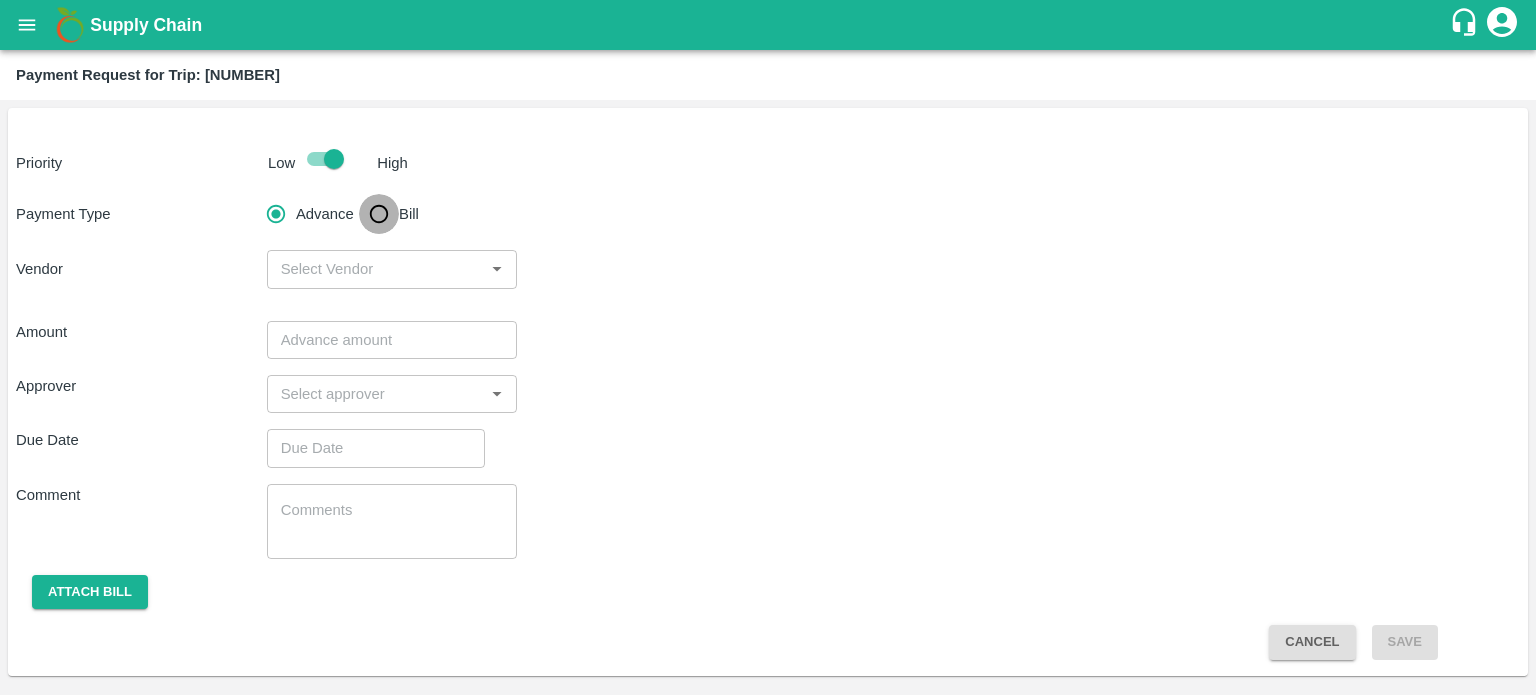 click on "Bill" at bounding box center [379, 214] 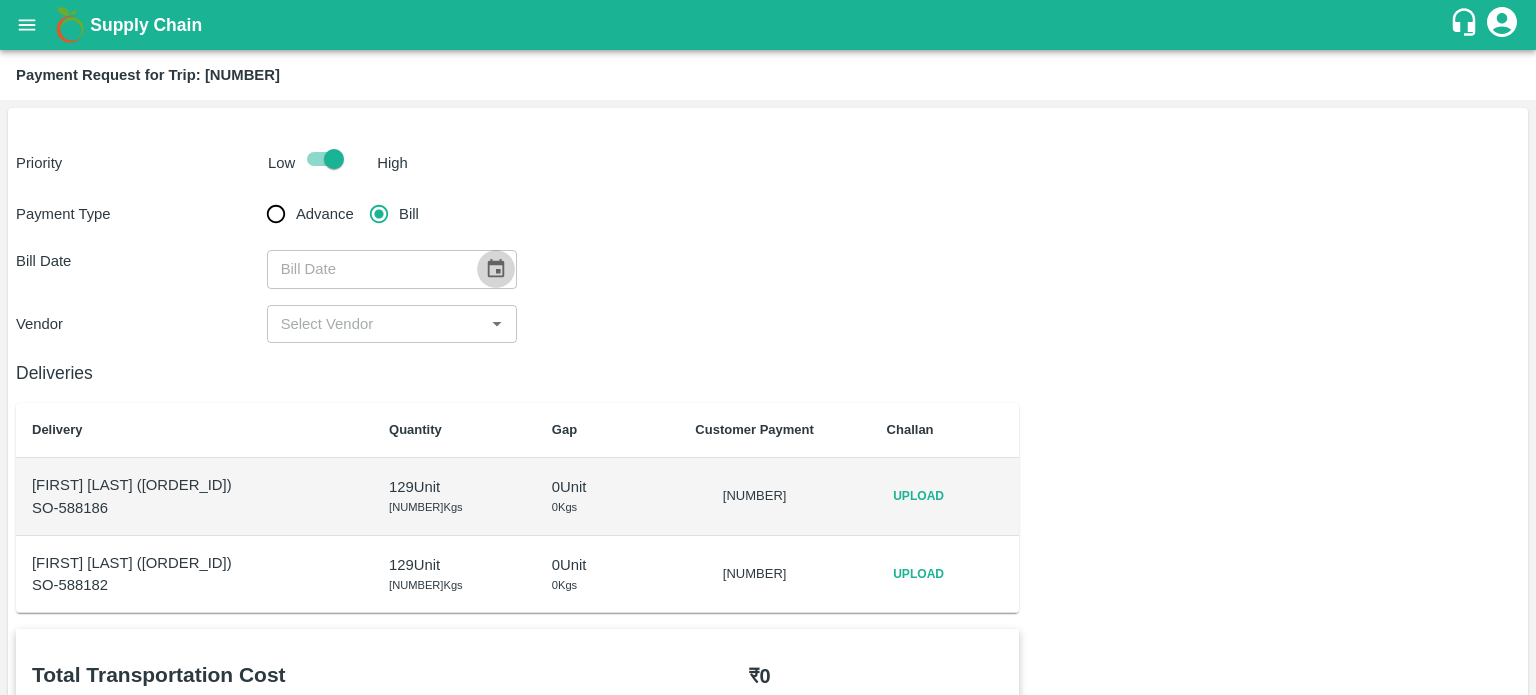 click at bounding box center (496, 269) 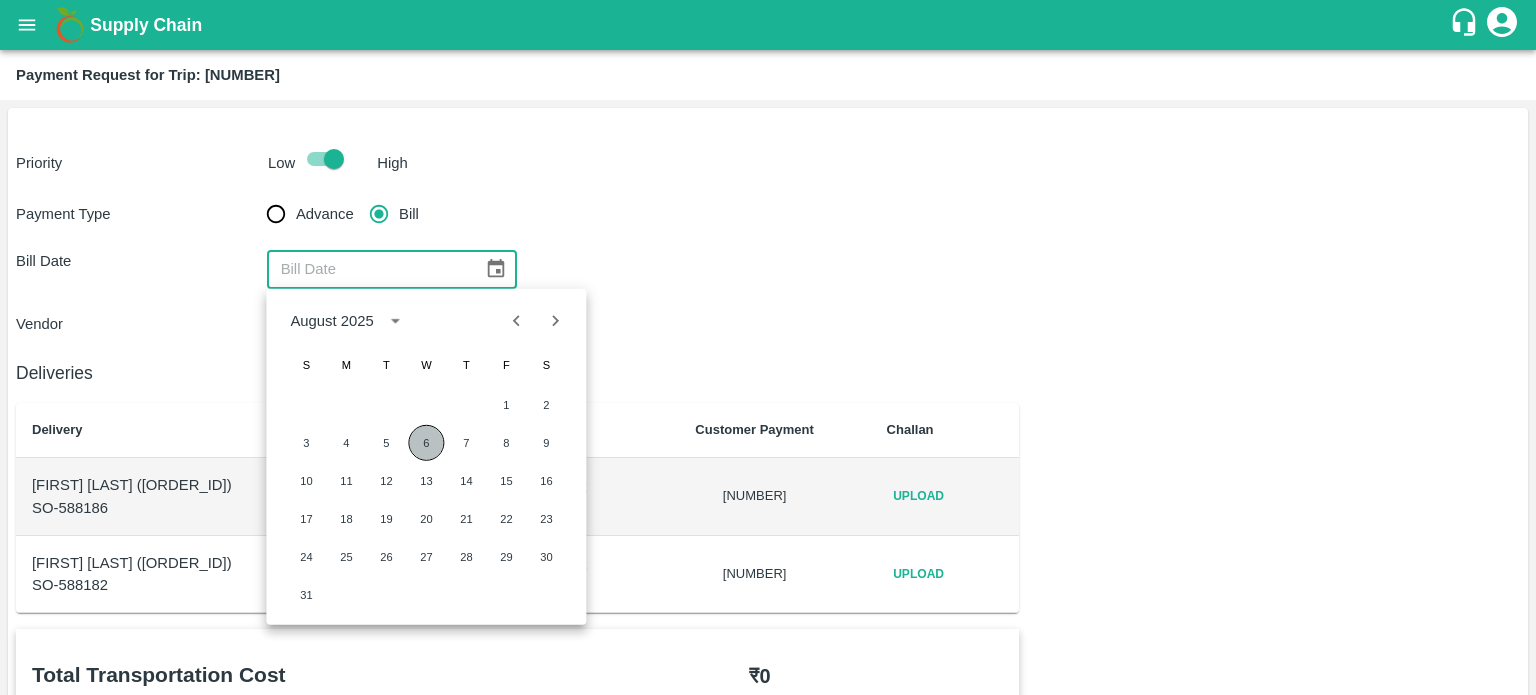 click on "6" at bounding box center (426, 443) 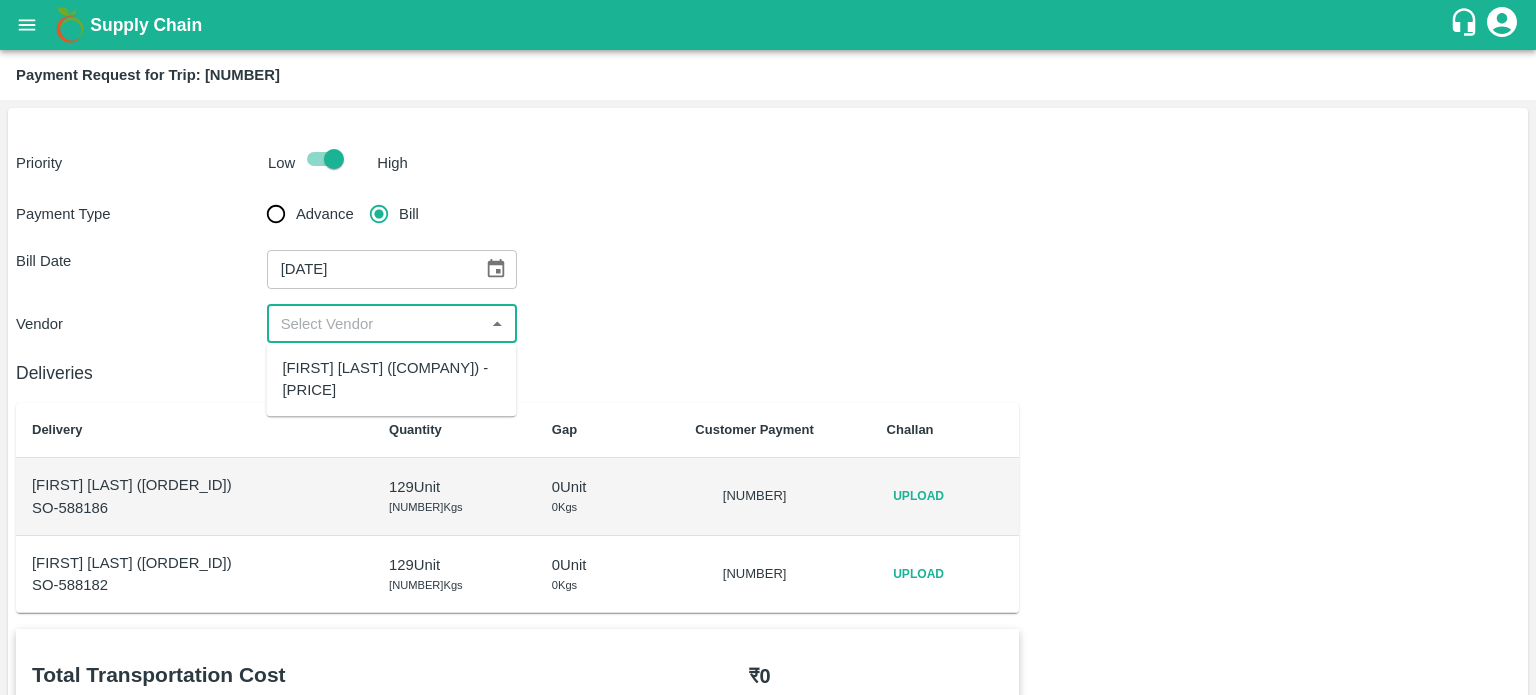 click at bounding box center (376, 324) 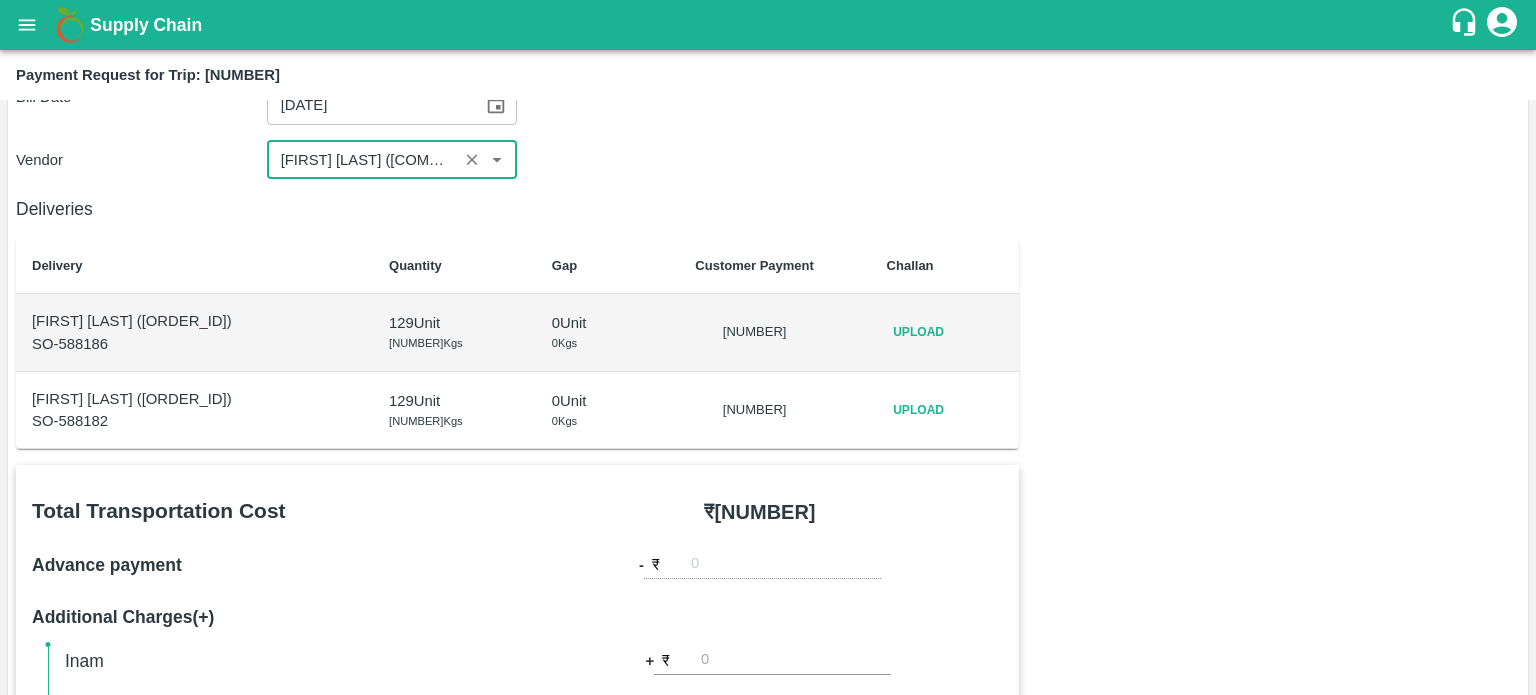 scroll, scrollTop: 163, scrollLeft: 0, axis: vertical 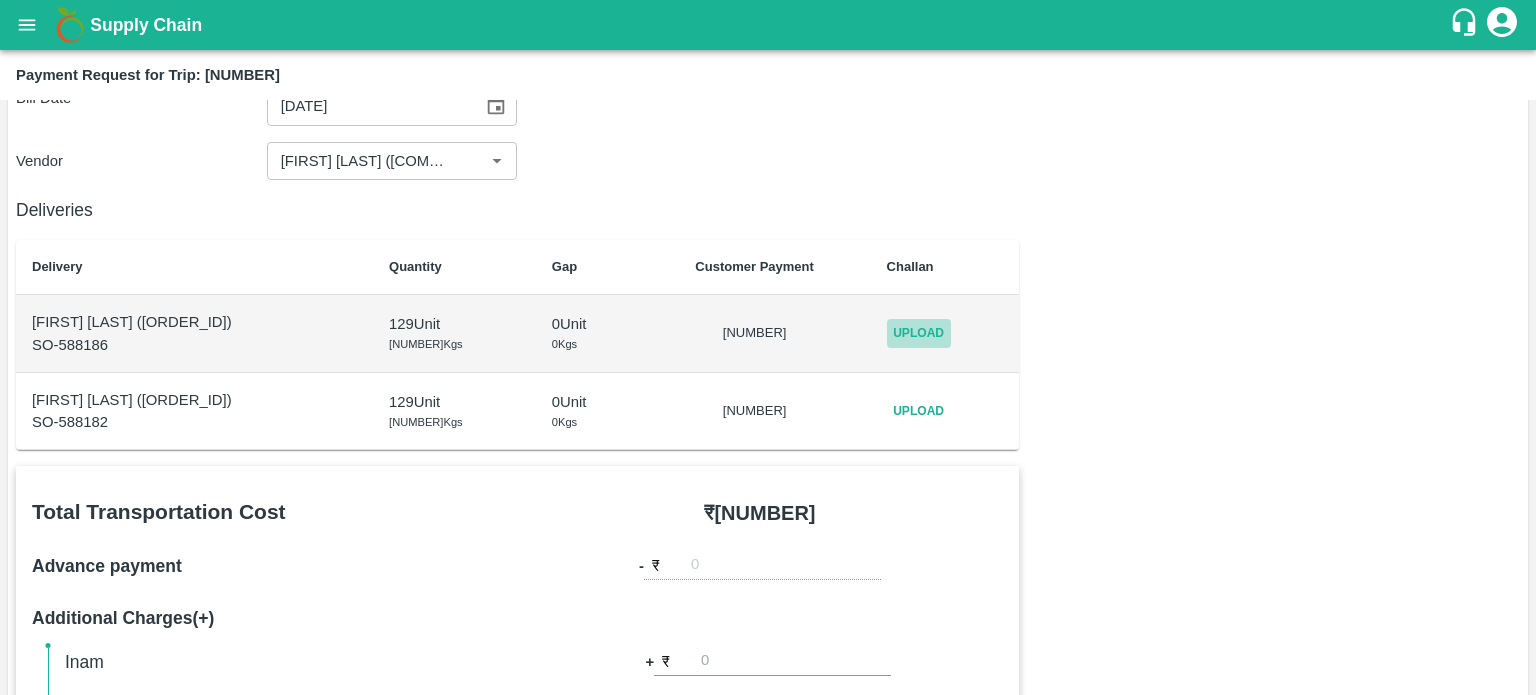 click on "Upload" at bounding box center [919, 333] 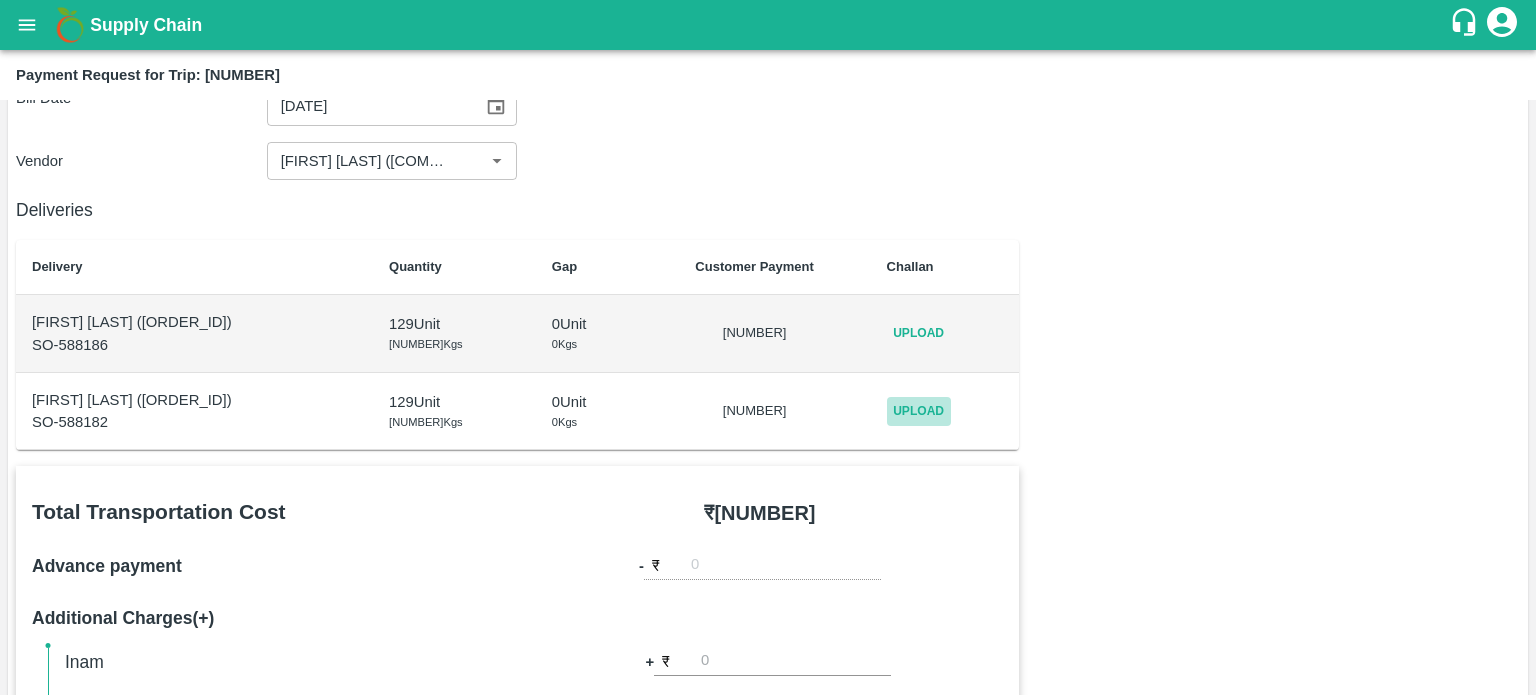 click on "Upload" at bounding box center [919, 411] 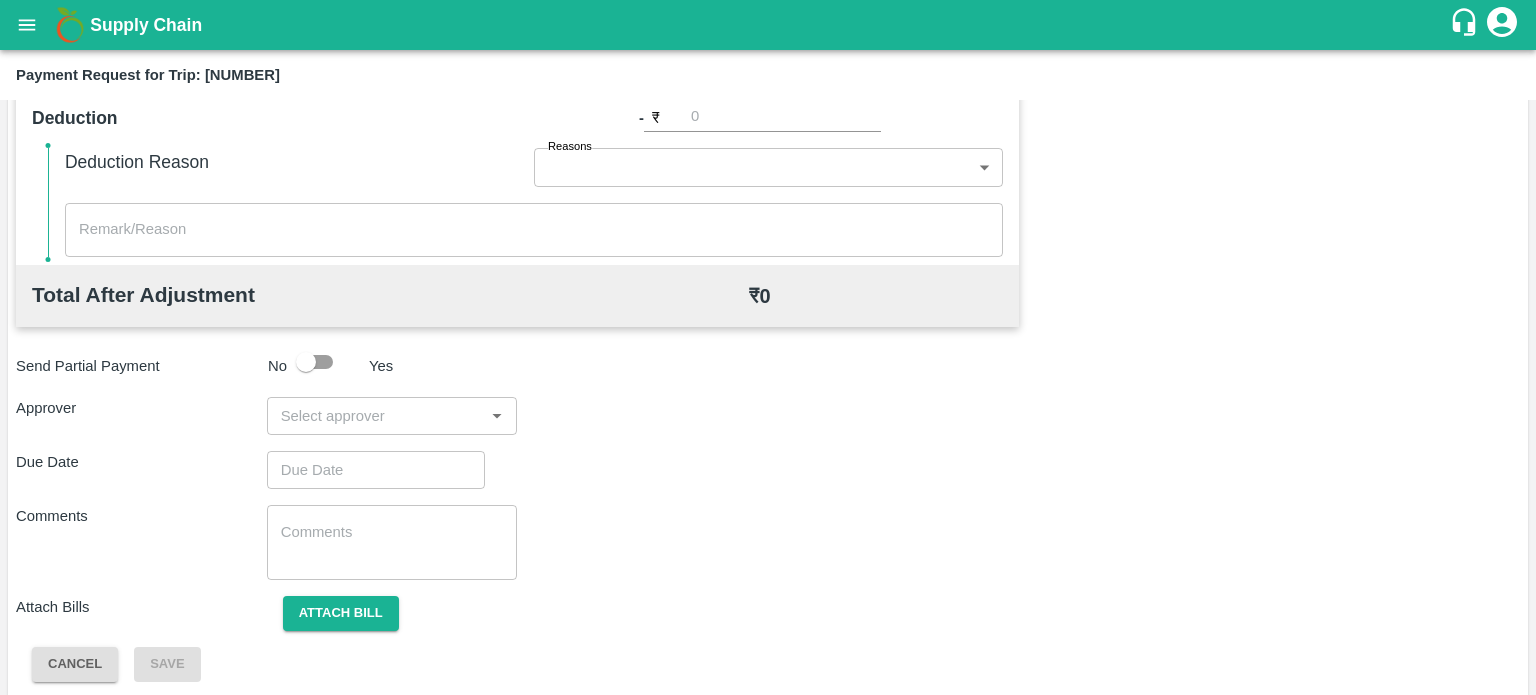scroll, scrollTop: 924, scrollLeft: 0, axis: vertical 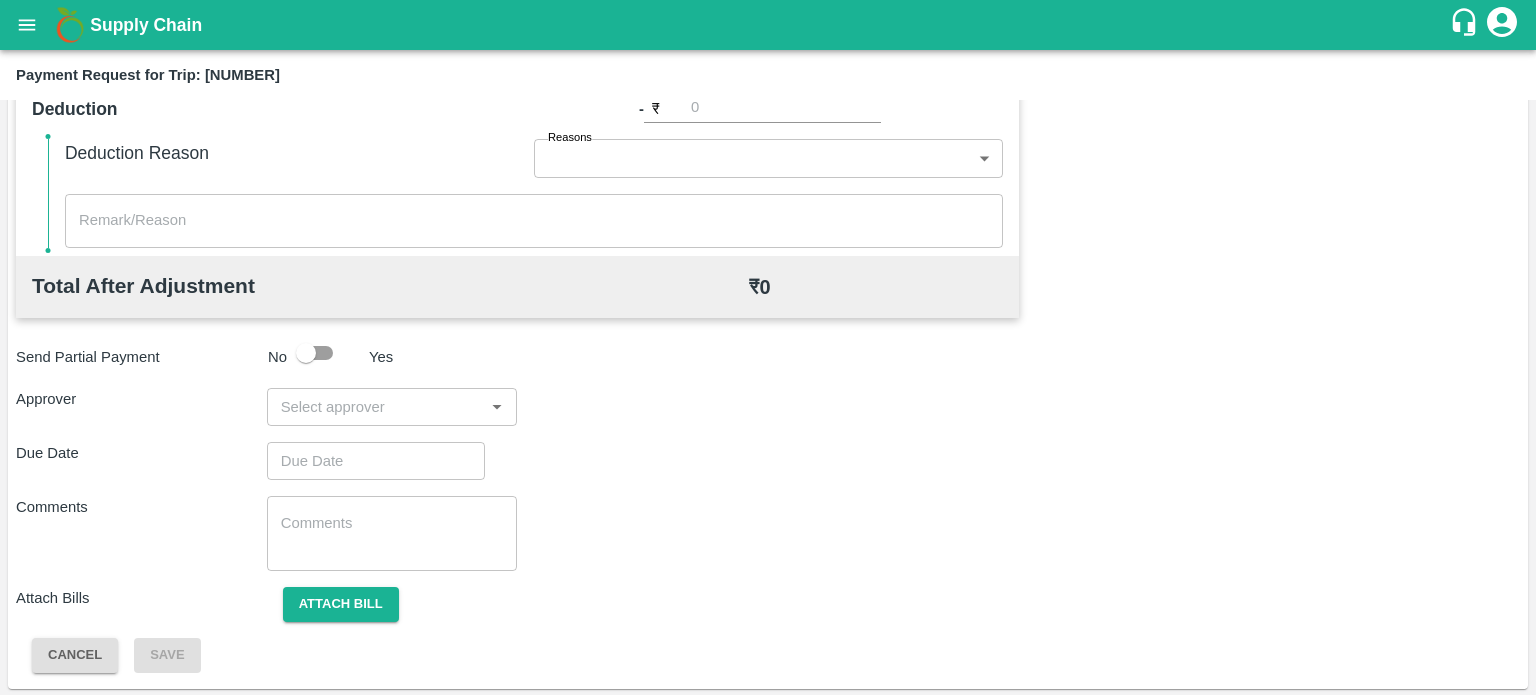 click at bounding box center [376, 407] 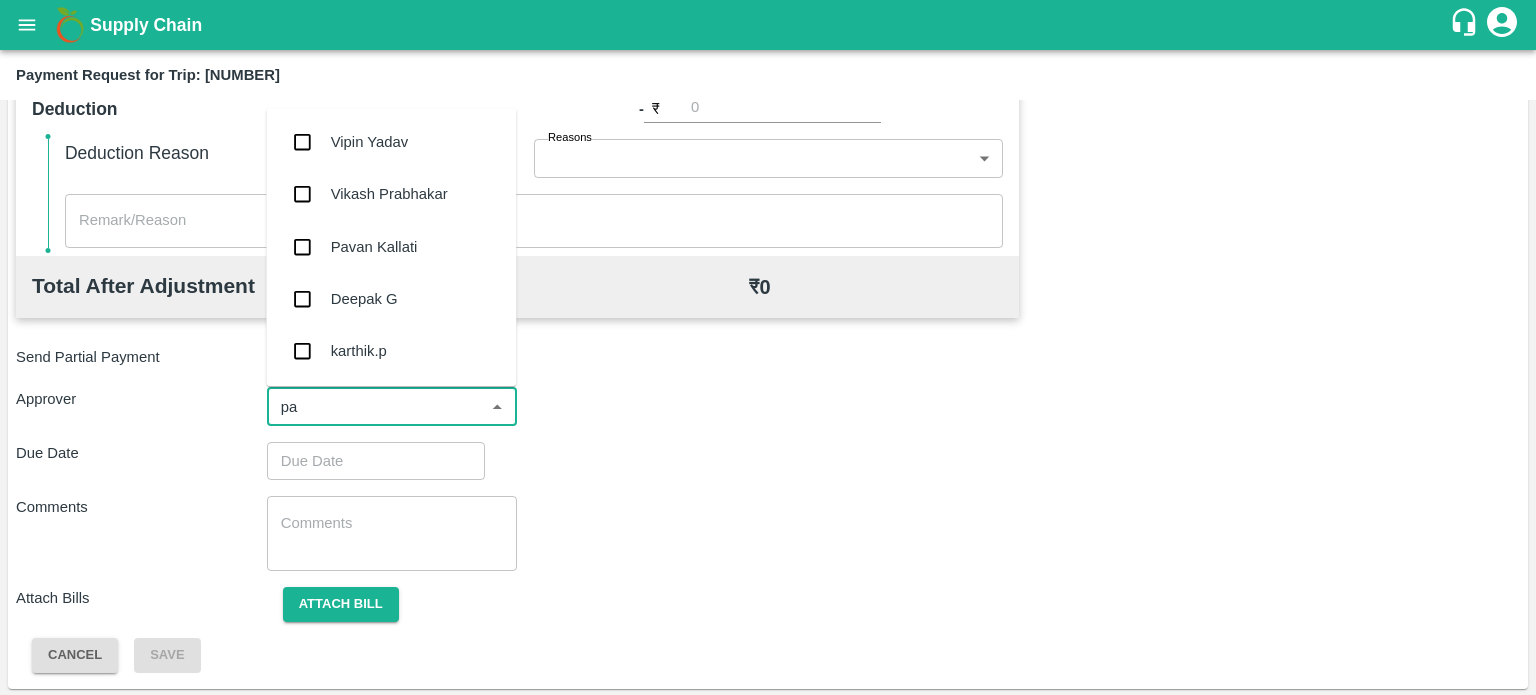 type on "pal" 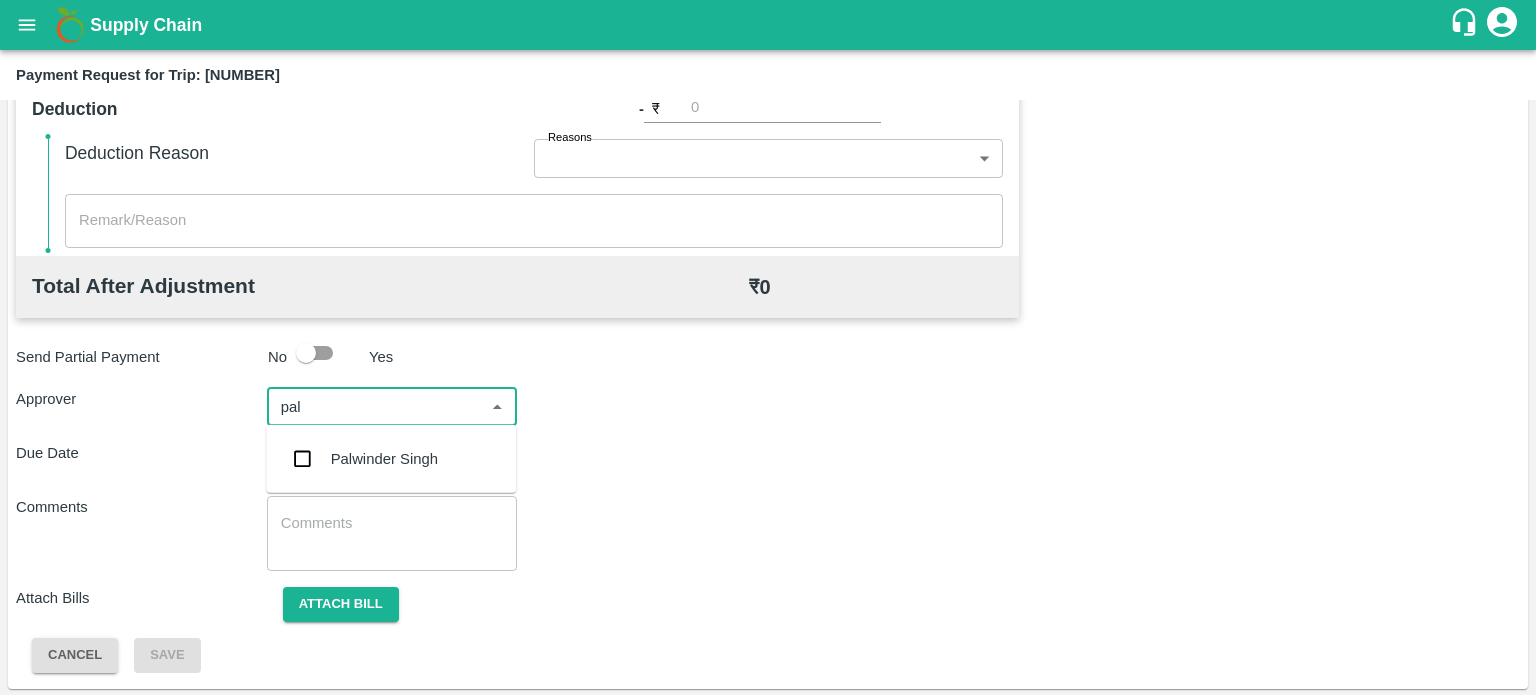 click on "Palwinder Singh" at bounding box center (384, 459) 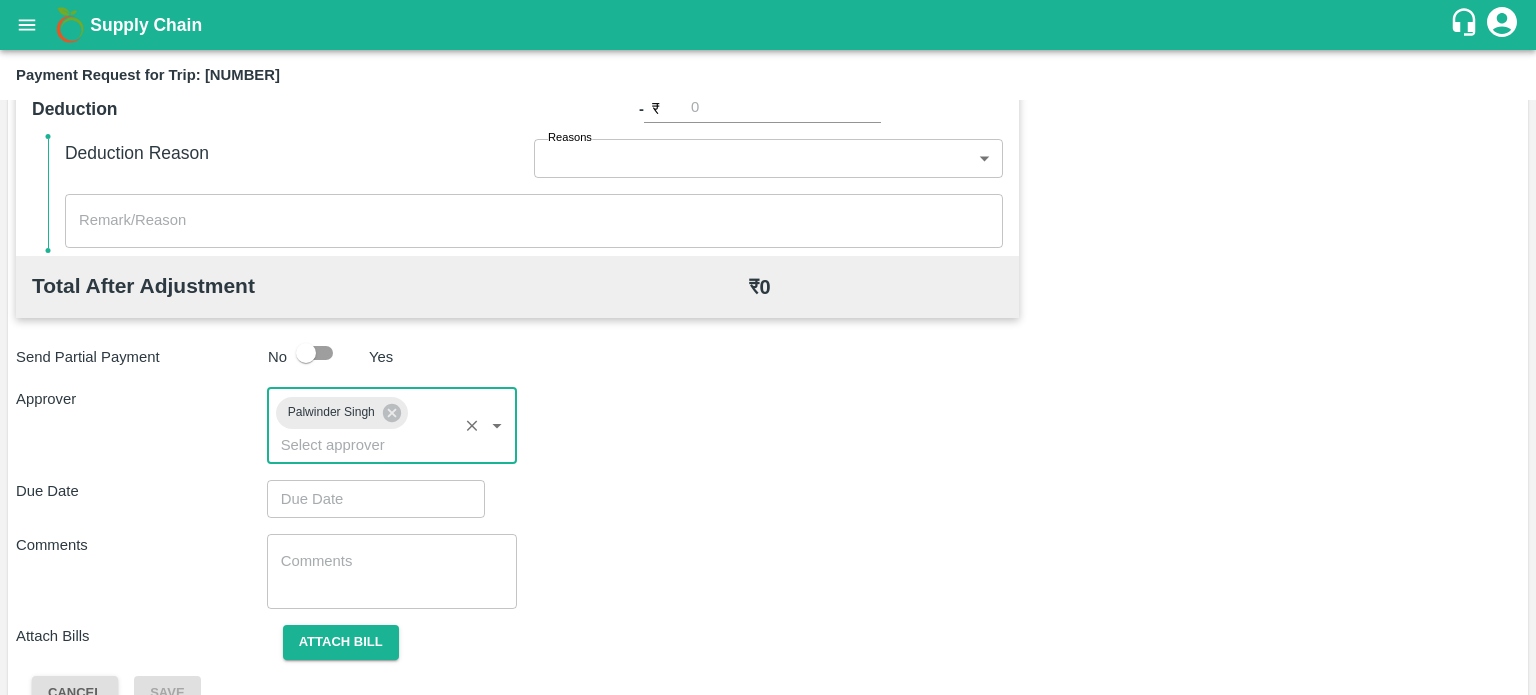 scroll, scrollTop: 963, scrollLeft: 0, axis: vertical 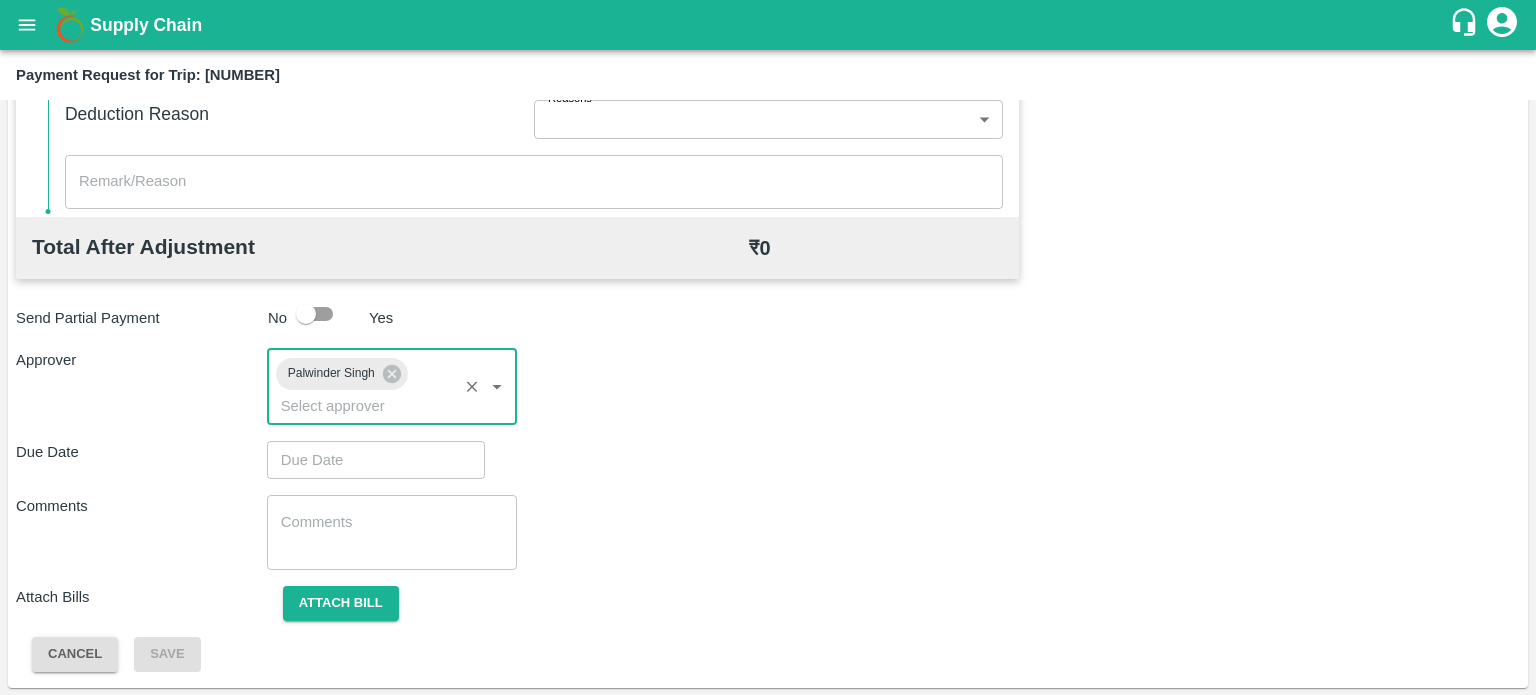 type on "DD/MM/YYYY hh:mm aa" 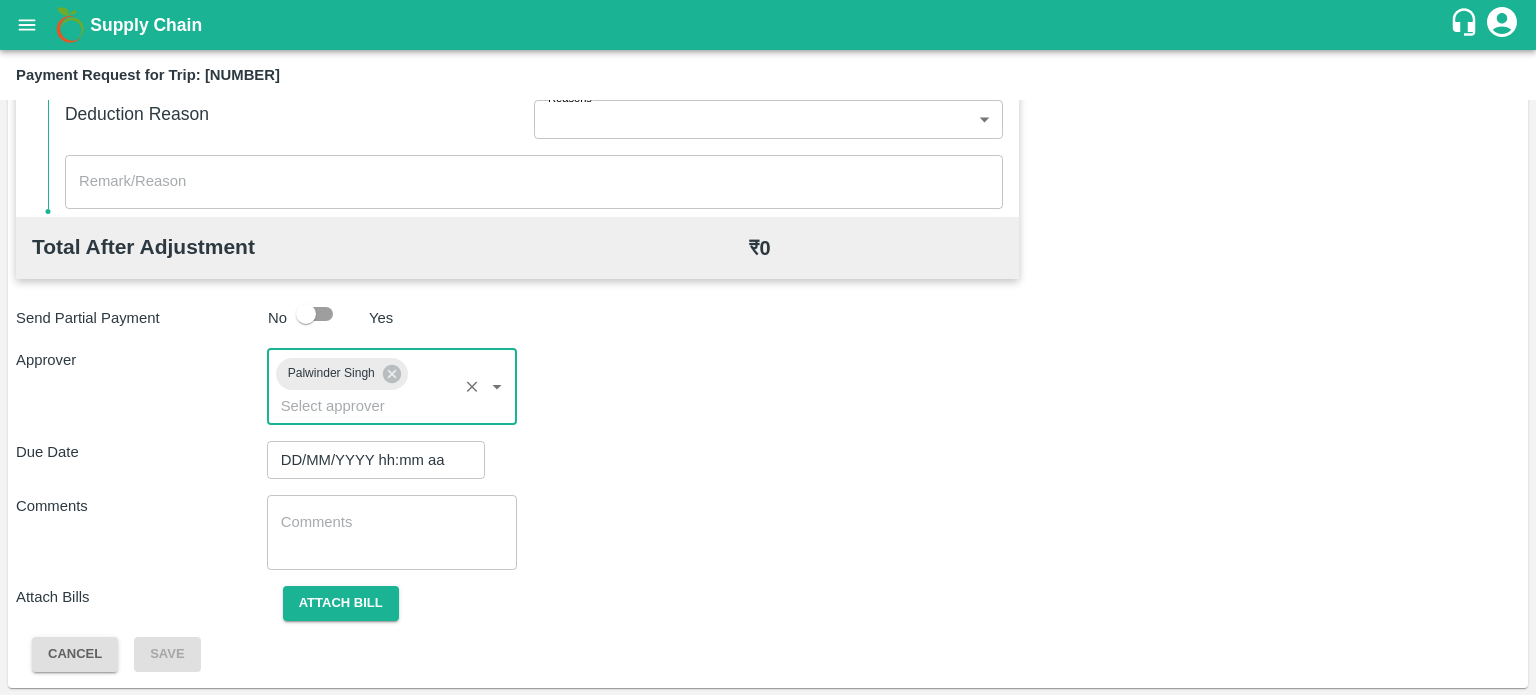 click on "DD/MM/YYYY hh:mm aa" at bounding box center [369, 460] 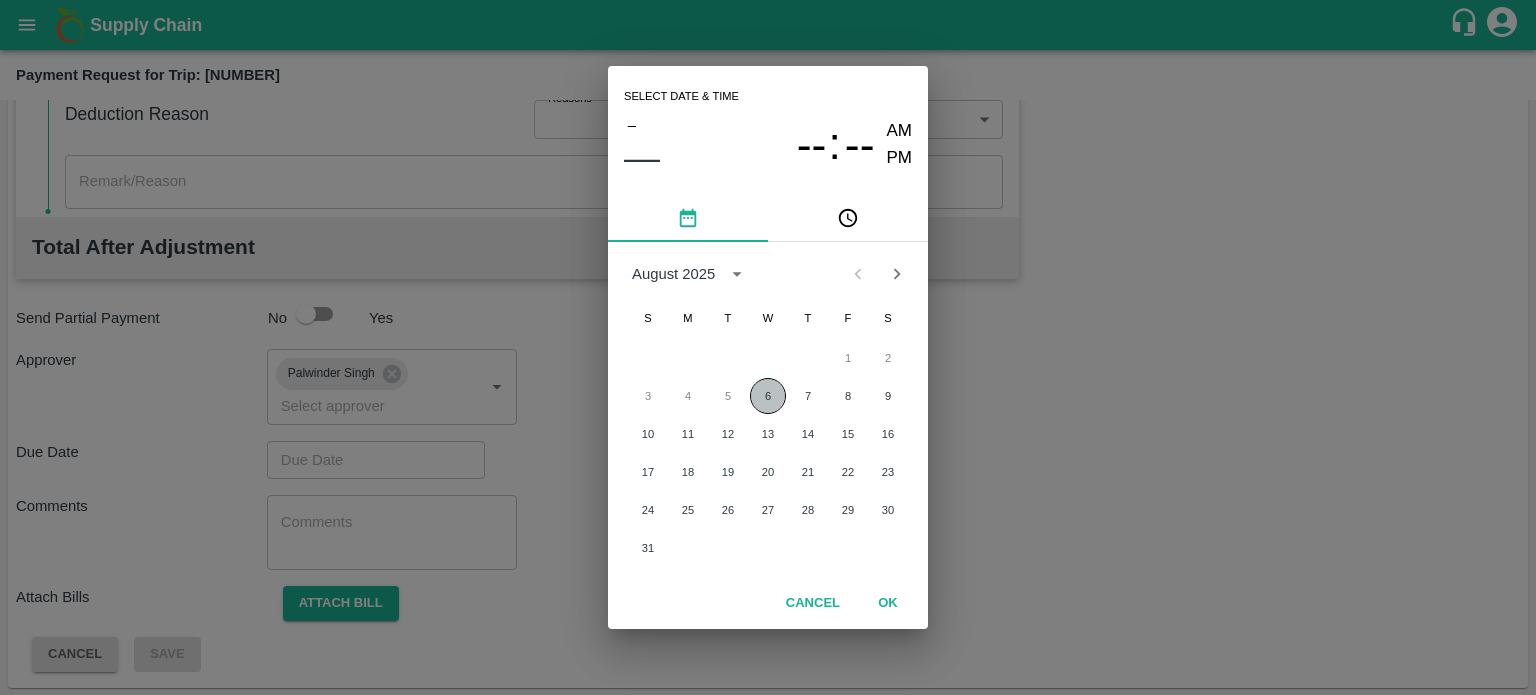 click on "6" at bounding box center [768, 396] 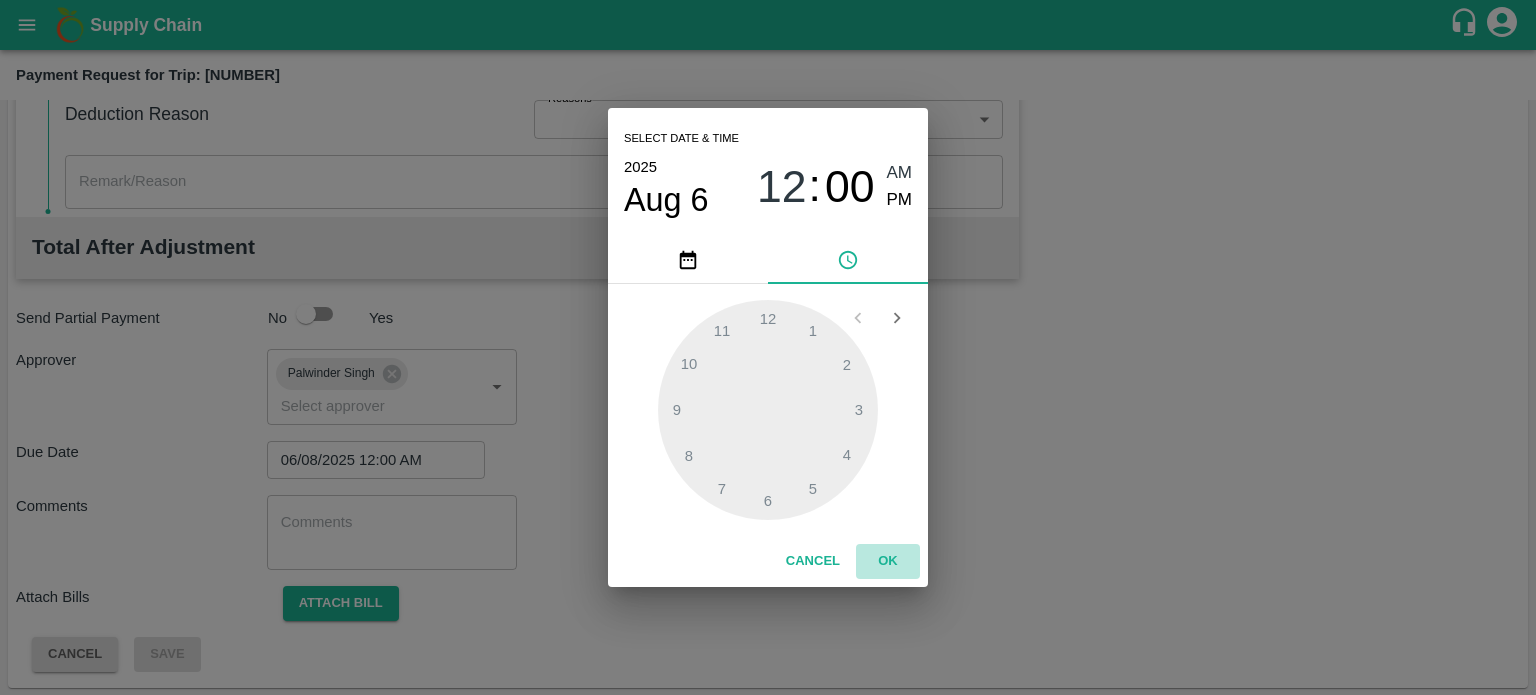 click on "OK" at bounding box center [888, 561] 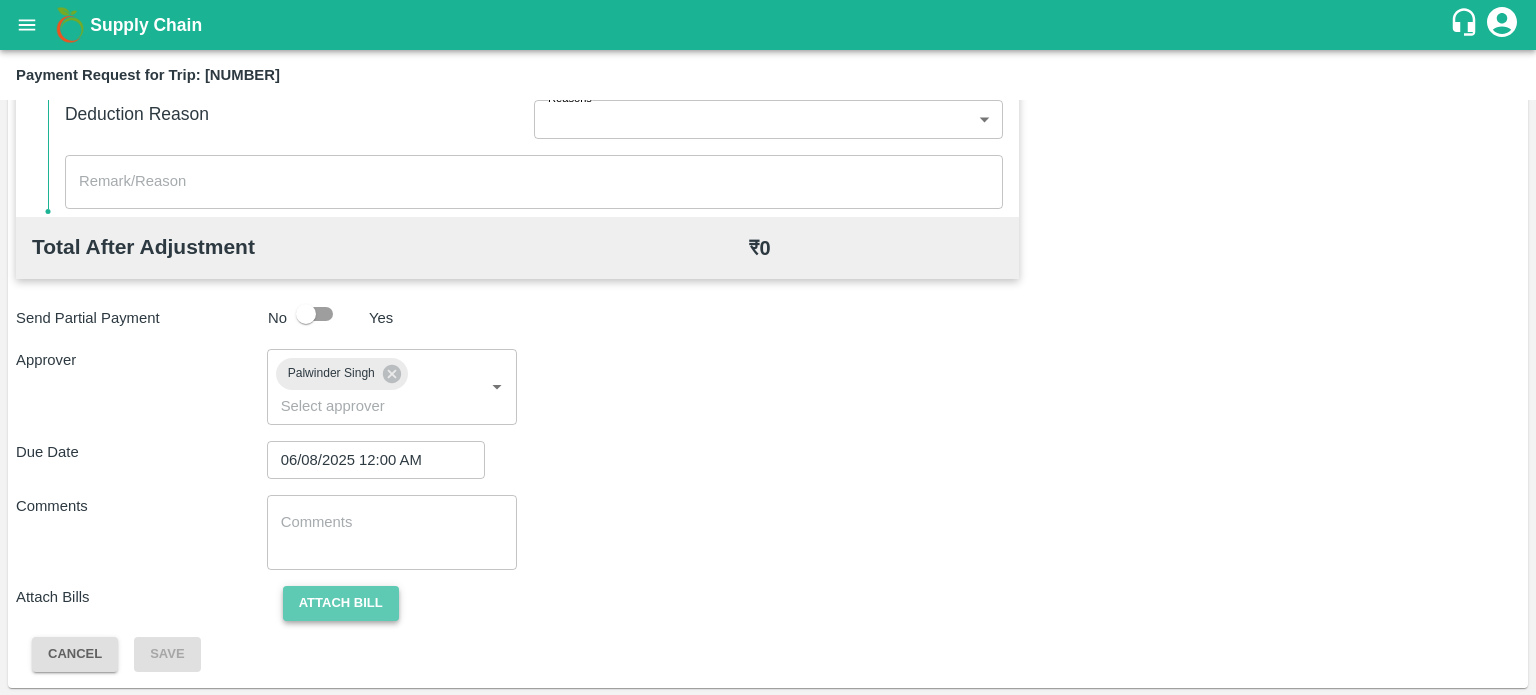 click on "Attach bill" at bounding box center (341, 603) 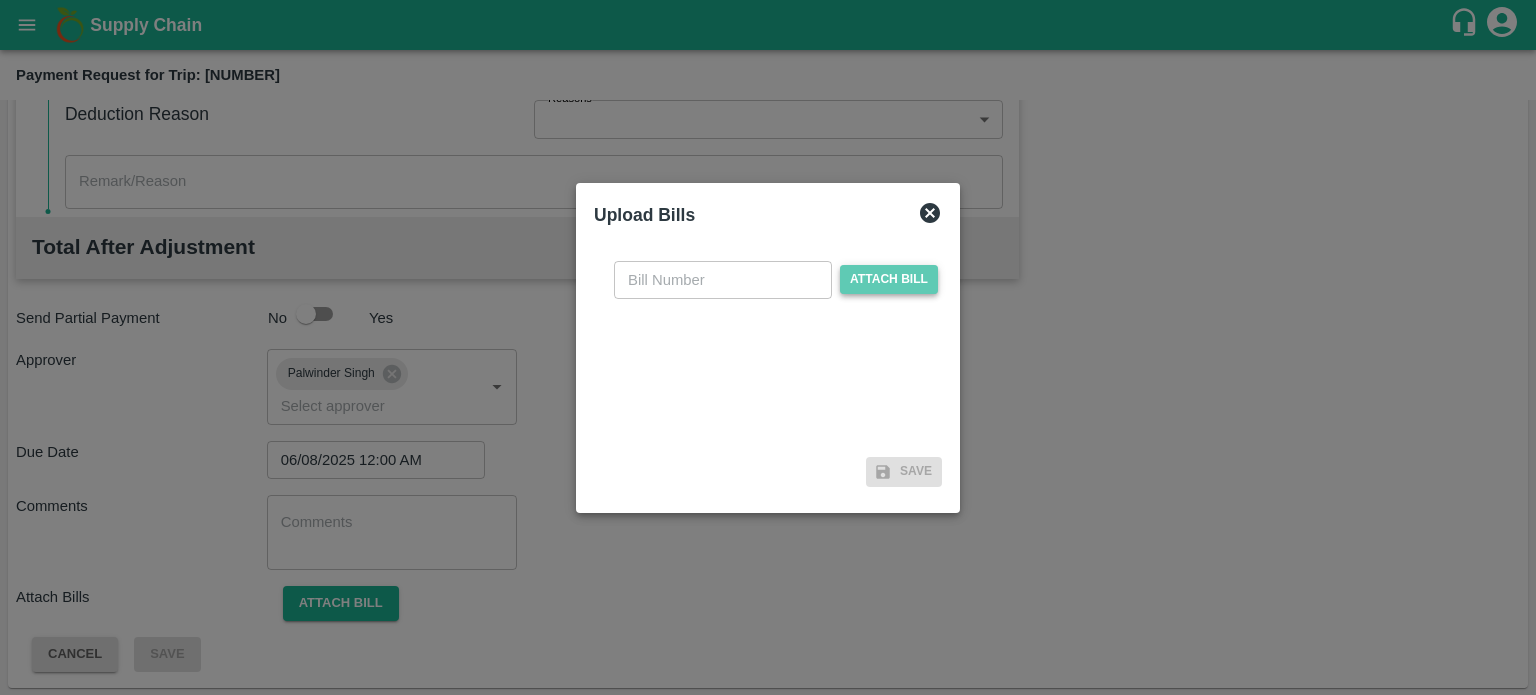 click on "Attach bill" at bounding box center [889, 279] 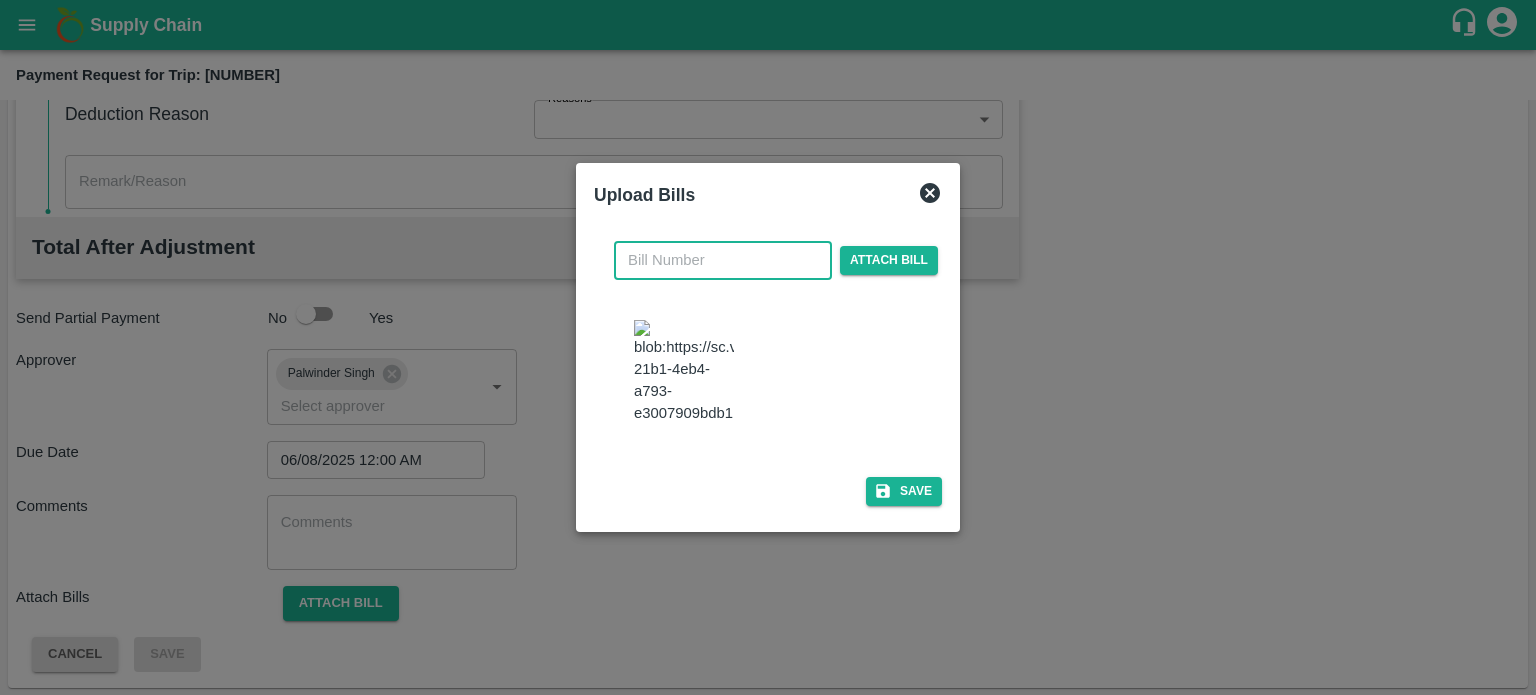 click at bounding box center [723, 260] 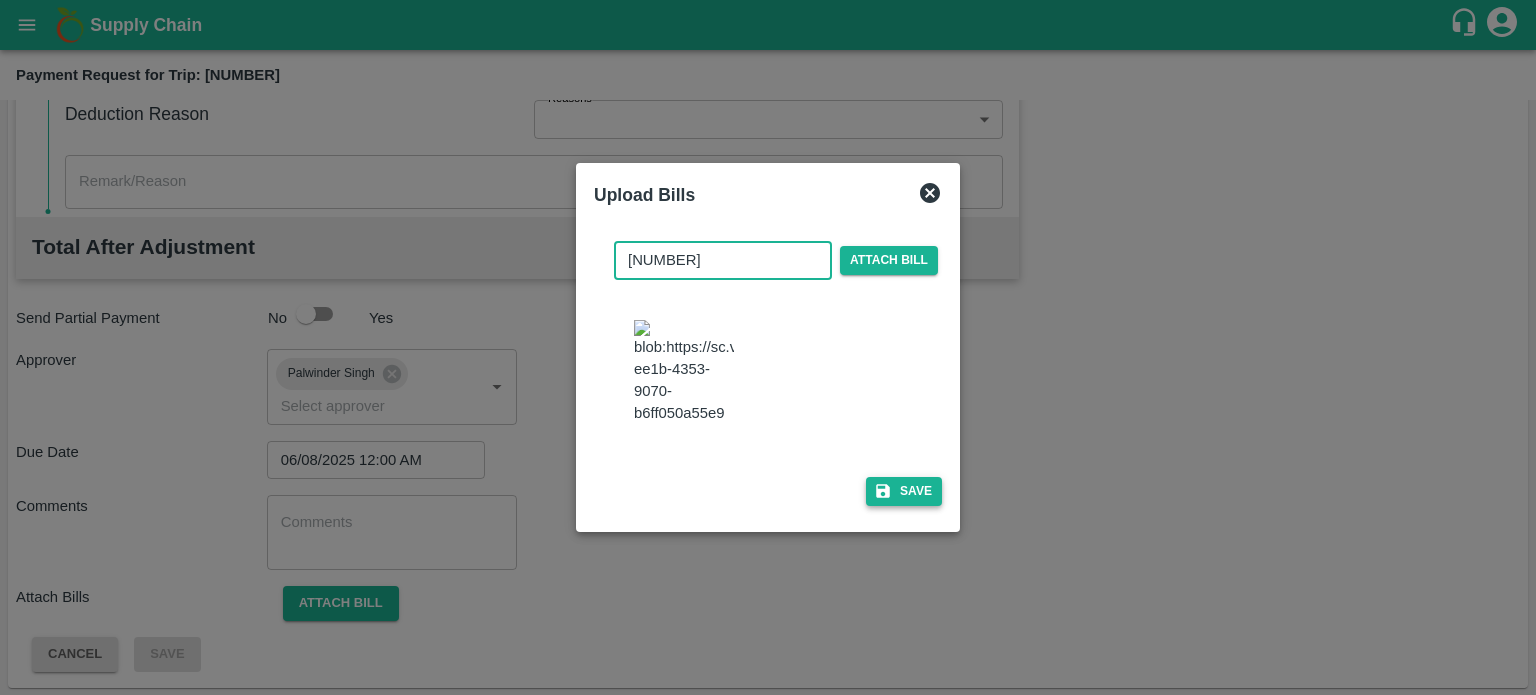 type on "[NUMBER]" 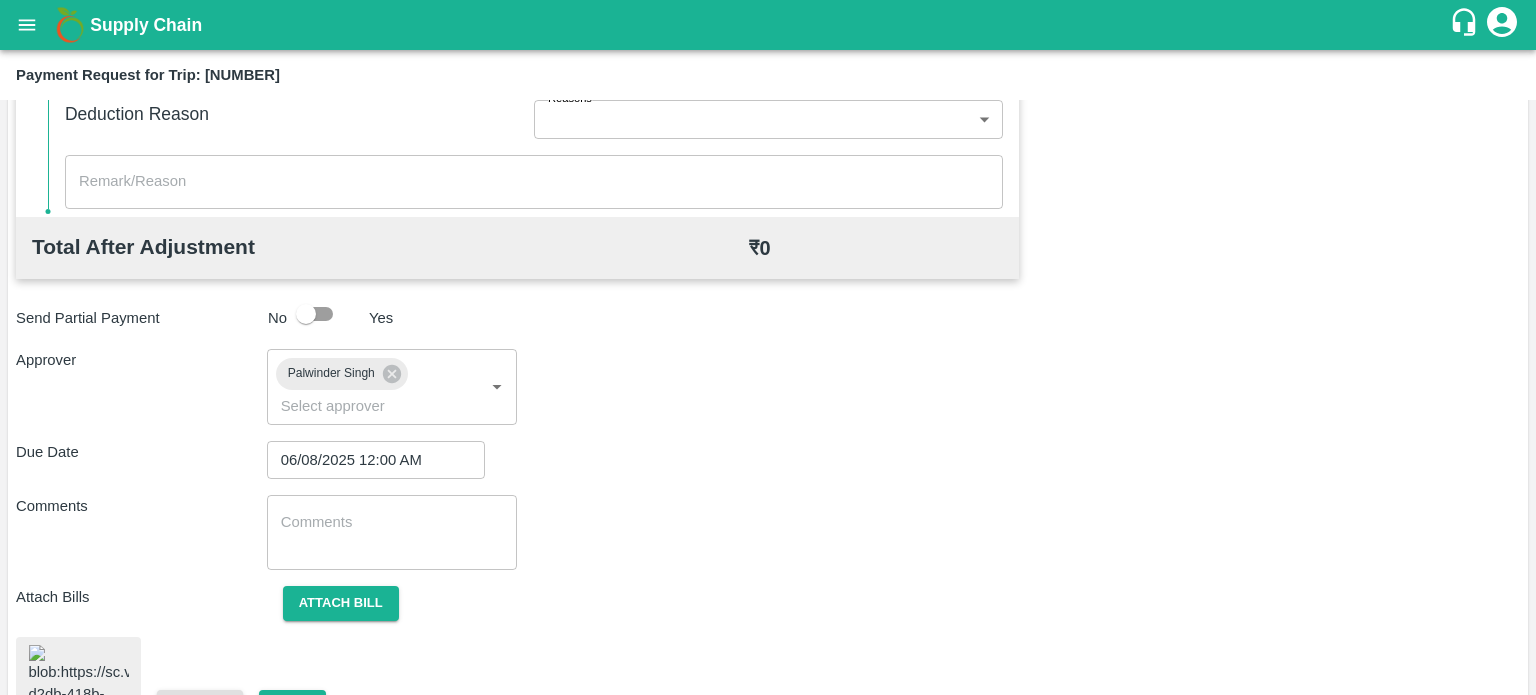 scroll, scrollTop: 1040, scrollLeft: 0, axis: vertical 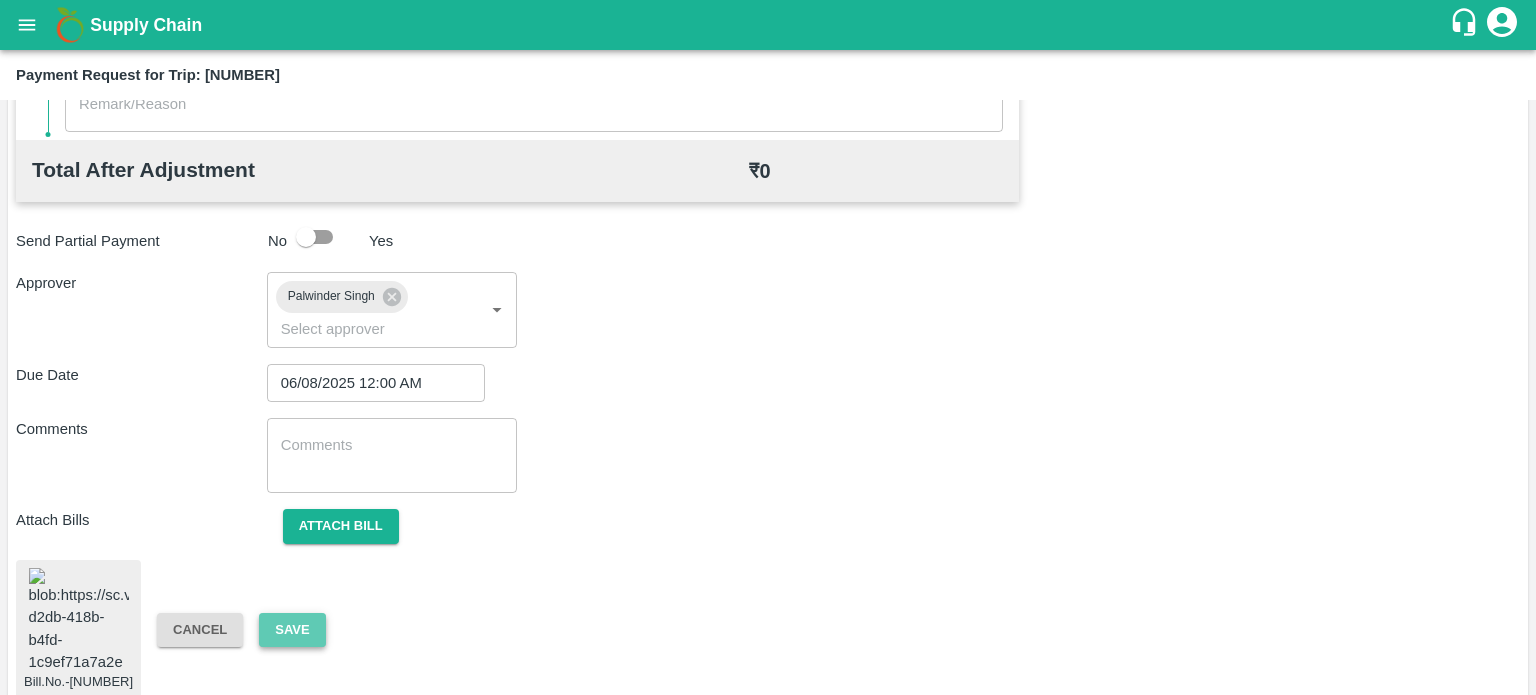 click on "Save" at bounding box center [292, 630] 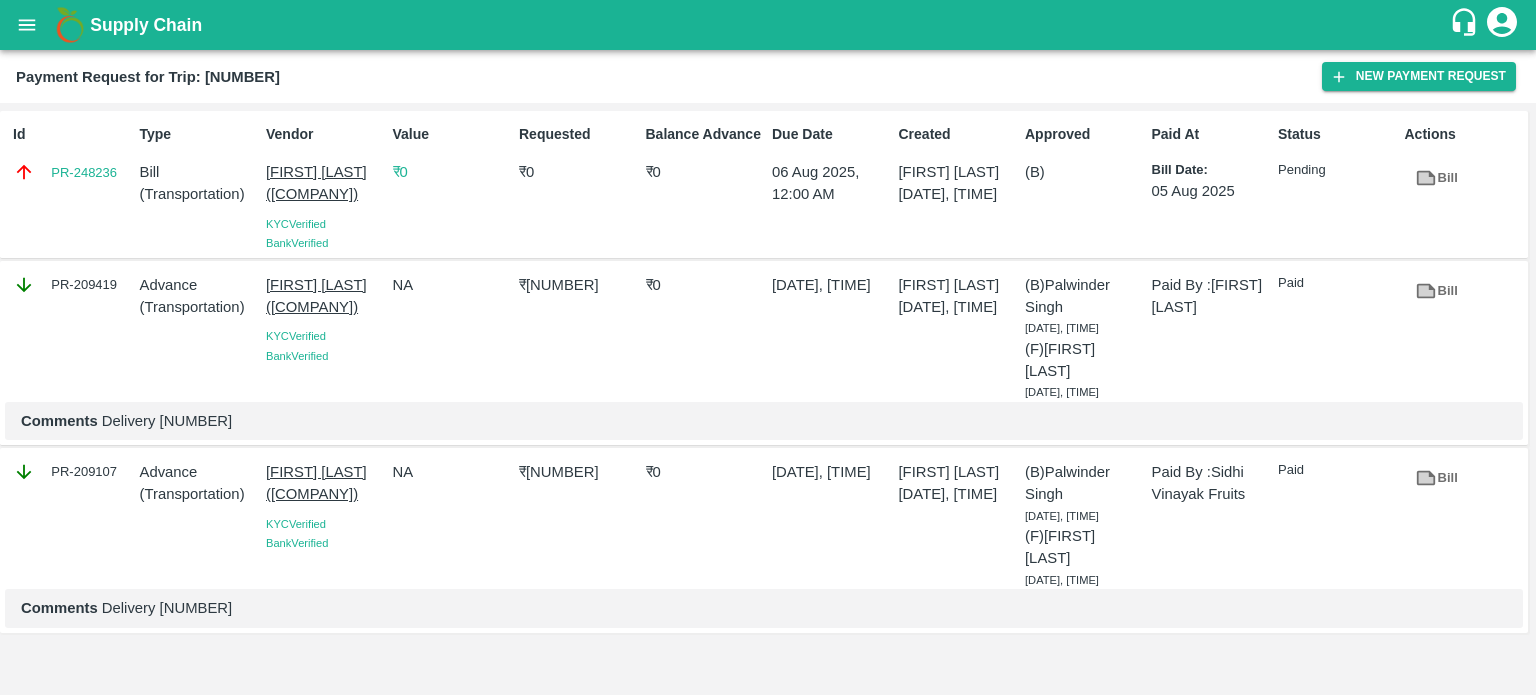 click on "[NAME] ([COMPANY])" at bounding box center (325, 296) 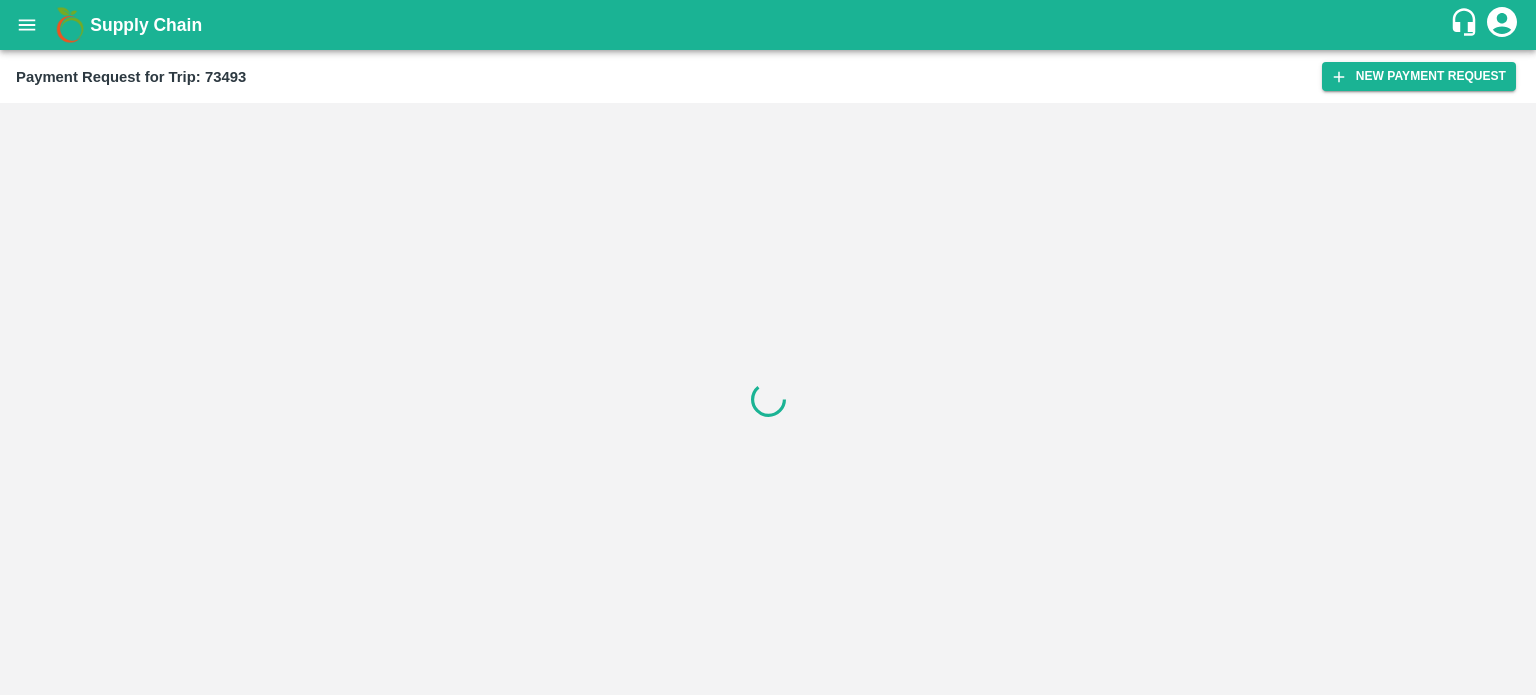 scroll, scrollTop: 0, scrollLeft: 0, axis: both 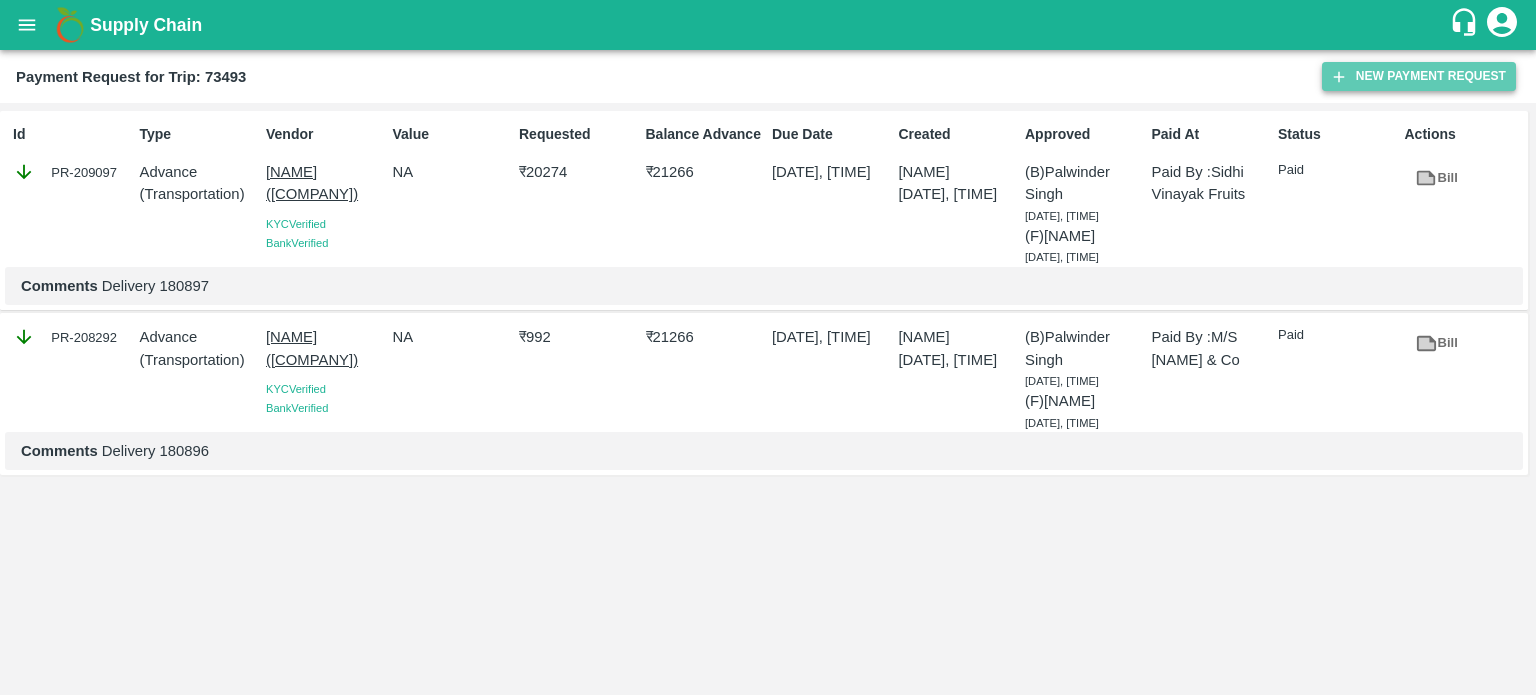 click on "New Payment Request" at bounding box center [1419, 76] 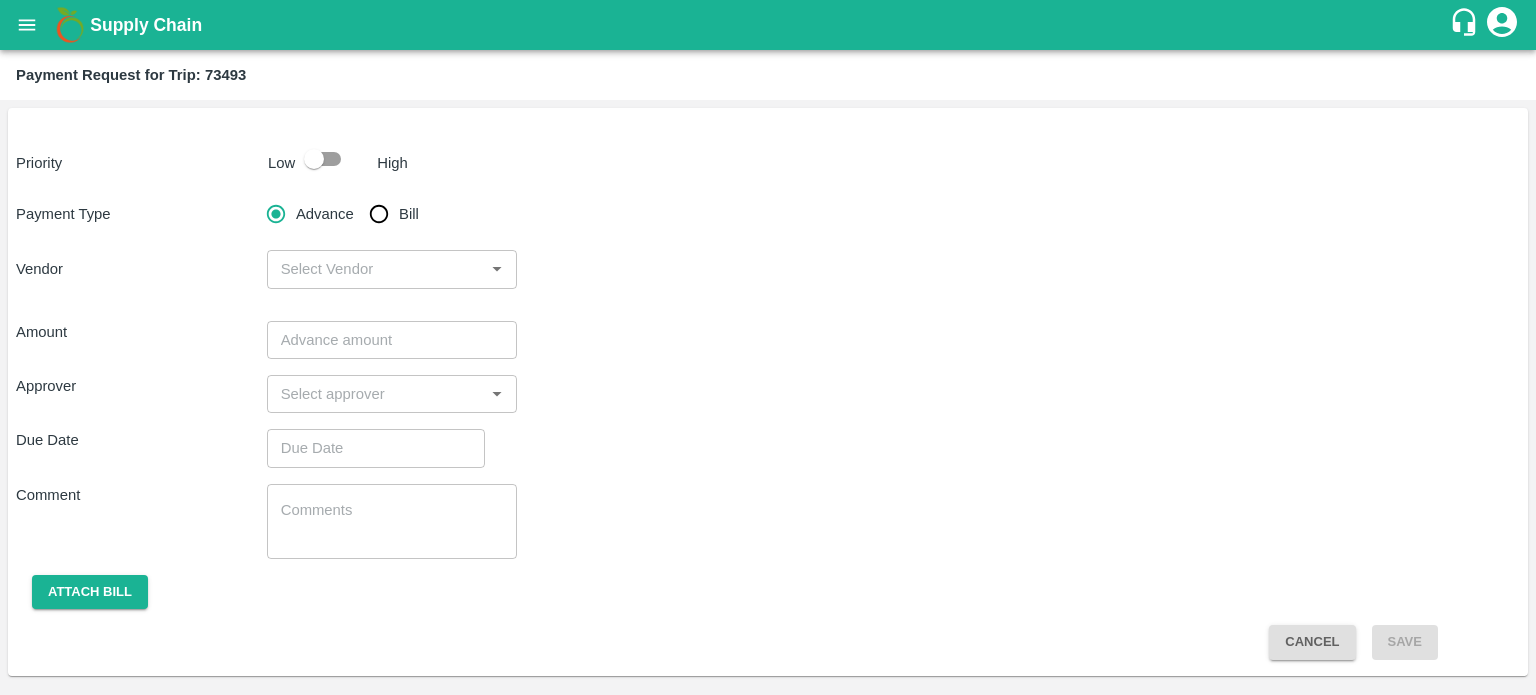 drag, startPoint x: 354, startPoint y: 147, endPoint x: 323, endPoint y: 159, distance: 33.24154 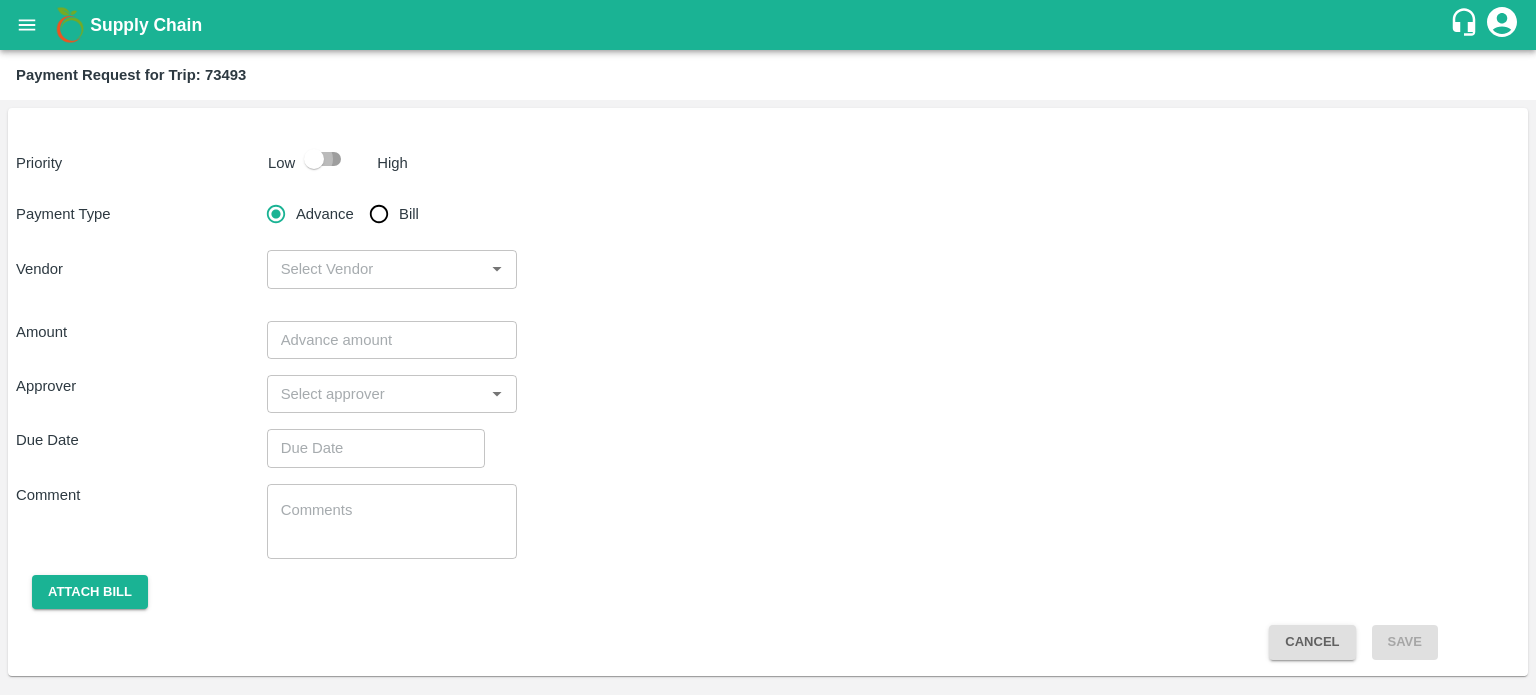 click at bounding box center [314, 159] 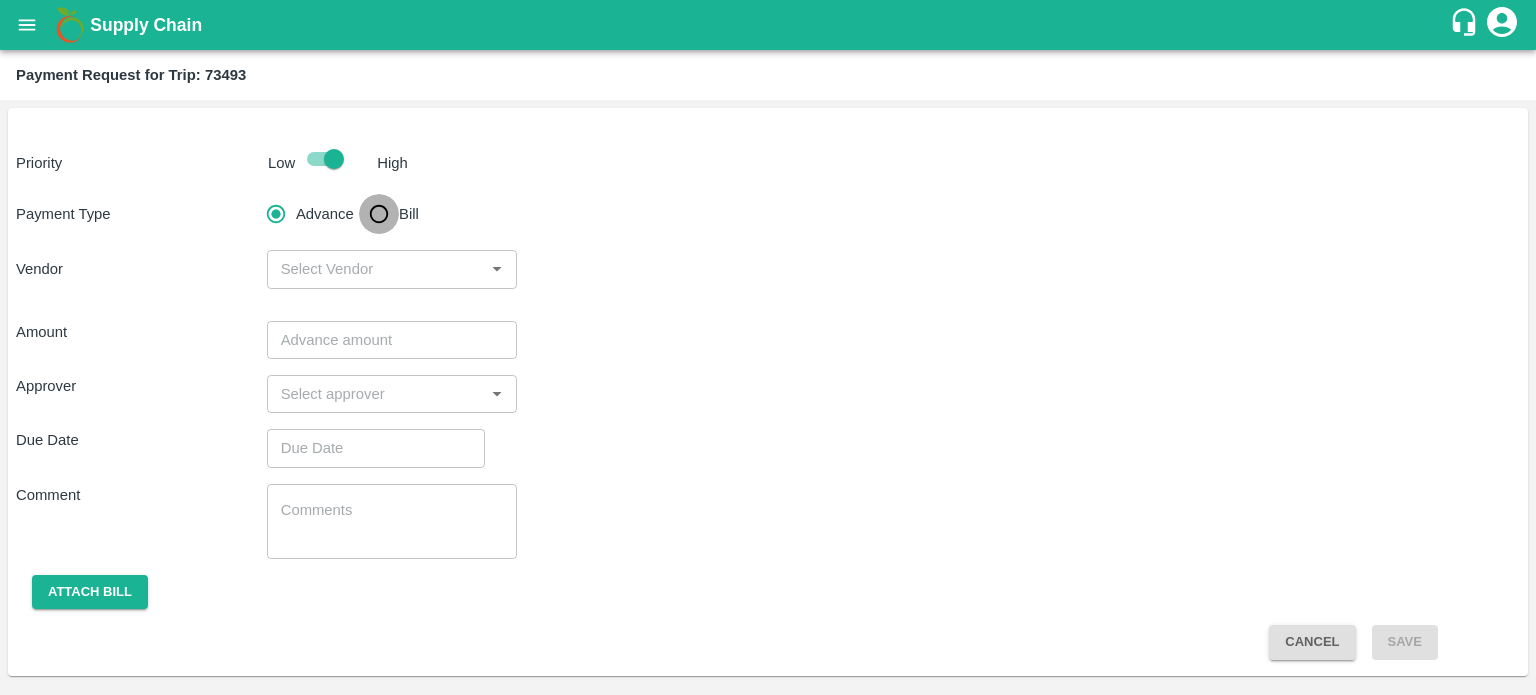 click on "Bill" at bounding box center (379, 214) 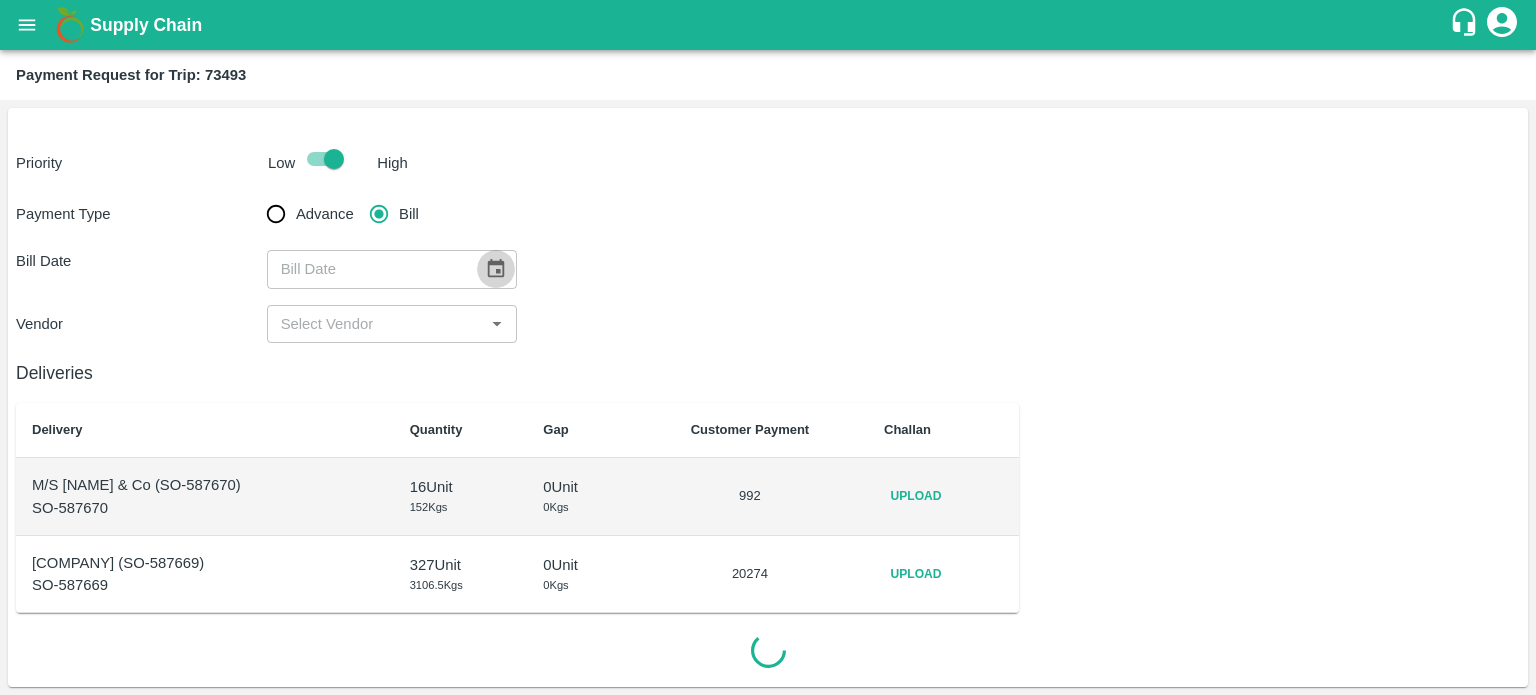 click 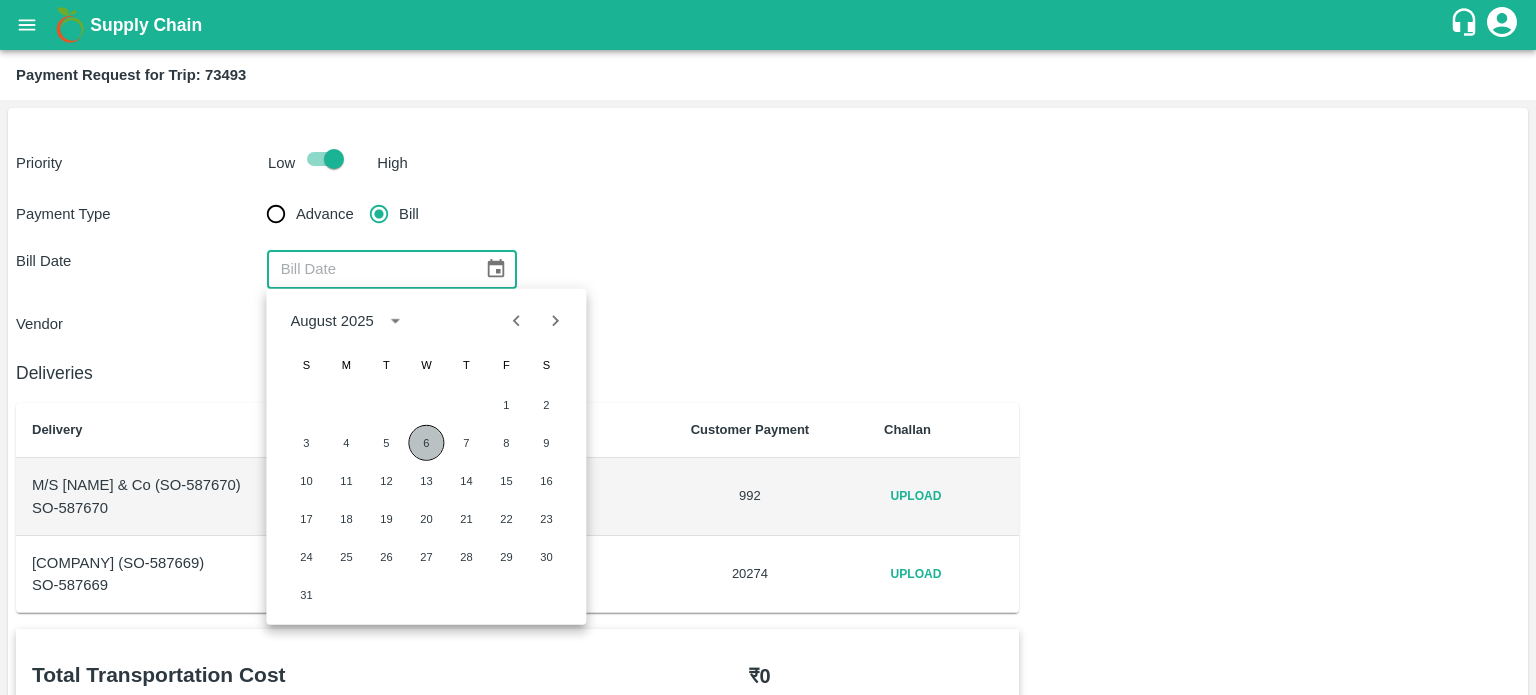 click on "6" at bounding box center (426, 443) 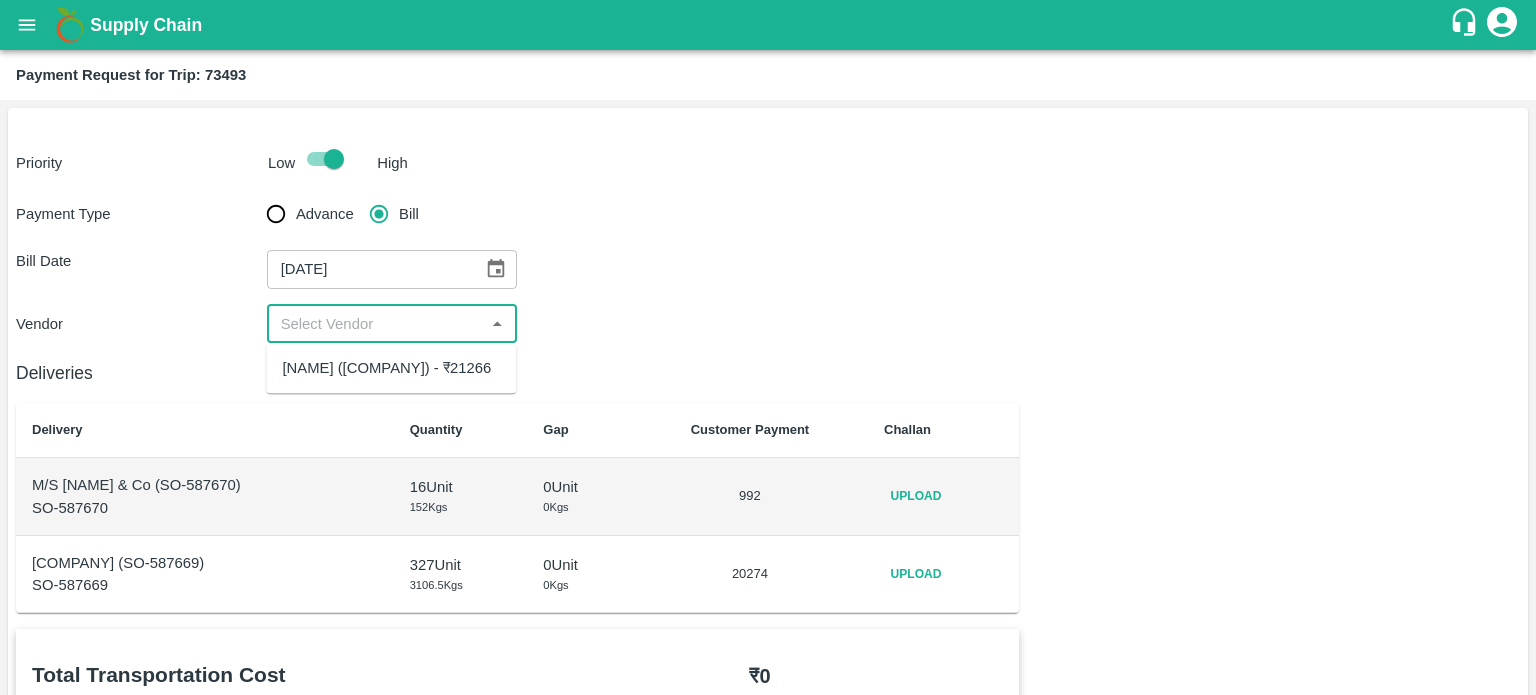 drag, startPoint x: 364, startPoint y: 321, endPoint x: 394, endPoint y: 379, distance: 65.29931 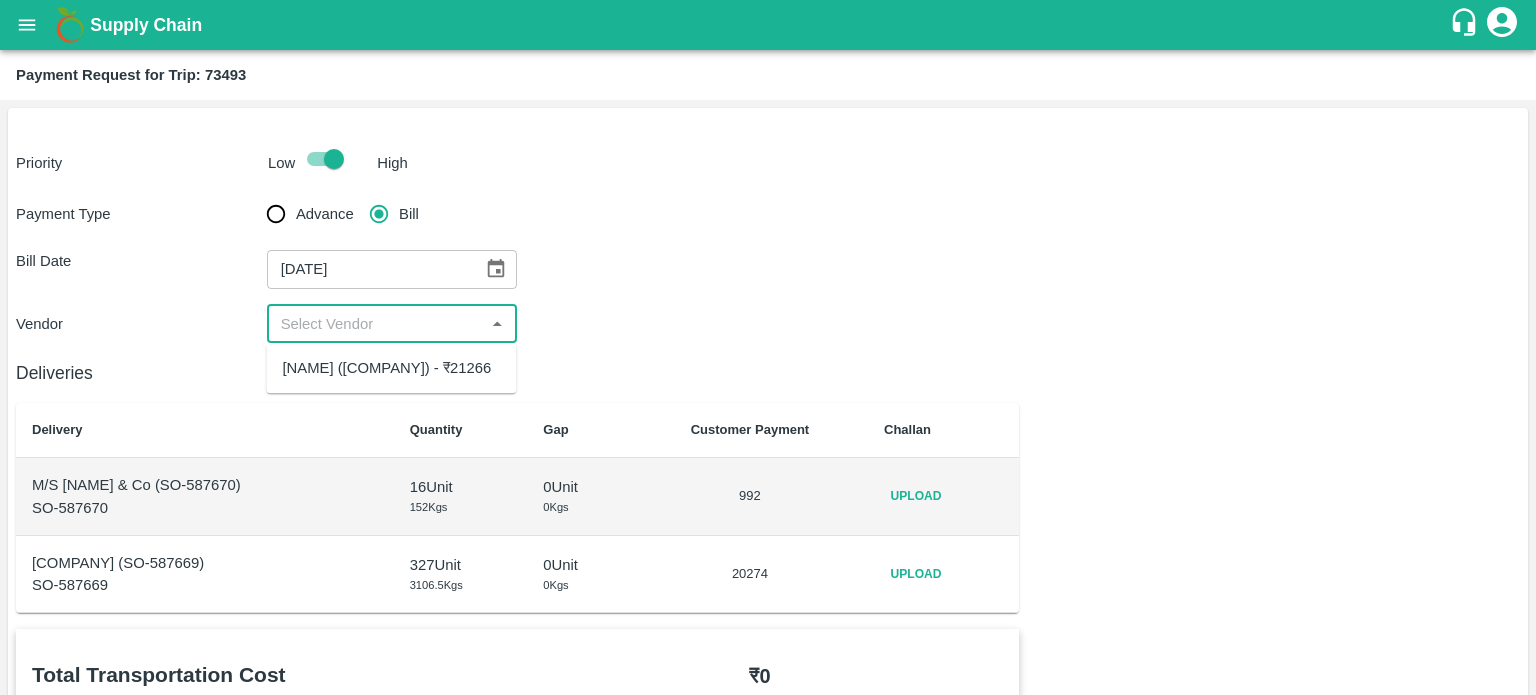 click on "Supply Chain Payment Request for Trip: 73493    Priority  Low  High Payment Type Advance Bill Bill Date 06/08/2025 ​ Vendor ​ Deliveries Delivery Quantity Gap Customer Payment Challan M/S R Rajeev Bros & Co (SO-587670) SO-587670 16  Unit 152  Kgs 0  Unit 0  Kgs 992 Upload Sidhi Vinayak Fruits (SO-587669) SO-587669 327  Unit 3106.5  Kgs 0  Unit 0  Kgs 20274 Upload Total Transportation Cost  ₹ 0 Advance payment - ₹ 20274 Additional Charges(+) Inam + ₹ Loading/Unloading Charges + ₹ Loading Detention + ₹ Unloading Detention + ₹ Deduction - ₹ Deduction Reason Reasons ​ Reasons x ​ Total After Adjustment  ₹ -21266 Send Partial Payment No Yes Approver ​ Due Date ​ Comments x ​ Attach Bills Attach bill Cancel Save Pirawa Waxing Plant [ORNG] CC FruitX Delhi Direct Customer Jeewana CC Padru CC FruitX Jeewana Mandi 23-24 Bagoda Satellite CC Bhuj CC FruitX Rohru Mandi FruitX Oddi Mandi Oddi CC [APPL] Rohru[APPL] Delhi CPC (Coconut processing Centre) FruitX Padru Mandi 24-25 Mundra CS Logout" at bounding box center [768, 347] 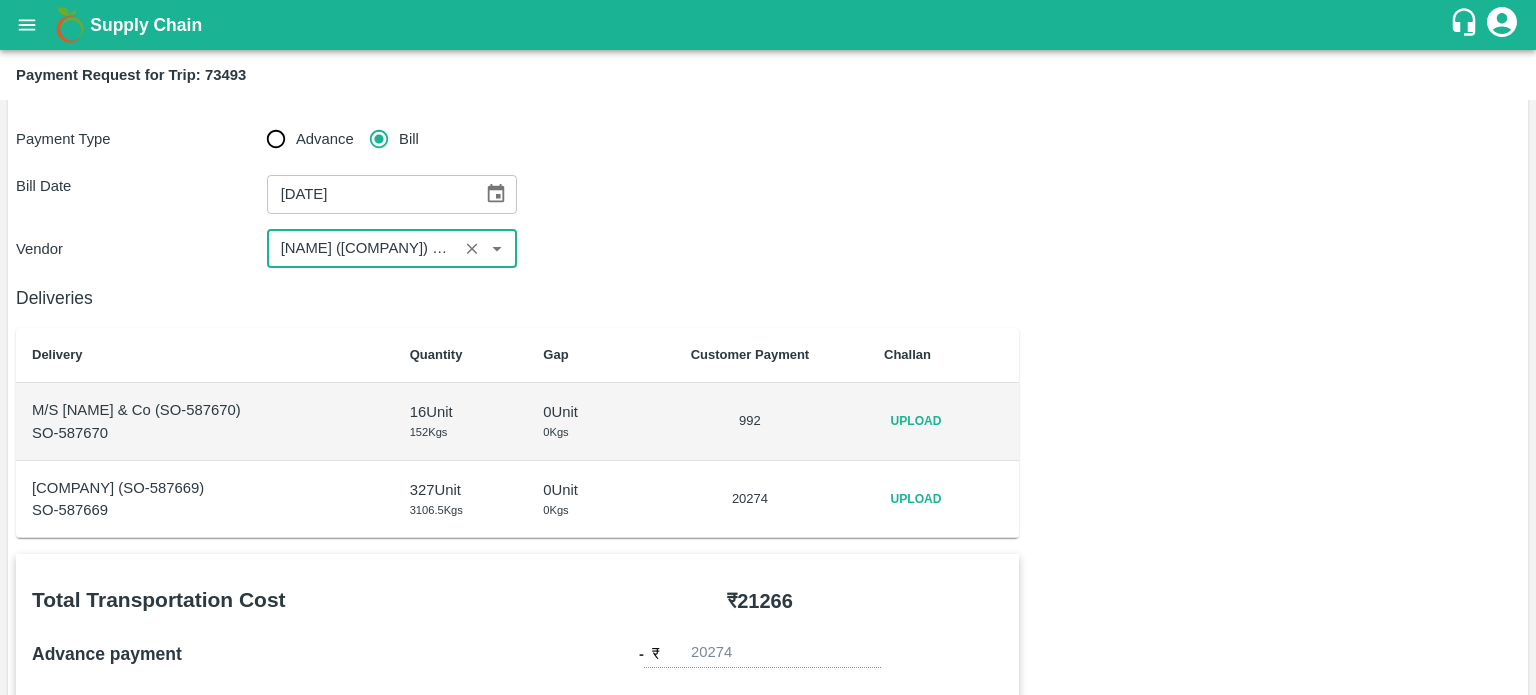 scroll, scrollTop: 76, scrollLeft: 0, axis: vertical 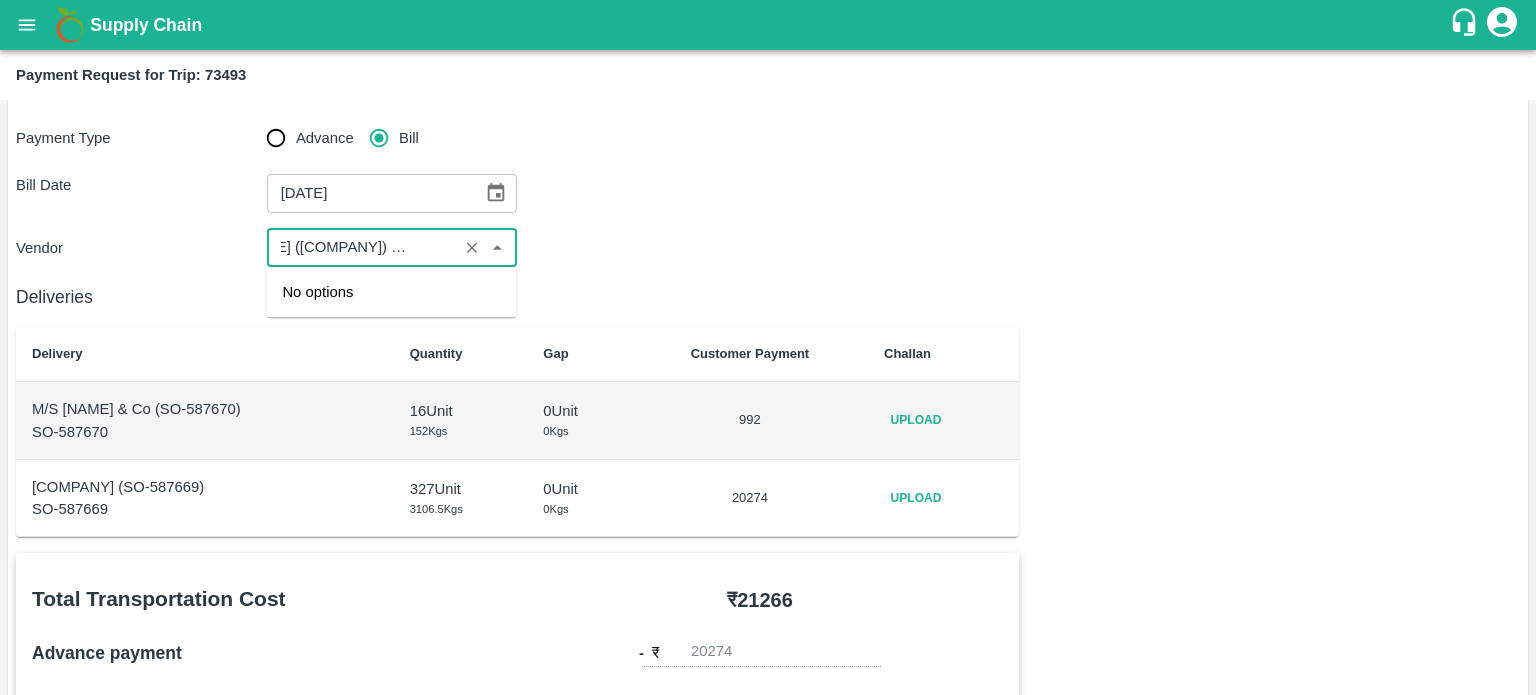type on "Suraj Kumar Yadav (New Alpha Roadways) - ₹21266" 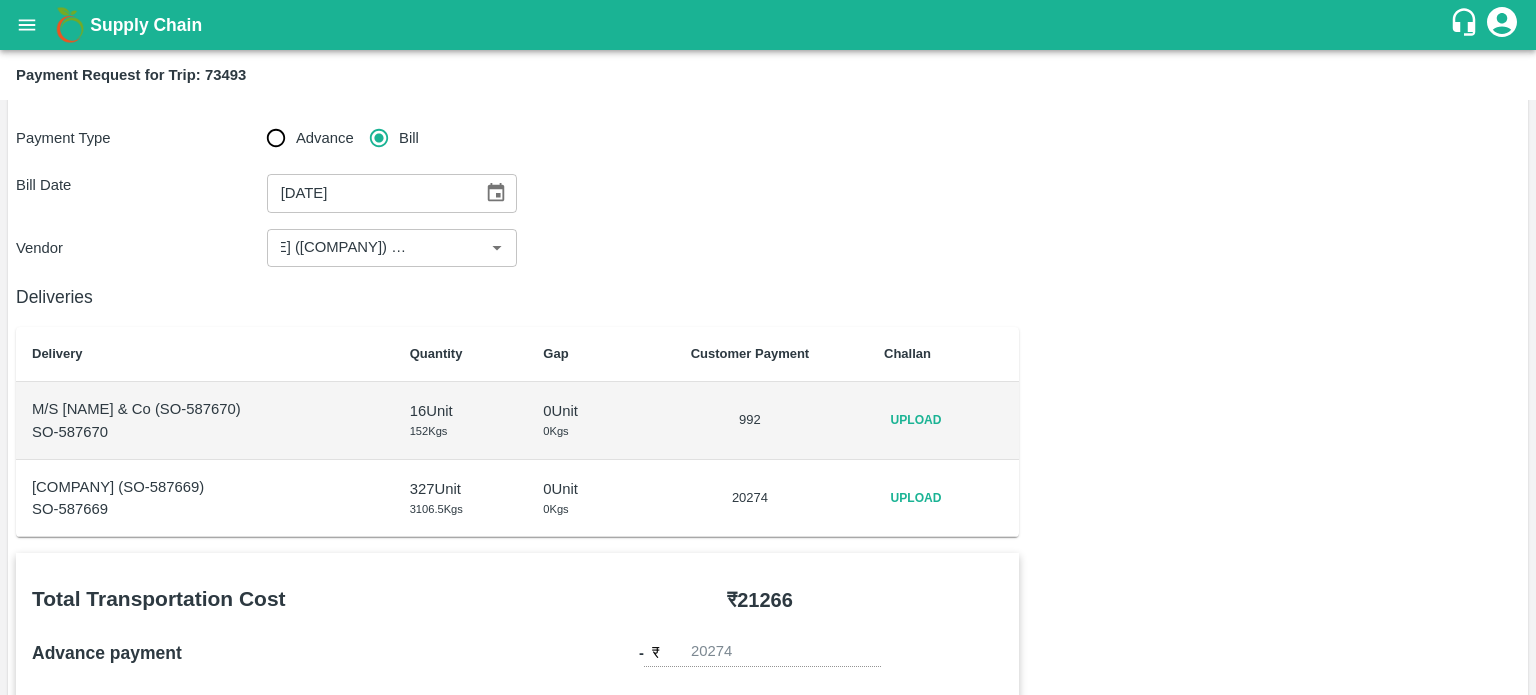 scroll, scrollTop: 0, scrollLeft: 0, axis: both 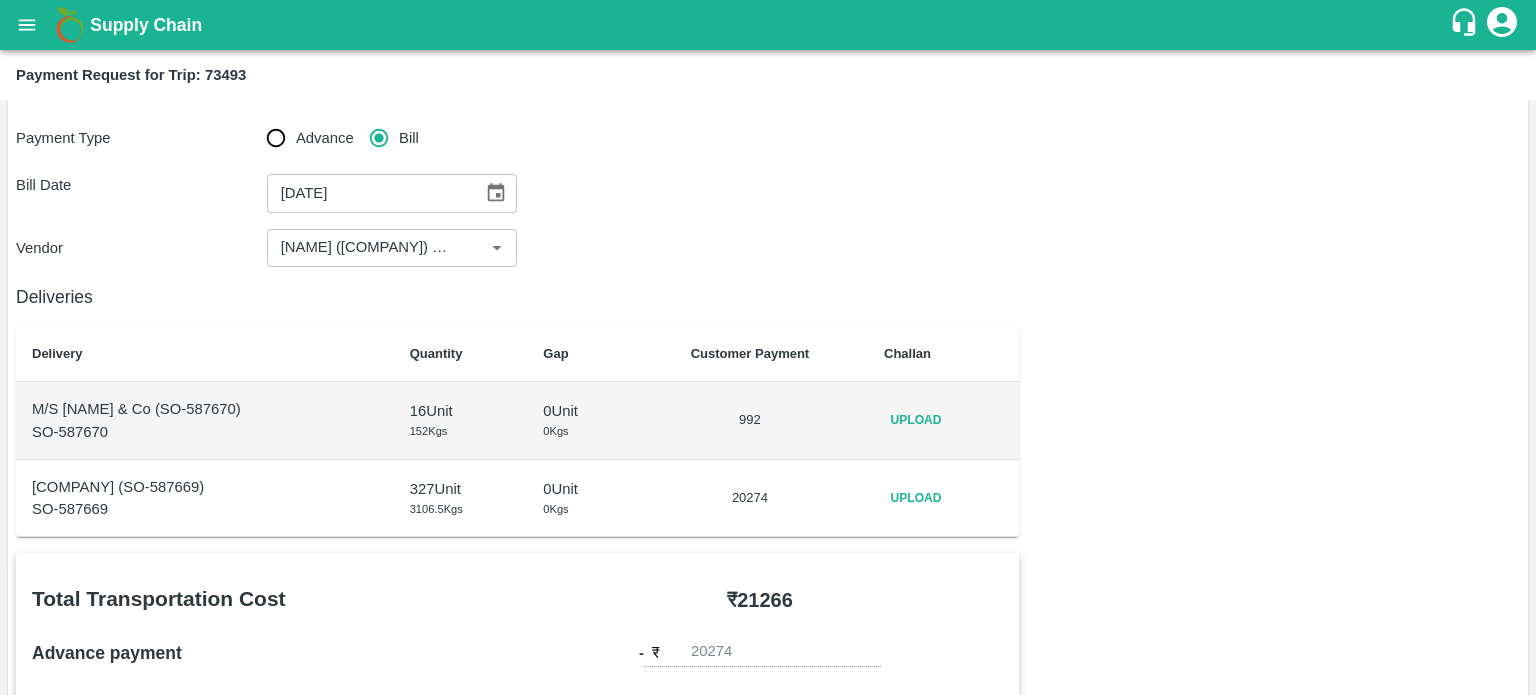 click on "Deliveries Delivery Quantity Gap Customer Payment Challan M/S R Rajeev Bros & Co (SO-587670) SO-587670 16  Unit 152  Kgs 0  Unit 0  Kgs 992 Upload Sidhi Vinayak Fruits (SO-587669) SO-587669 327  Unit 3106.5  Kgs 0  Unit 0  Kgs 20274 Upload Total Transportation Cost  ₹ 21266 Advance payment - ₹ 20274 Additional Charges(+) Inam + ₹ Loading/Unloading Charges + ₹ Loading Detention + ₹ Unloading Detention + ₹ Deduction - ₹ Deduction Reason Reasons ​ Reasons x ​ Total After Adjustment  ₹ 0 Send Partial Payment No Yes Approver ​ Due Date ​ Comments x ​ Attach Bills Attach bill Cancel Save" at bounding box center [768, 894] 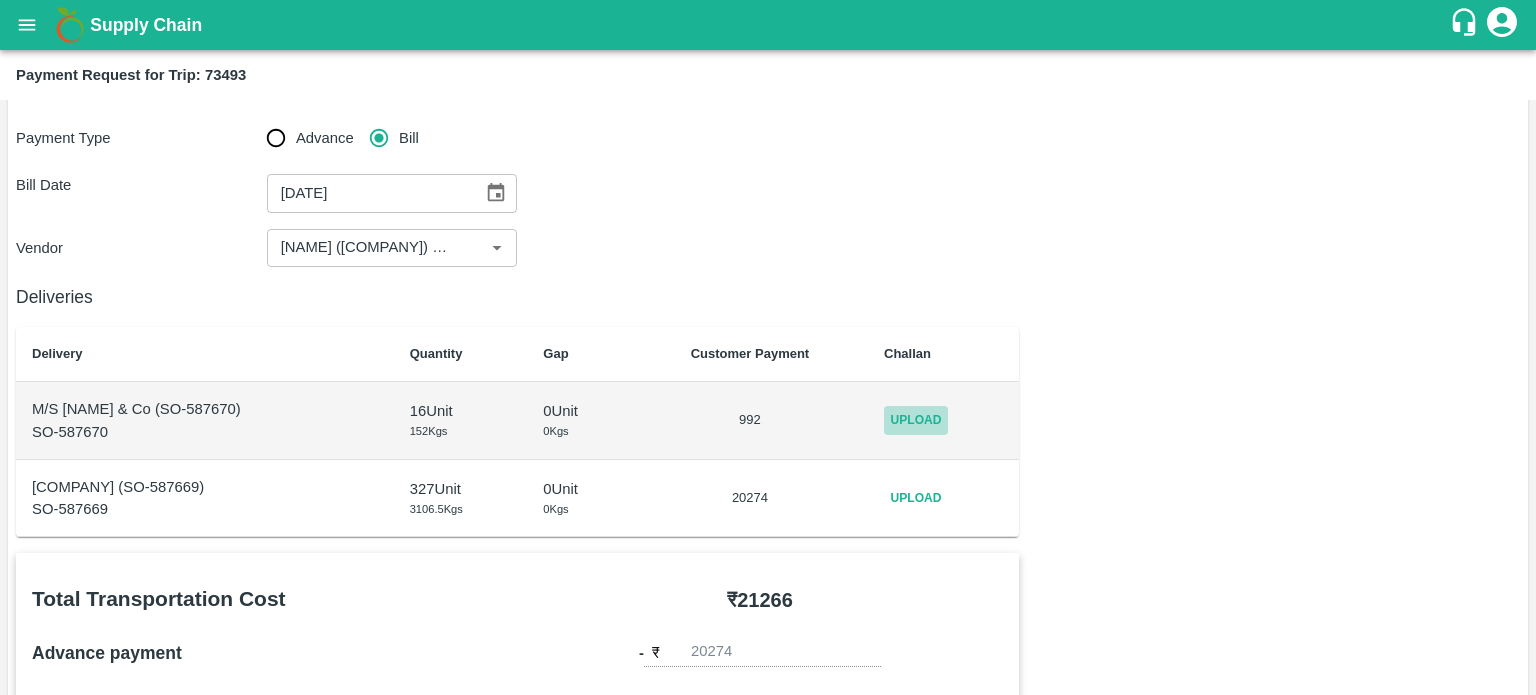 click on "Upload" at bounding box center [916, 420] 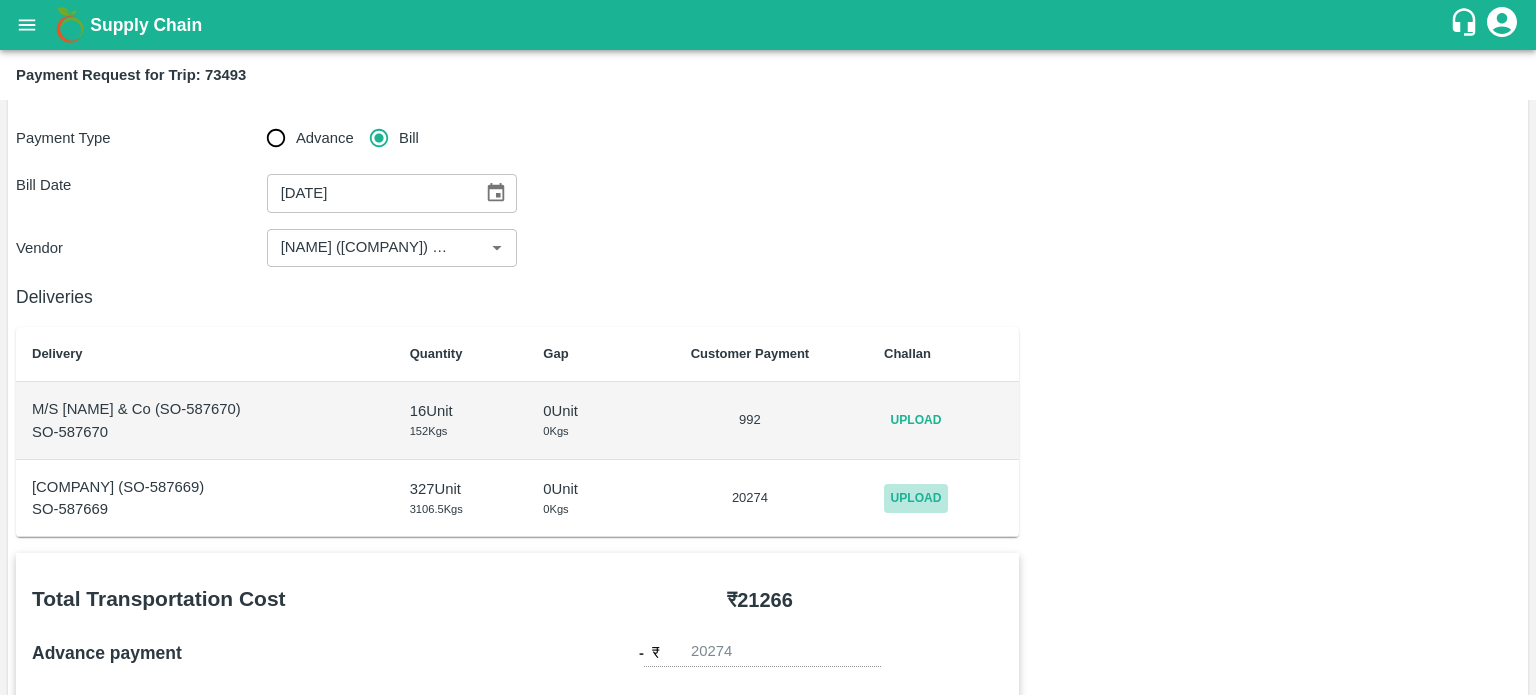 click on "Upload" at bounding box center (916, 498) 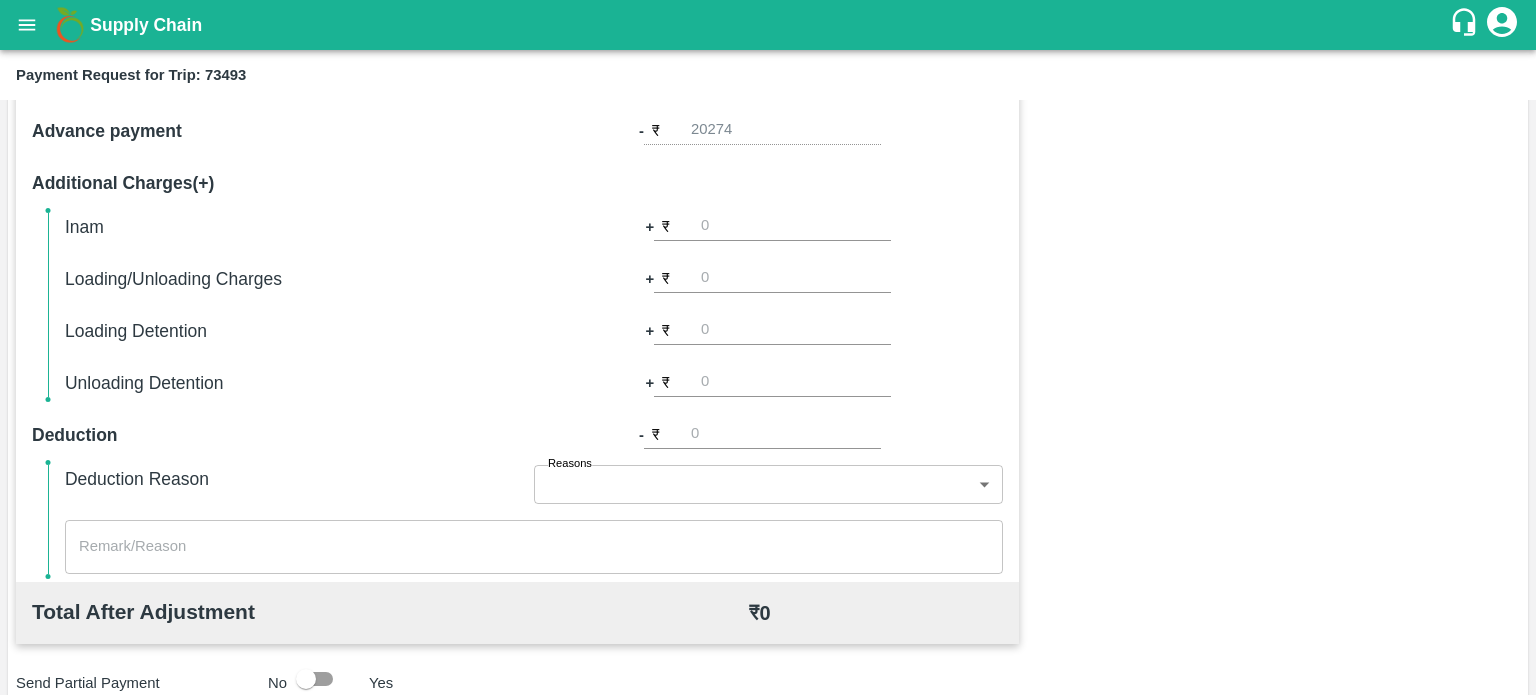 scroll, scrollTop: 599, scrollLeft: 0, axis: vertical 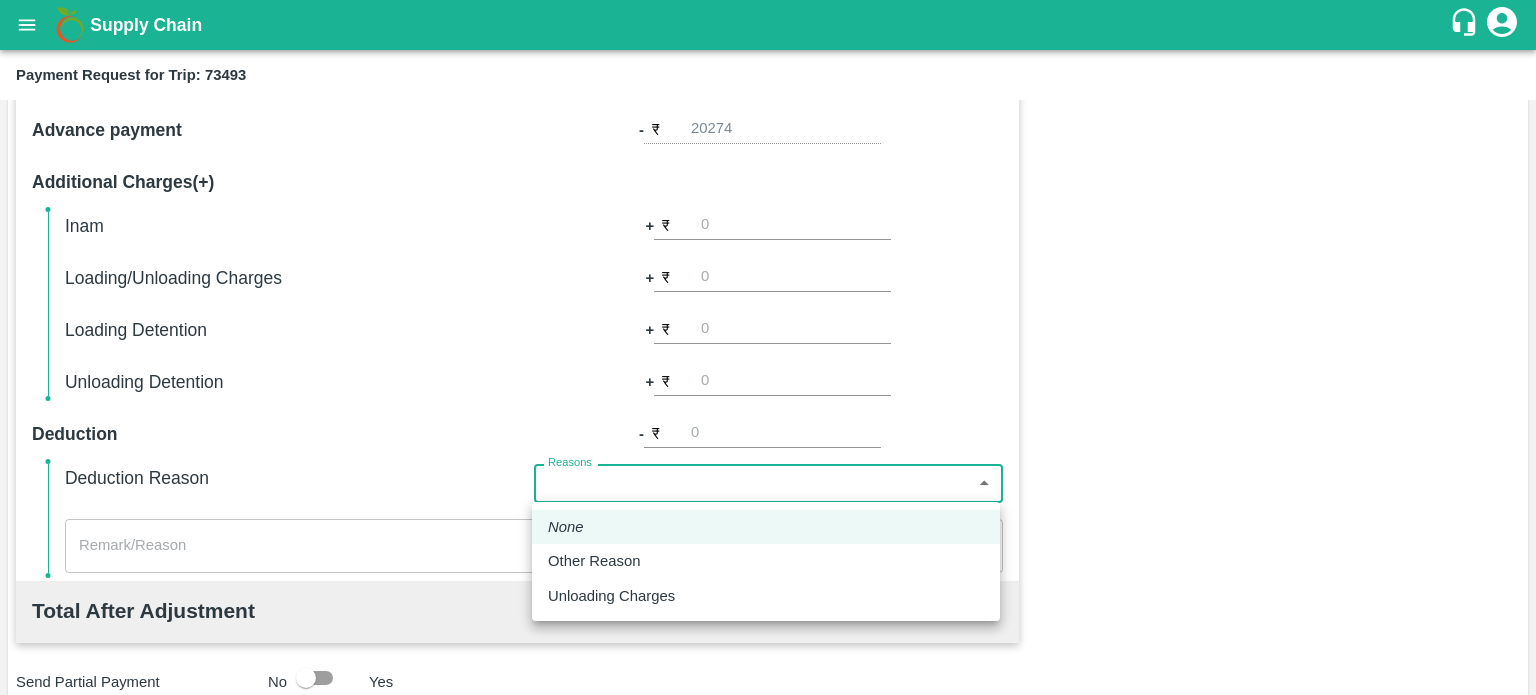 click on "Supply Chain Payment Request for Trip: 73493    Priority  Low  High Payment Type Advance Bill Bill Date 06/08/2025 ​ Vendor ​ Deliveries Delivery Quantity Gap Customer Payment Challan M/S R Rajeev Bros & Co (SO-587670) SO-587670 16  Unit 152  Kgs 0  Unit 0  Kgs 992 Upload Sidhi Vinayak Fruits (SO-587669) SO-587669 327  Unit 3106.5  Kgs 0  Unit 0  Kgs 20274 Upload Total Transportation Cost  ₹ 21266 Advance payment - ₹ 20274 Additional Charges(+) Inam + ₹ Loading/Unloading Charges + ₹ Loading Detention + ₹ Unloading Detention + ₹ Deduction - ₹ Deduction Reason Reasons ​ Reasons x ​ Total After Adjustment  ₹ 0 Send Partial Payment No Yes Approver ​ Due Date ​ Comments x ​ Attach Bills Attach bill Cancel Save Pirawa Waxing Plant [ORNG] CC FruitX Delhi Direct Customer Jeewana CC Padru CC FruitX Jeewana Mandi 23-24 Bagoda Satellite CC Bhuj CC FruitX Rohru Mandi FruitX Oddi Mandi Oddi CC [APPL] Rohru[APPL] Delhi CPC (Coconut processing Centre) FruitX Padru Mandi 24-25 Mundra CS Logout" at bounding box center (768, 347) 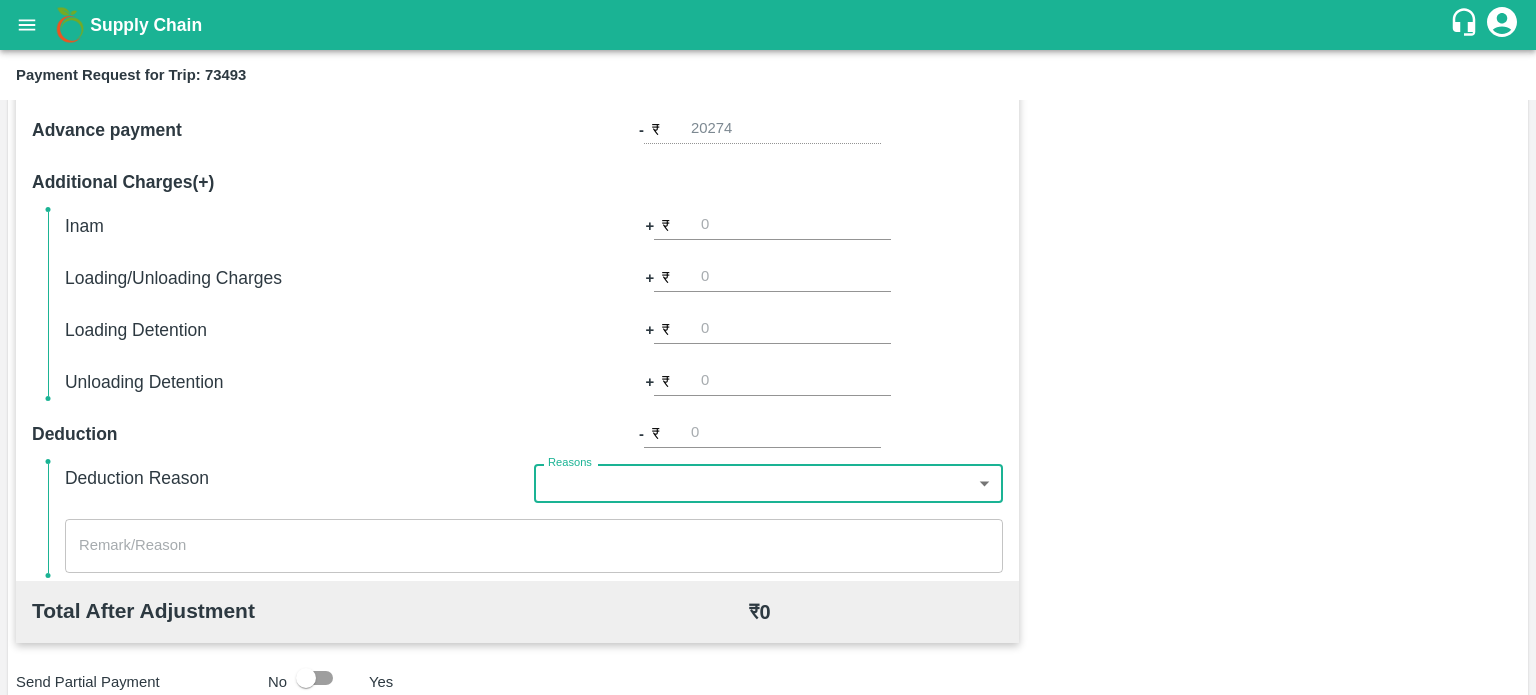scroll, scrollTop: 768, scrollLeft: 0, axis: vertical 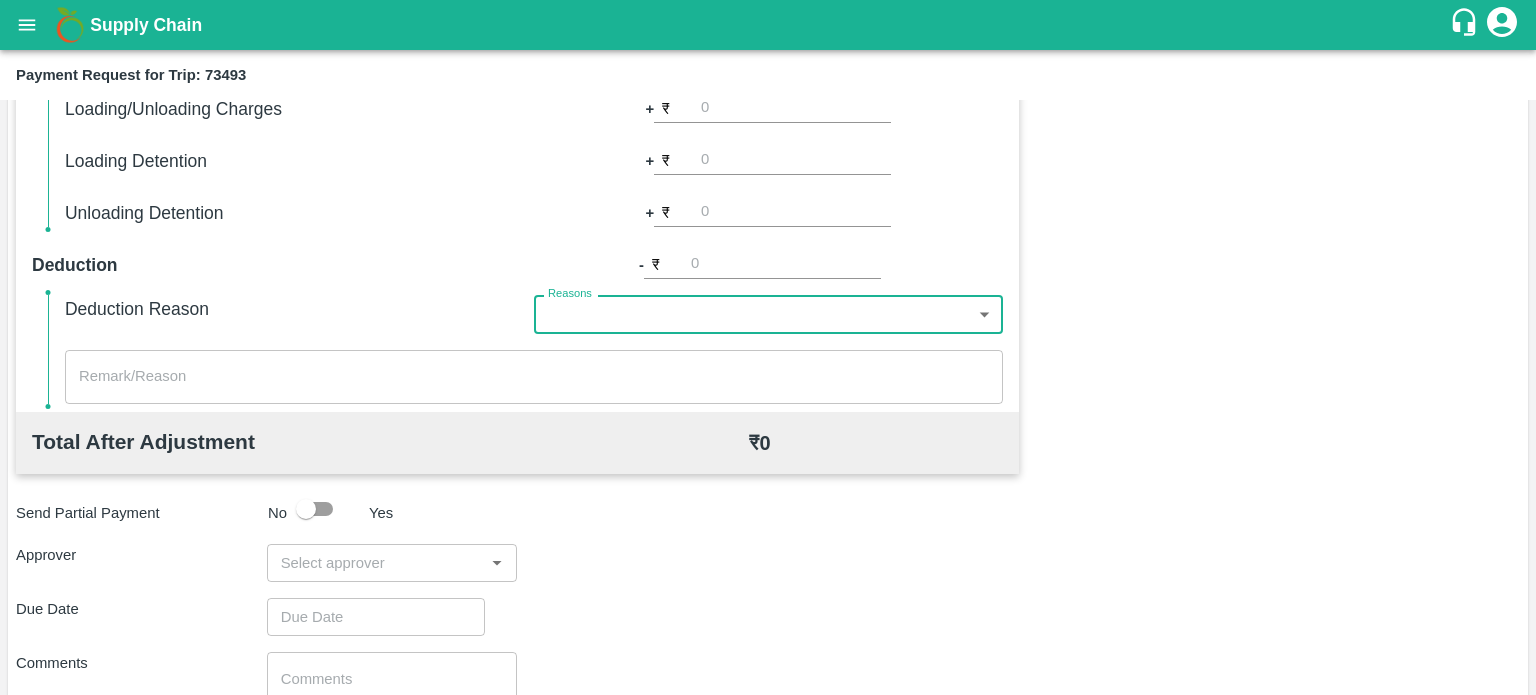 click at bounding box center [376, 563] 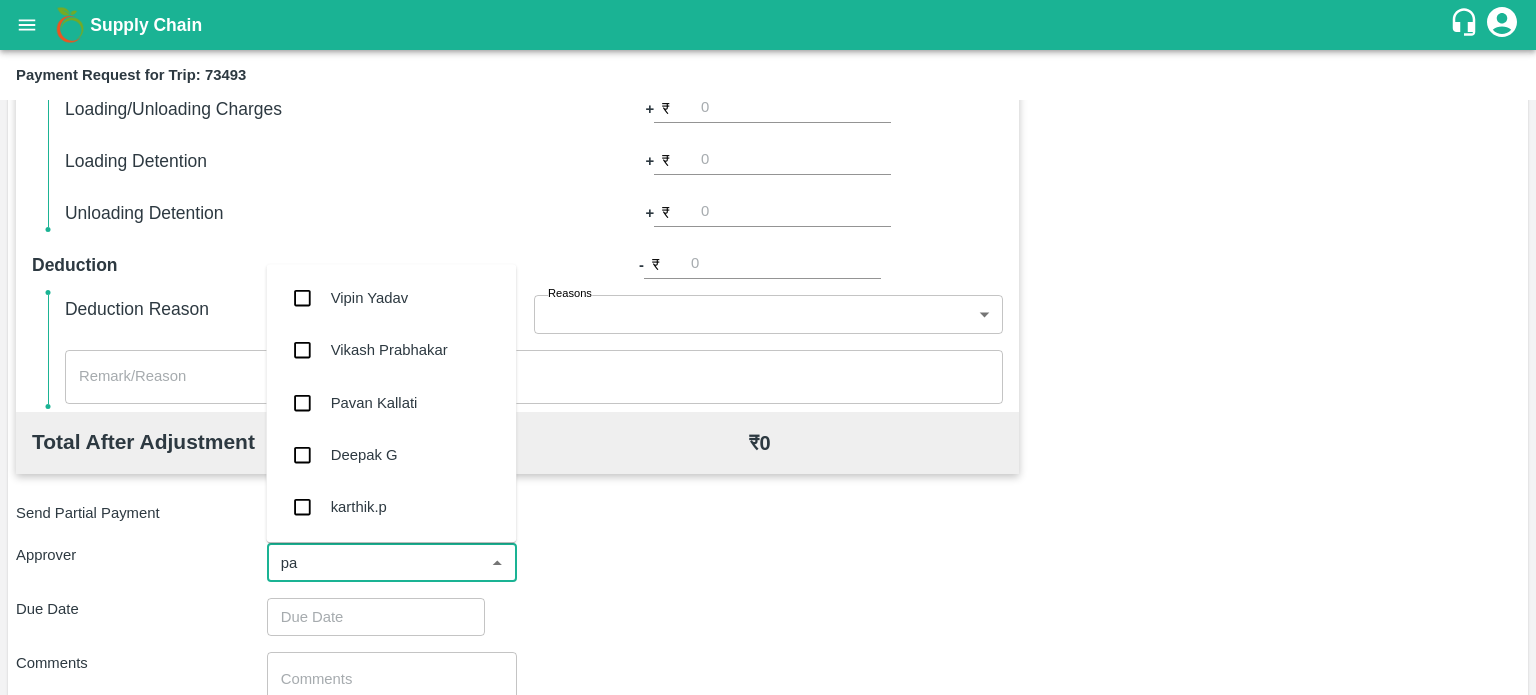 type on "pal" 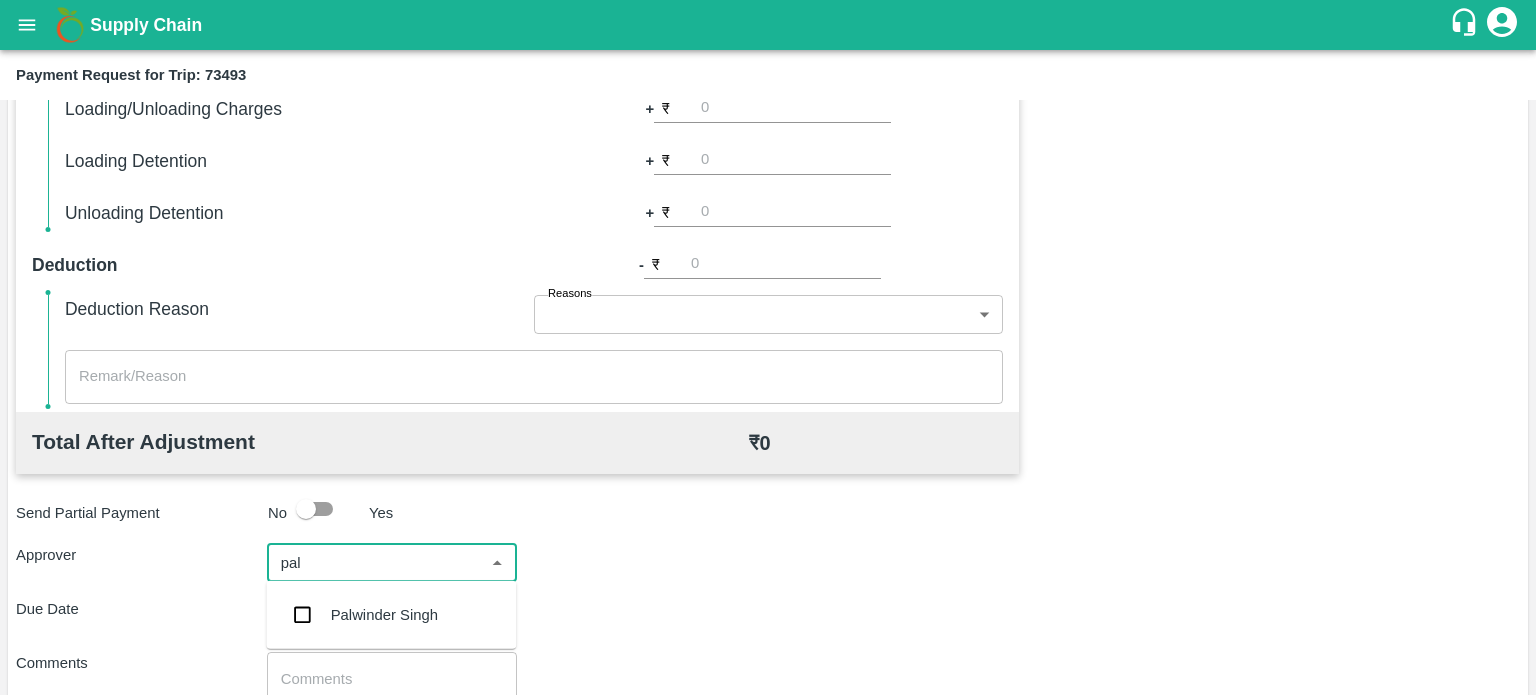 click on "Palwinder Singh" at bounding box center [384, 615] 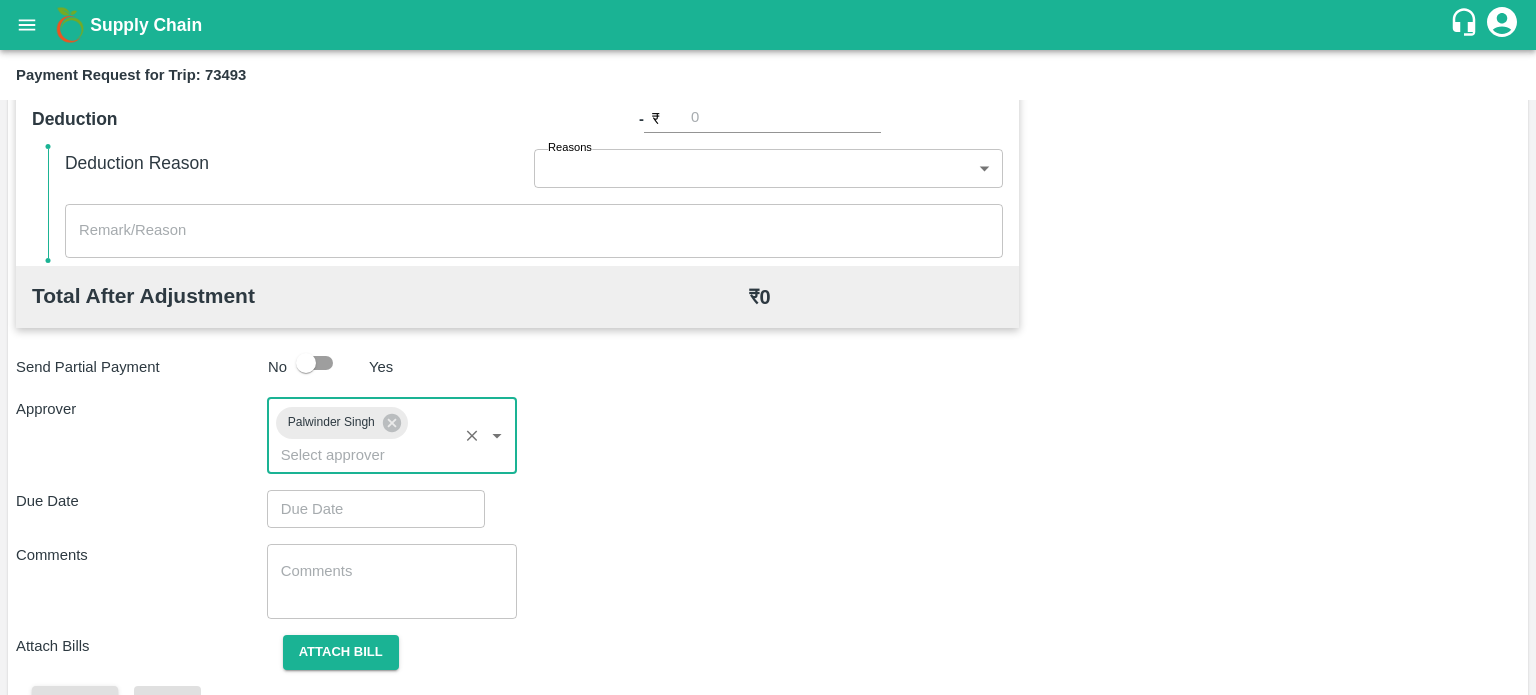 scroll, scrollTop: 918, scrollLeft: 0, axis: vertical 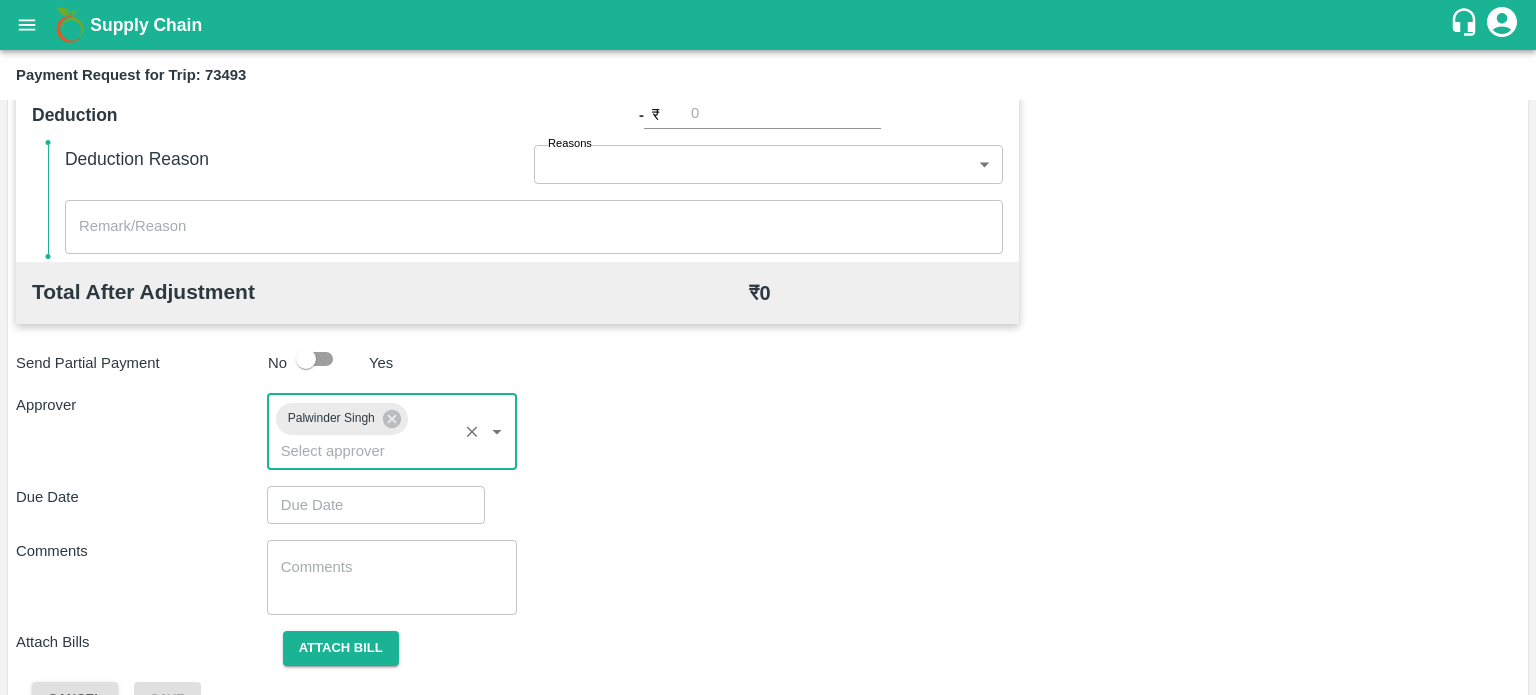 type on "DD/MM/YYYY hh:mm aa" 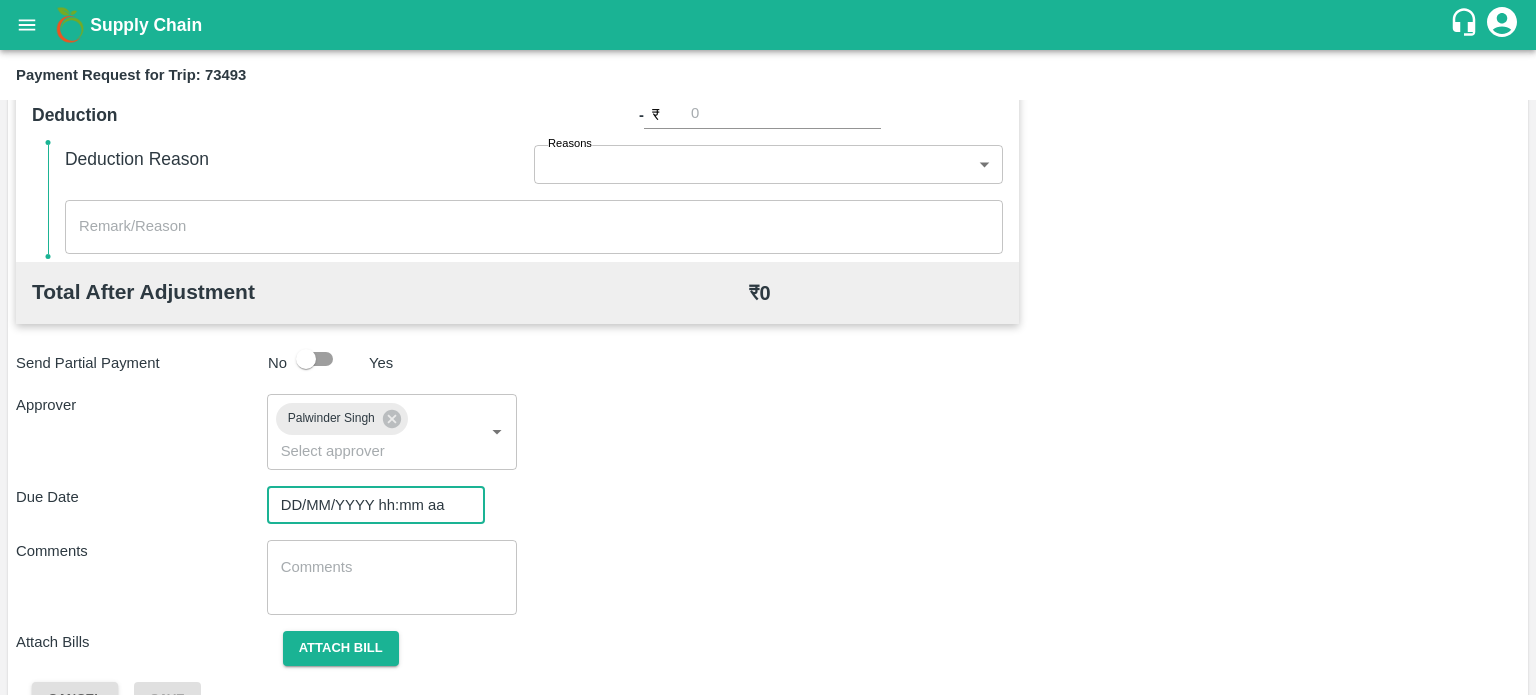 click on "DD/MM/YYYY hh:mm aa" at bounding box center (369, 505) 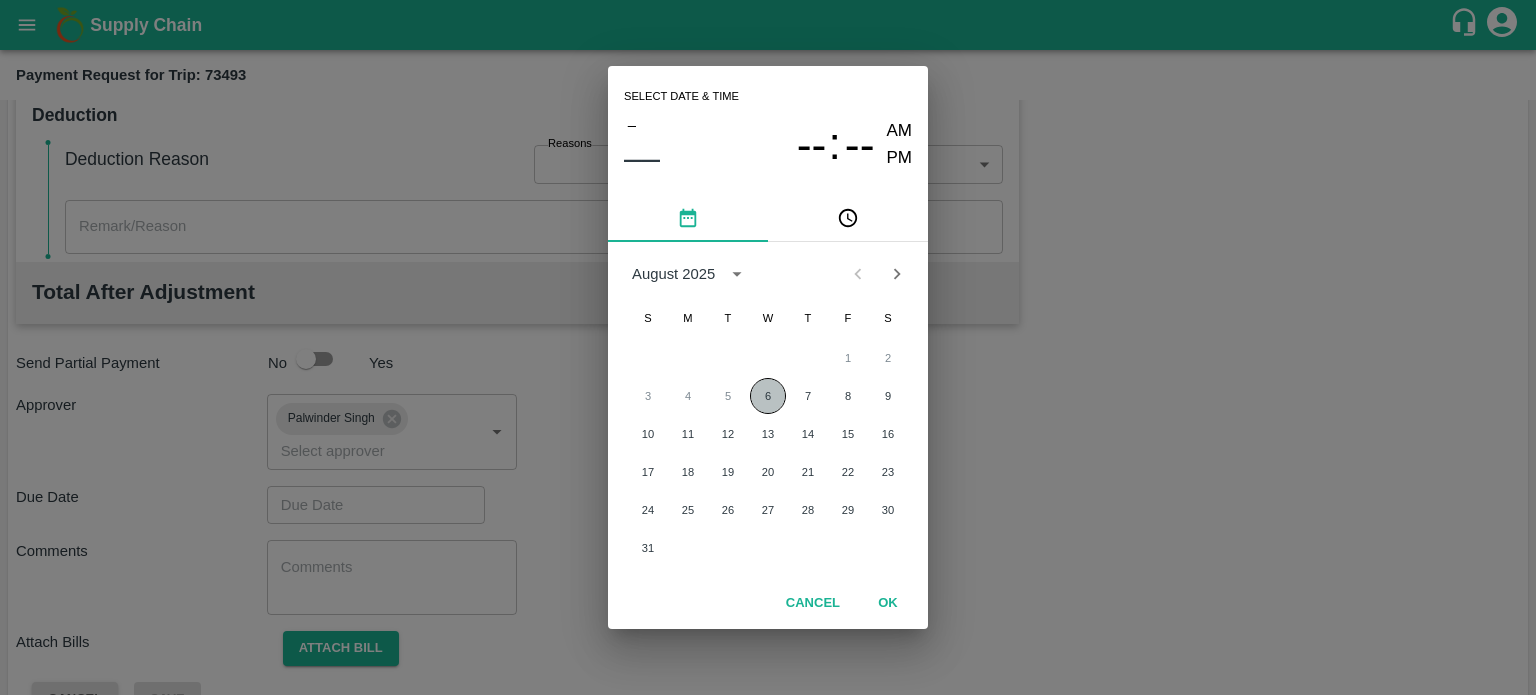 click on "6" at bounding box center [768, 396] 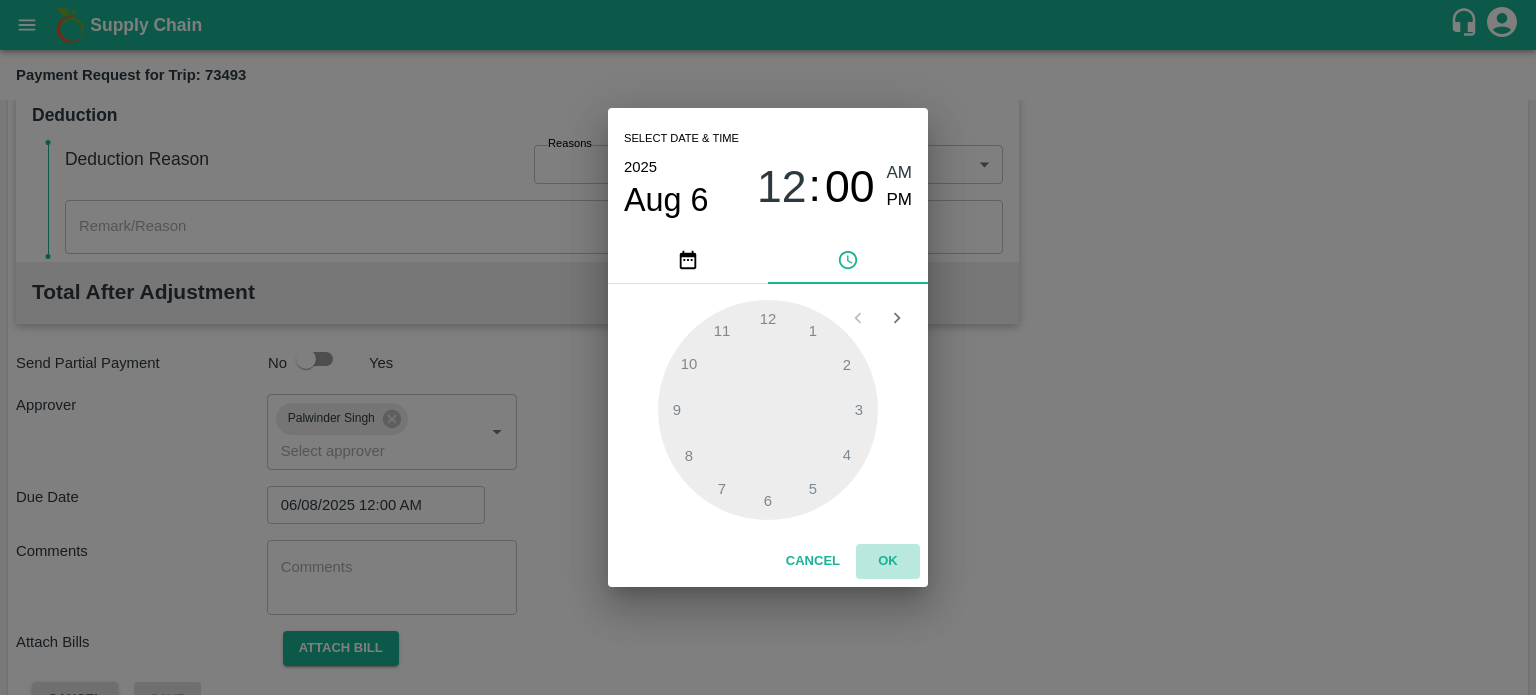 click on "OK" at bounding box center [888, 561] 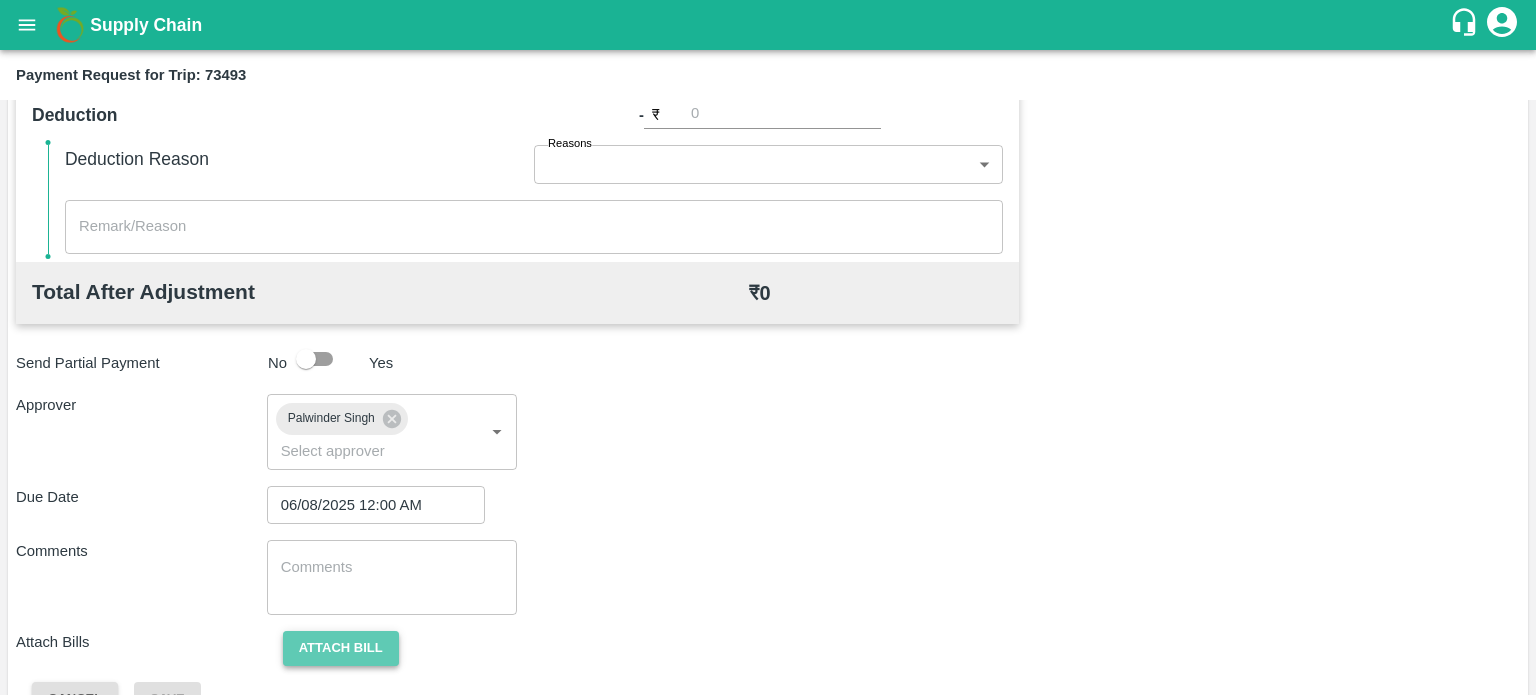 click on "Attach bill" at bounding box center [341, 648] 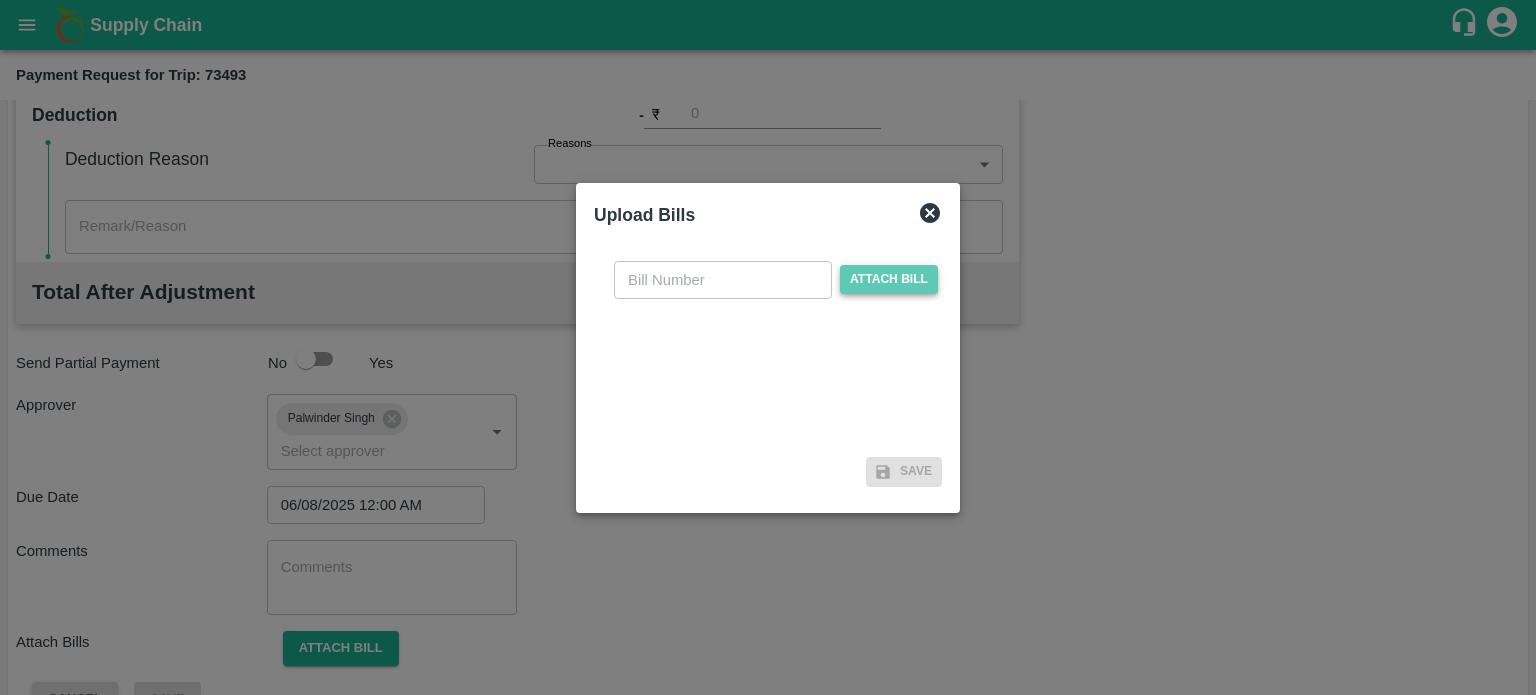 click on "Attach bill" at bounding box center [889, 279] 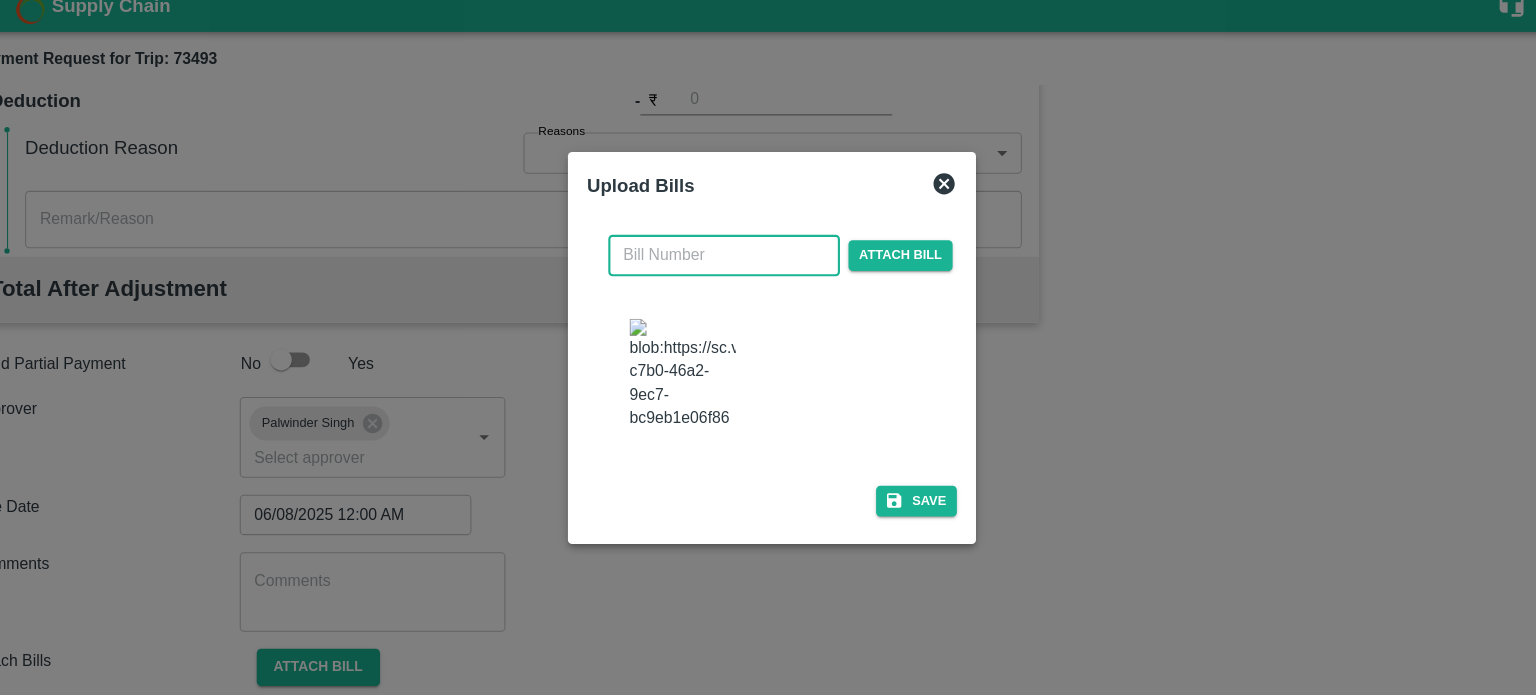 click at bounding box center [723, 260] 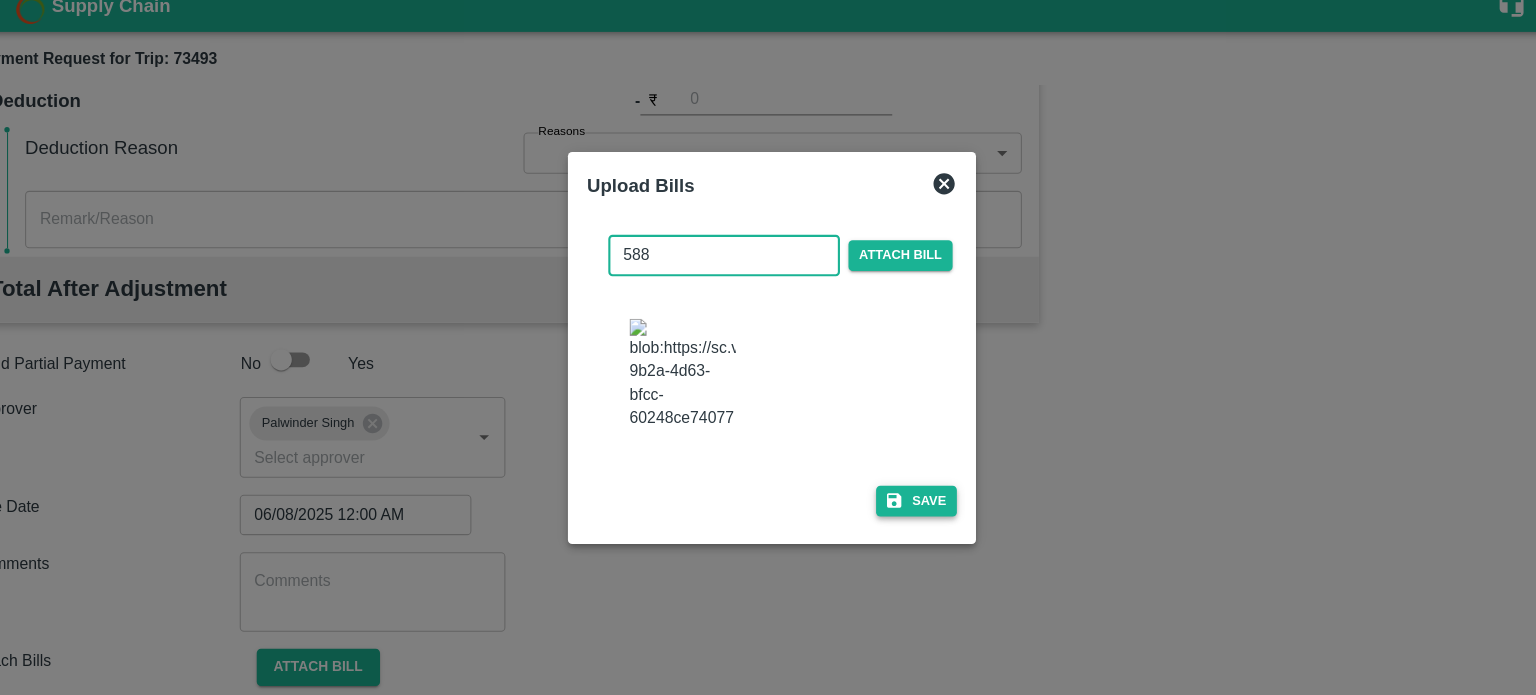 type on "588" 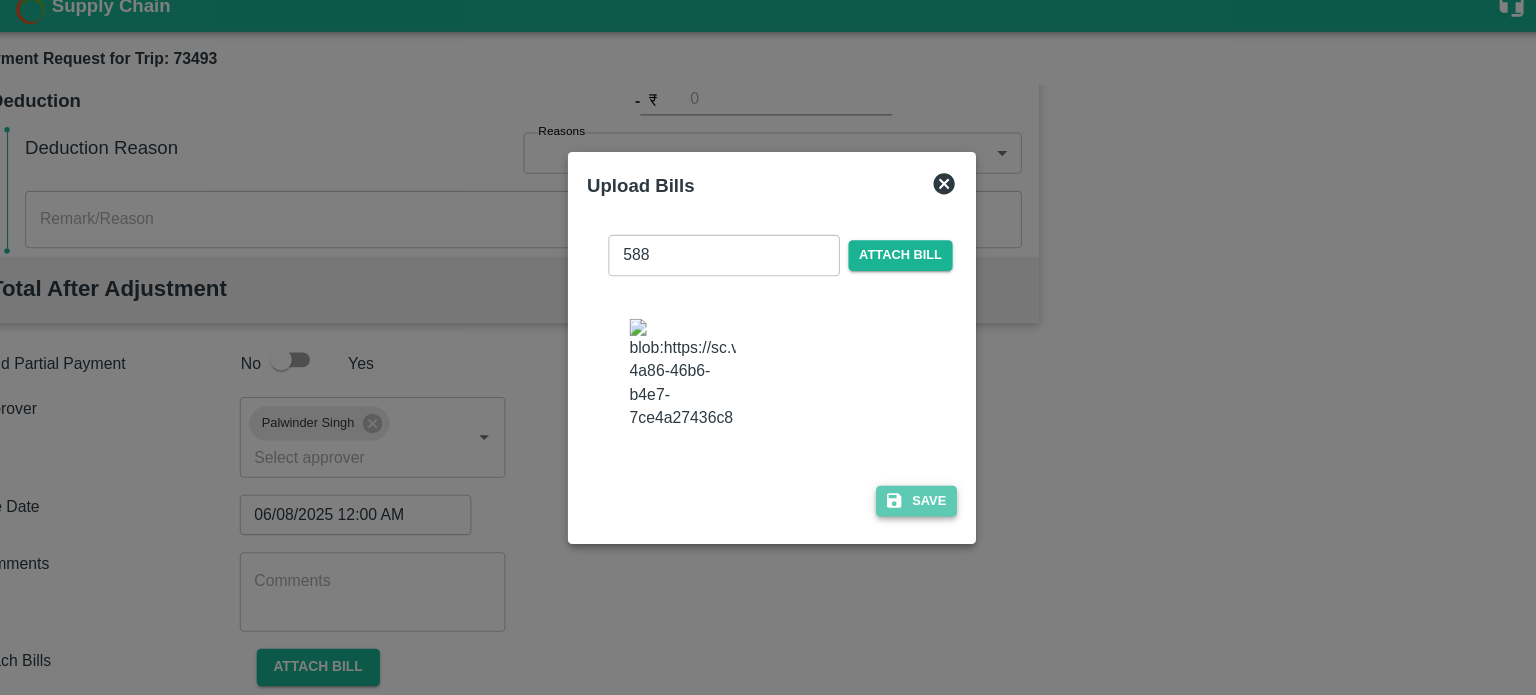 click on "Save" at bounding box center (904, 491) 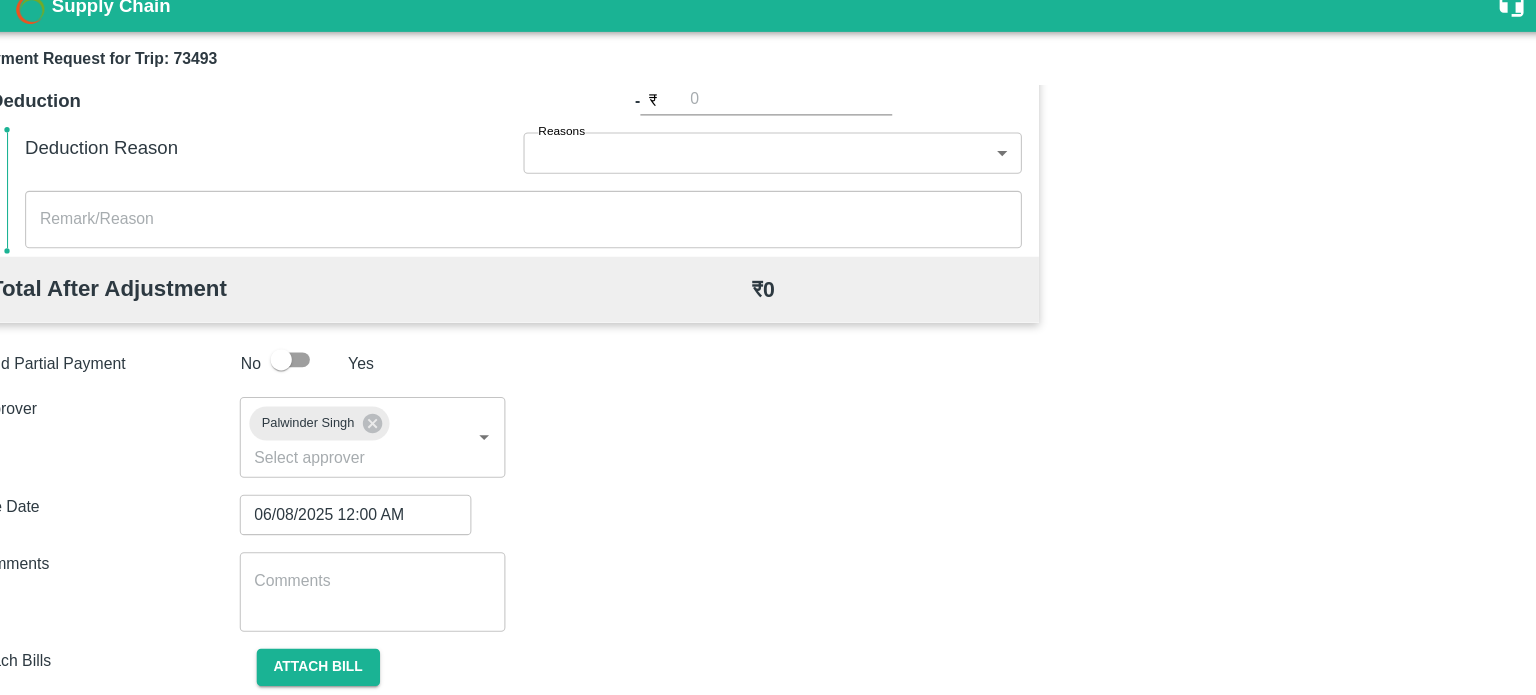 scroll, scrollTop: 1042, scrollLeft: 0, axis: vertical 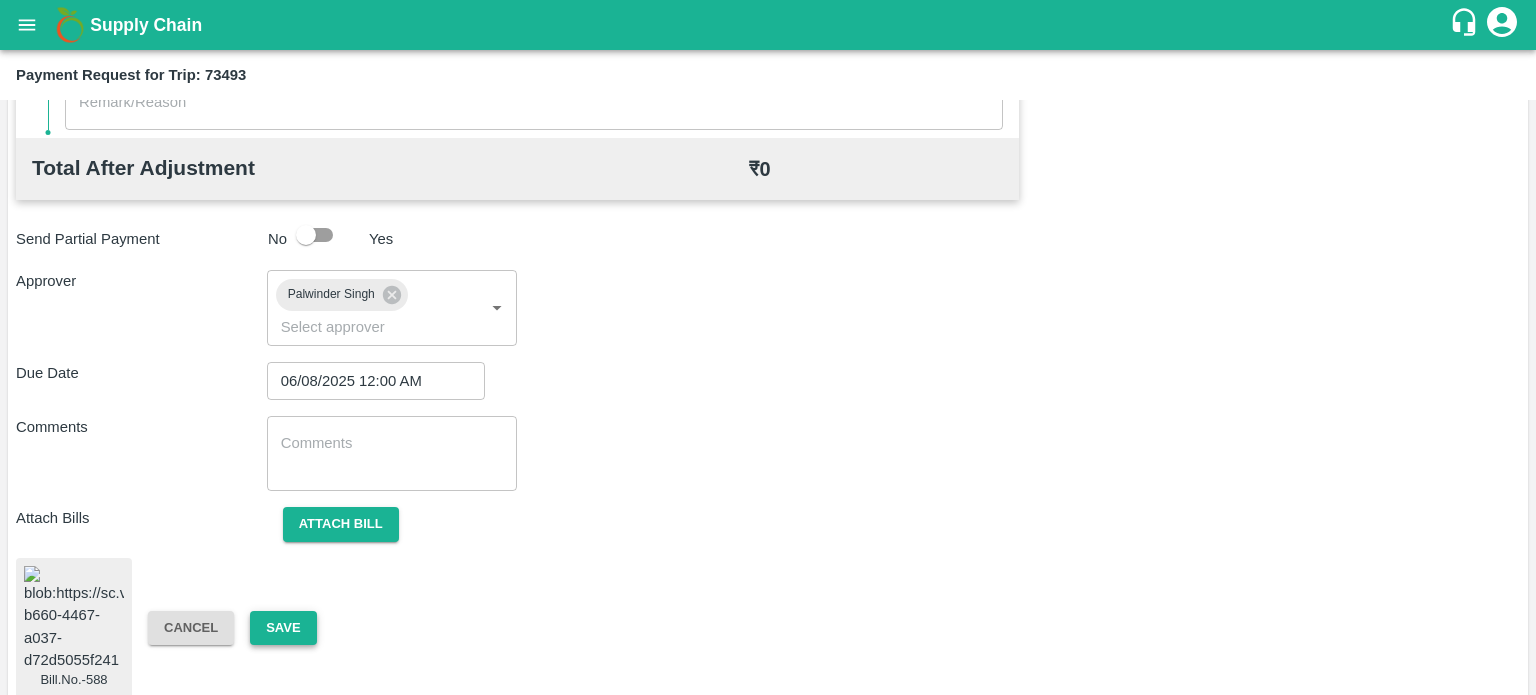 click on "Save" at bounding box center [283, 628] 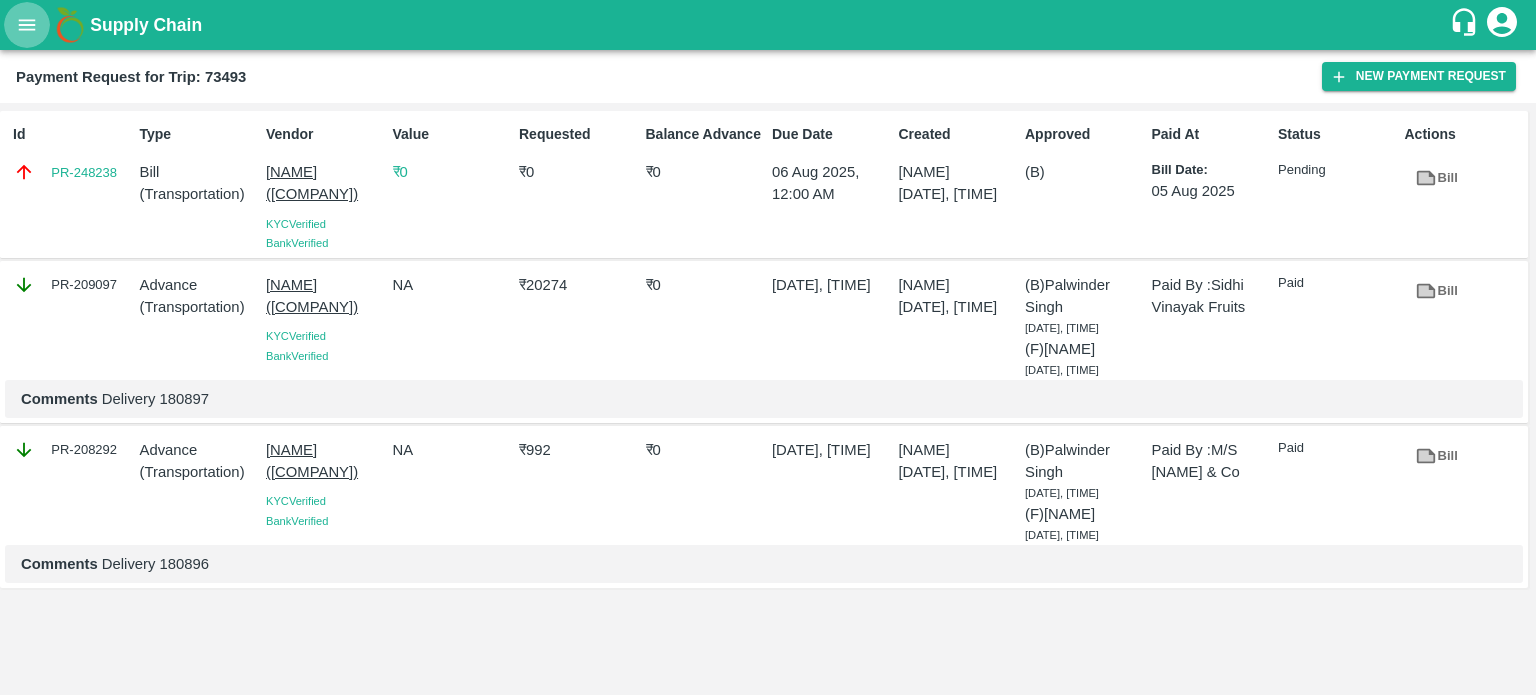 click 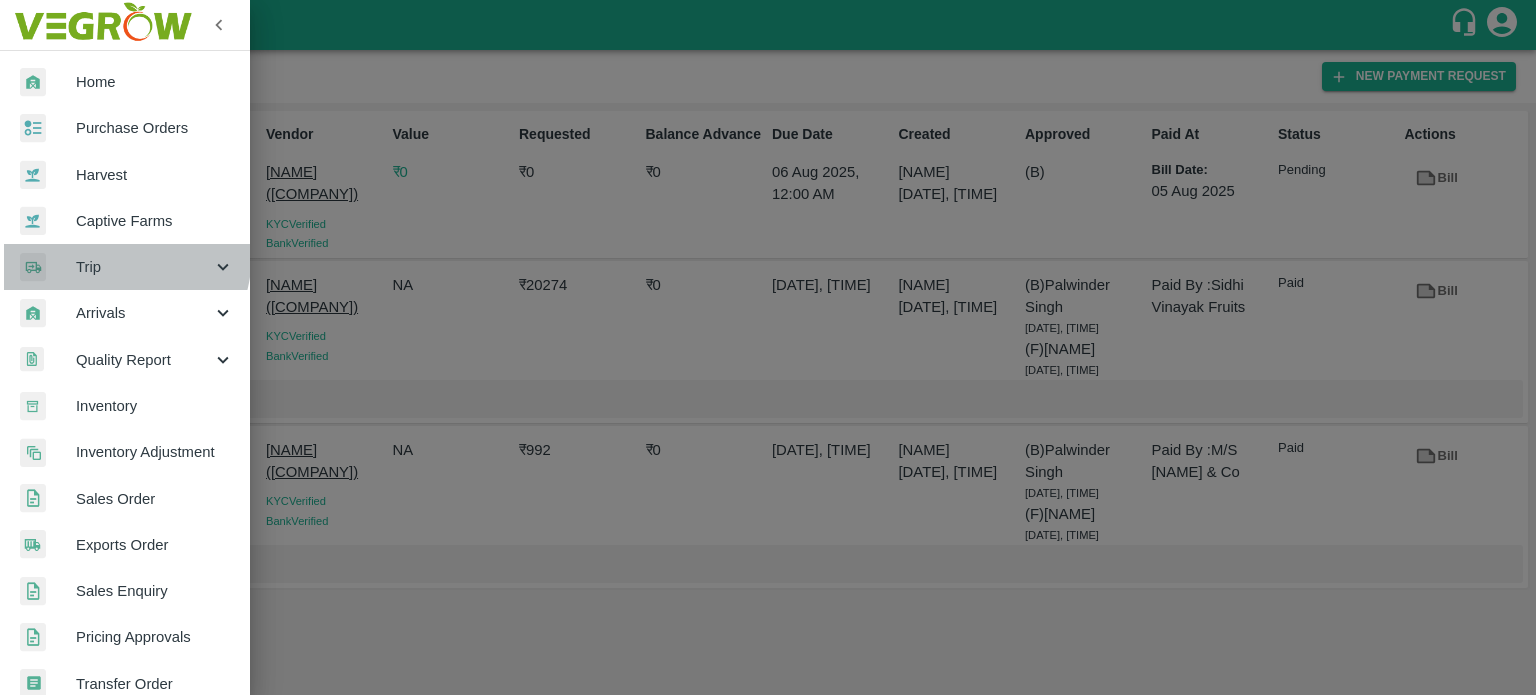 click on "Trip" at bounding box center [125, 267] 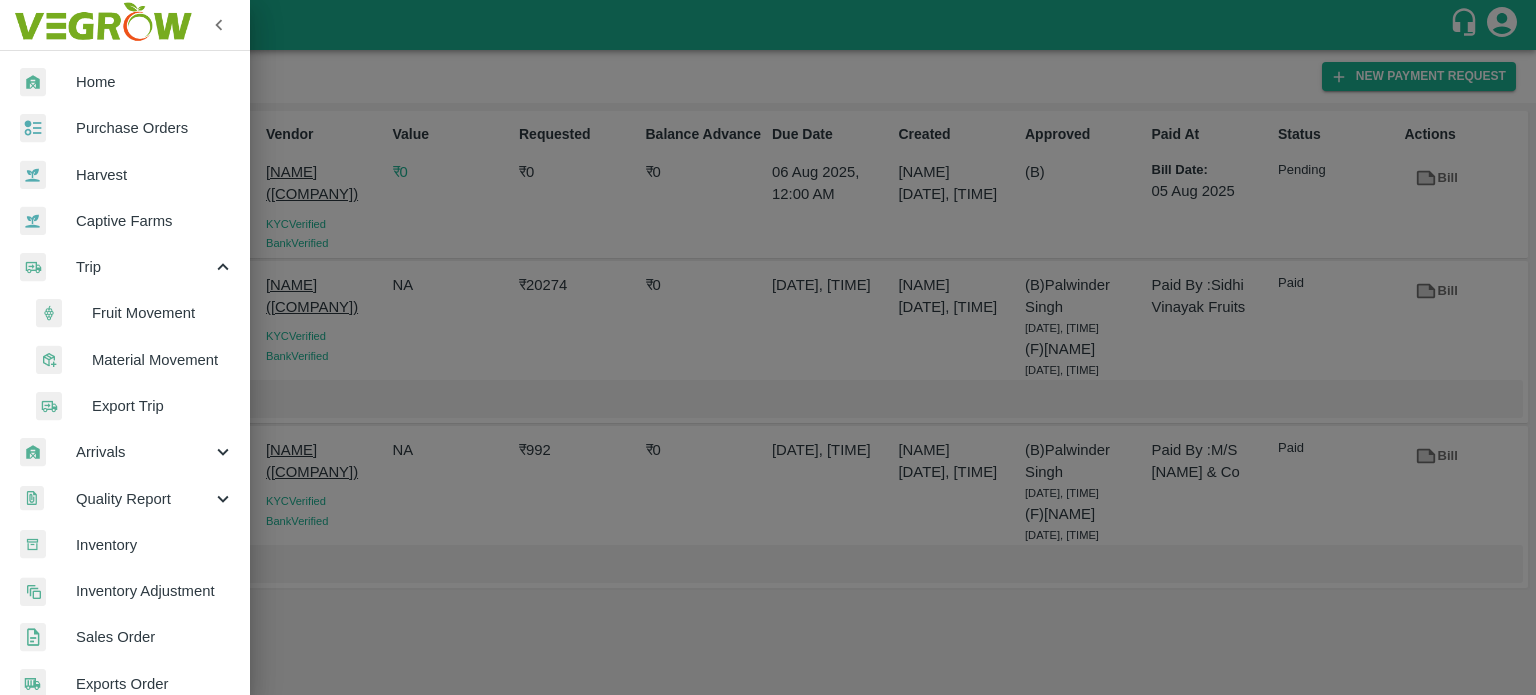 click on "Fruit Movement" at bounding box center [163, 313] 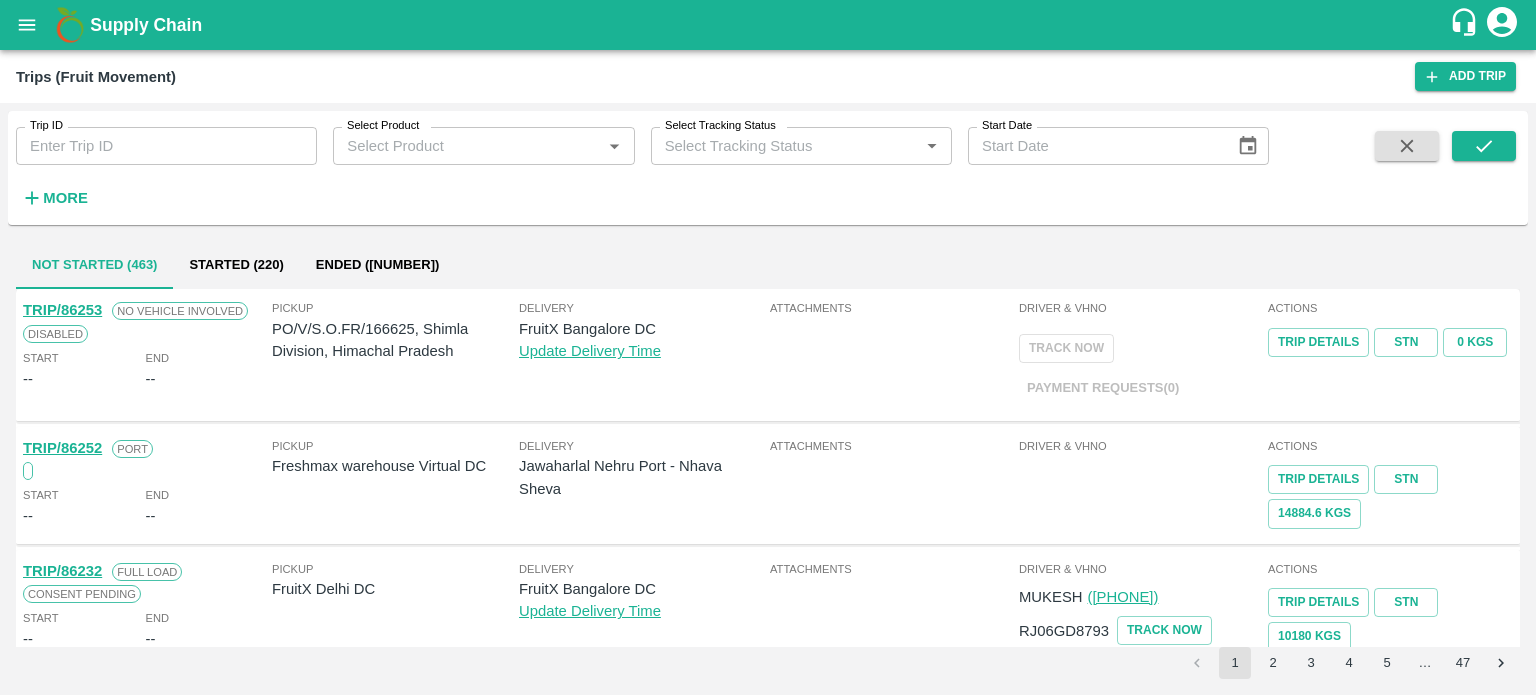 click on "More" at bounding box center (65, 198) 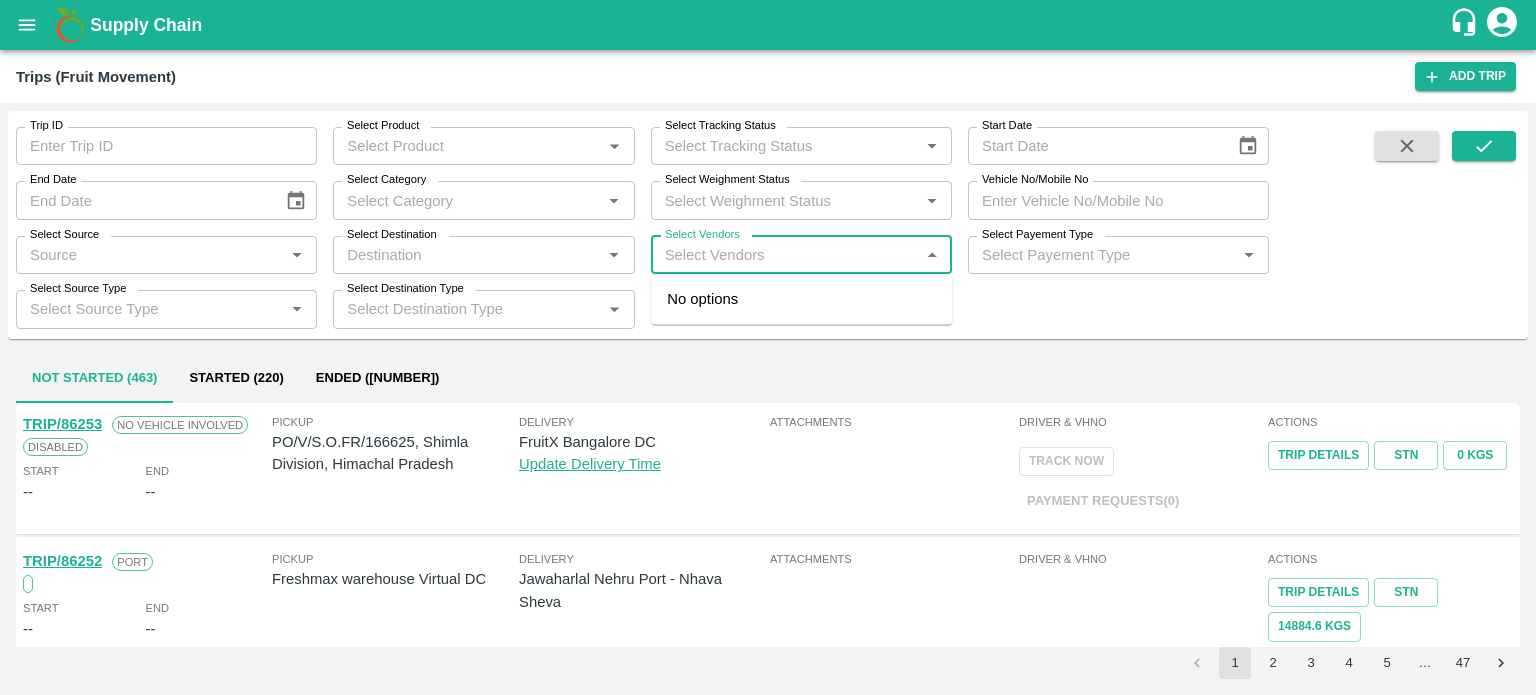 click on "Select Vendors" at bounding box center [785, 255] 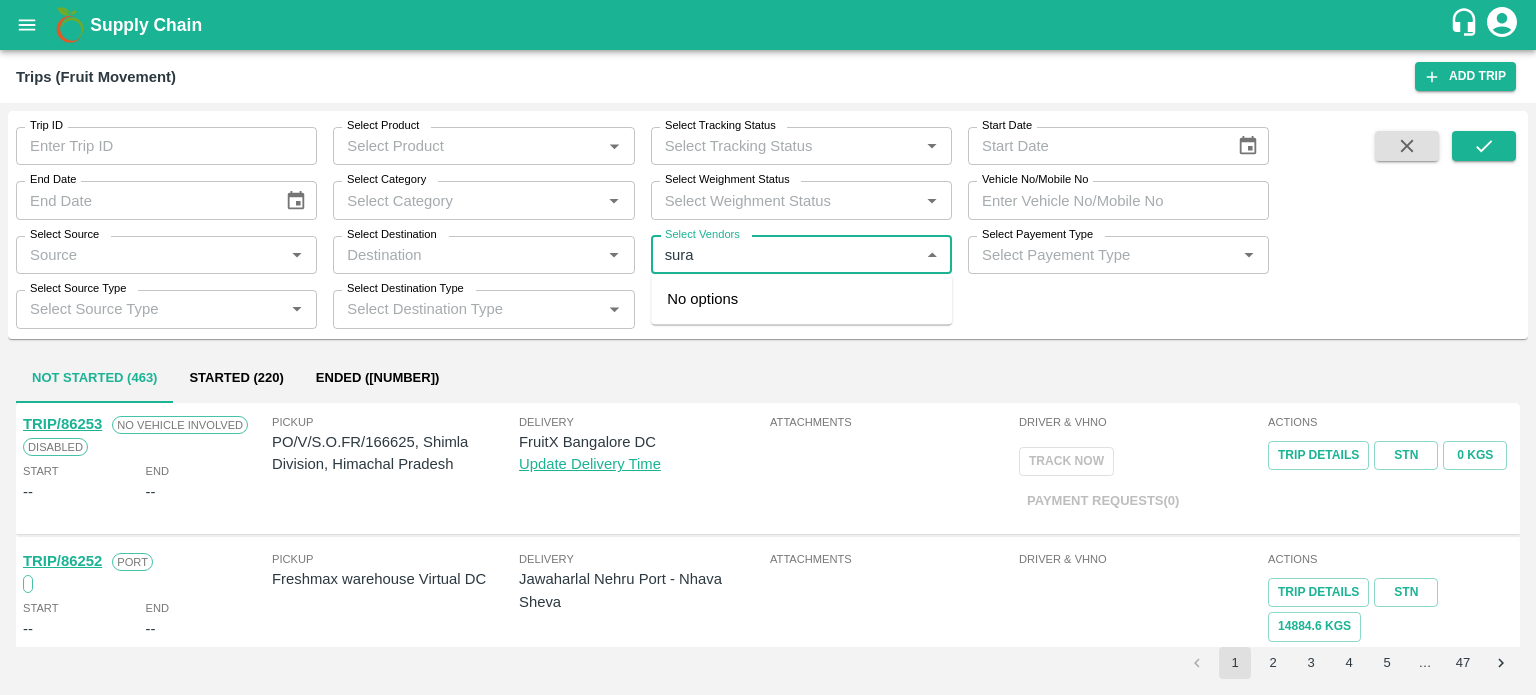 type on "suraj" 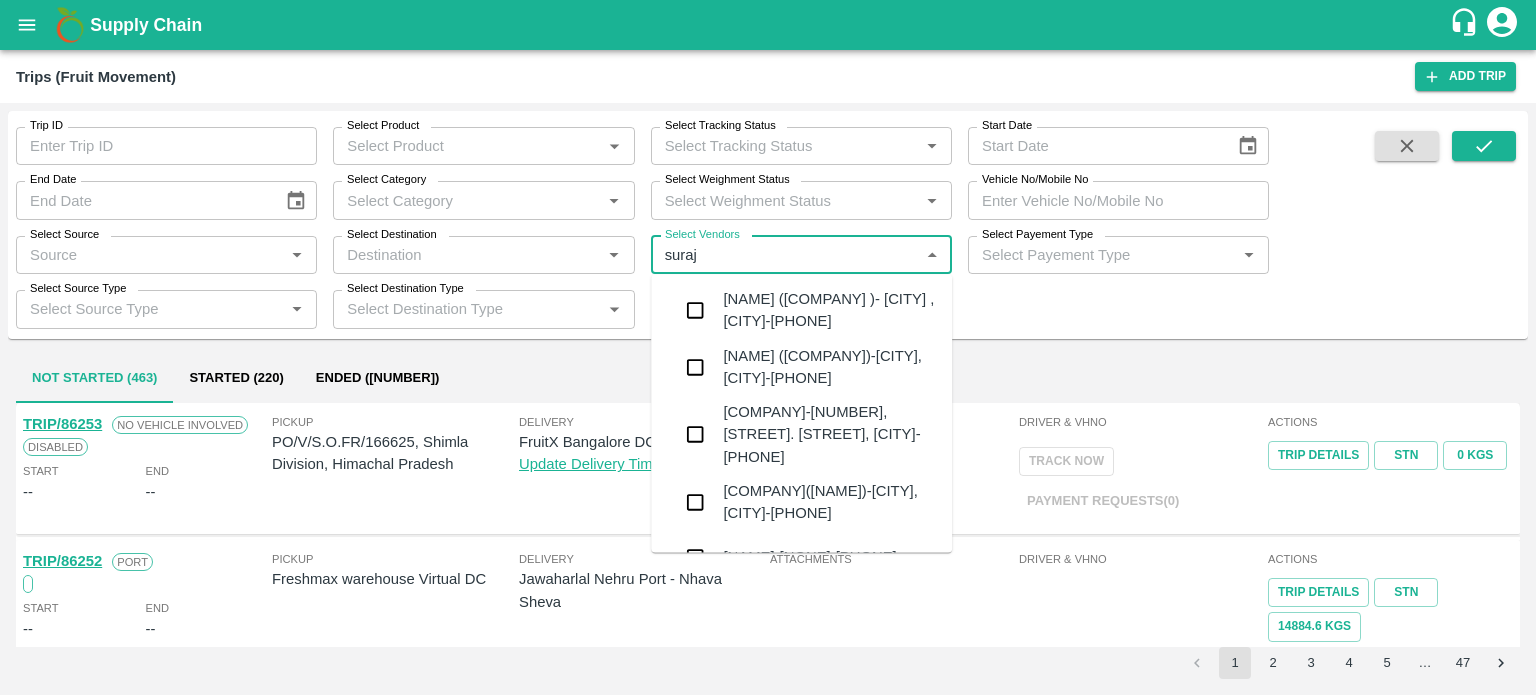 type 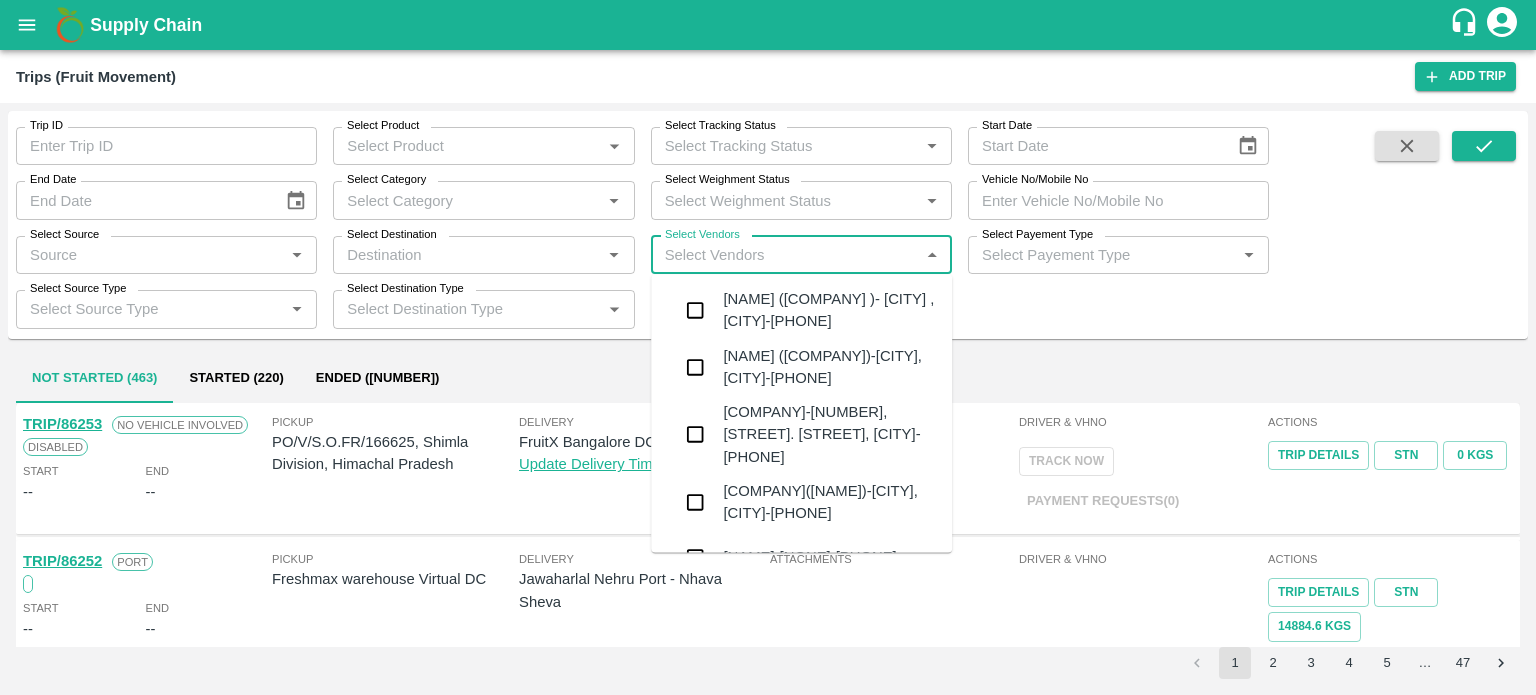 click on "Suraj Kumar Yadav (New Alpha Roadways)-Dharti Fruit Market, Kachchh-9725458503" at bounding box center (829, 367) 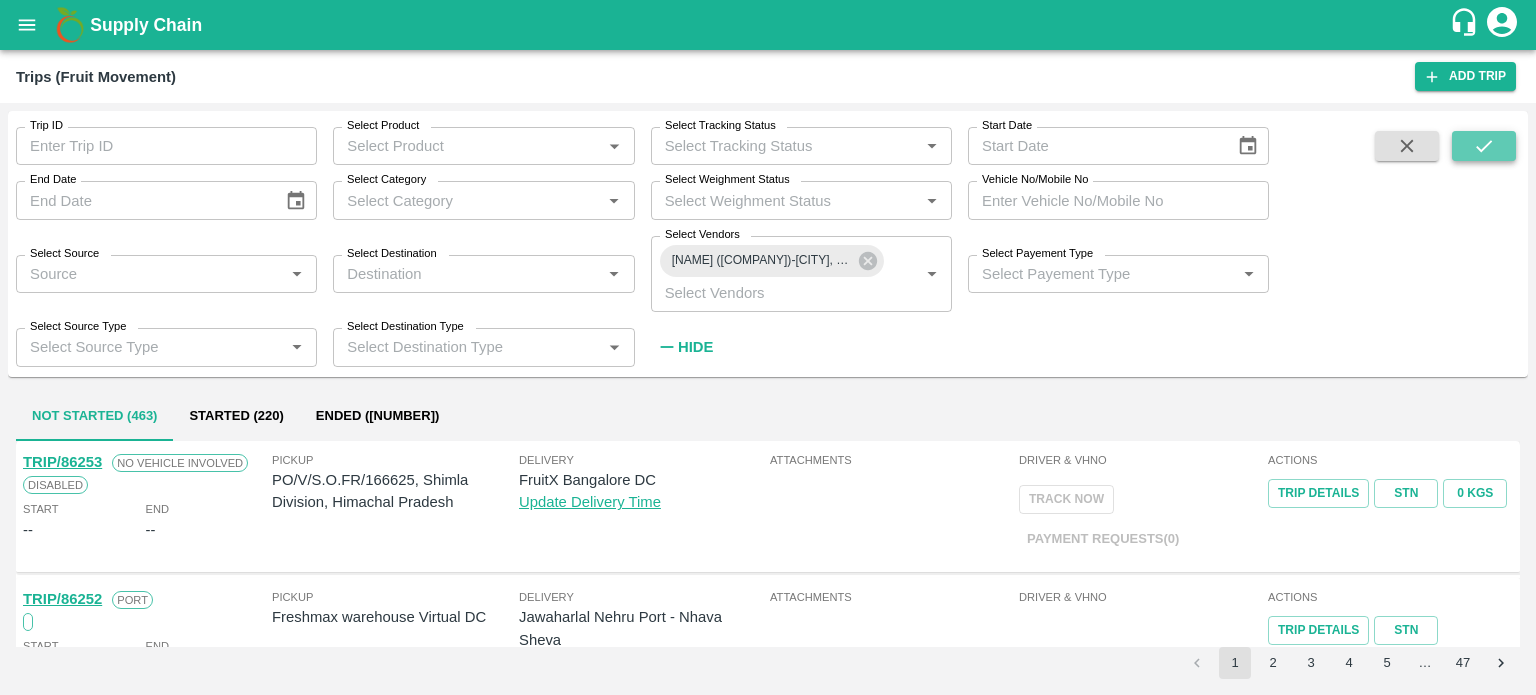 click at bounding box center (1484, 146) 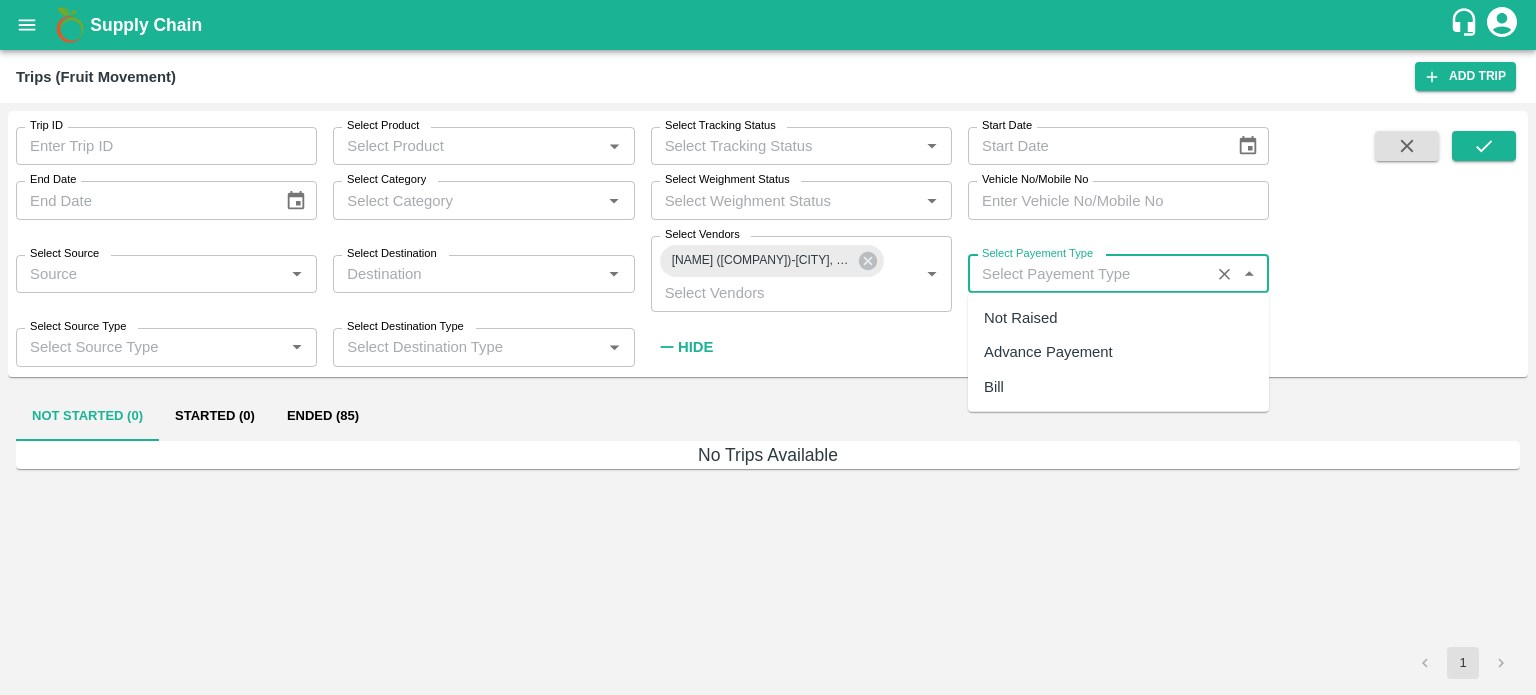 click on "Select Payement Type" at bounding box center (1089, 274) 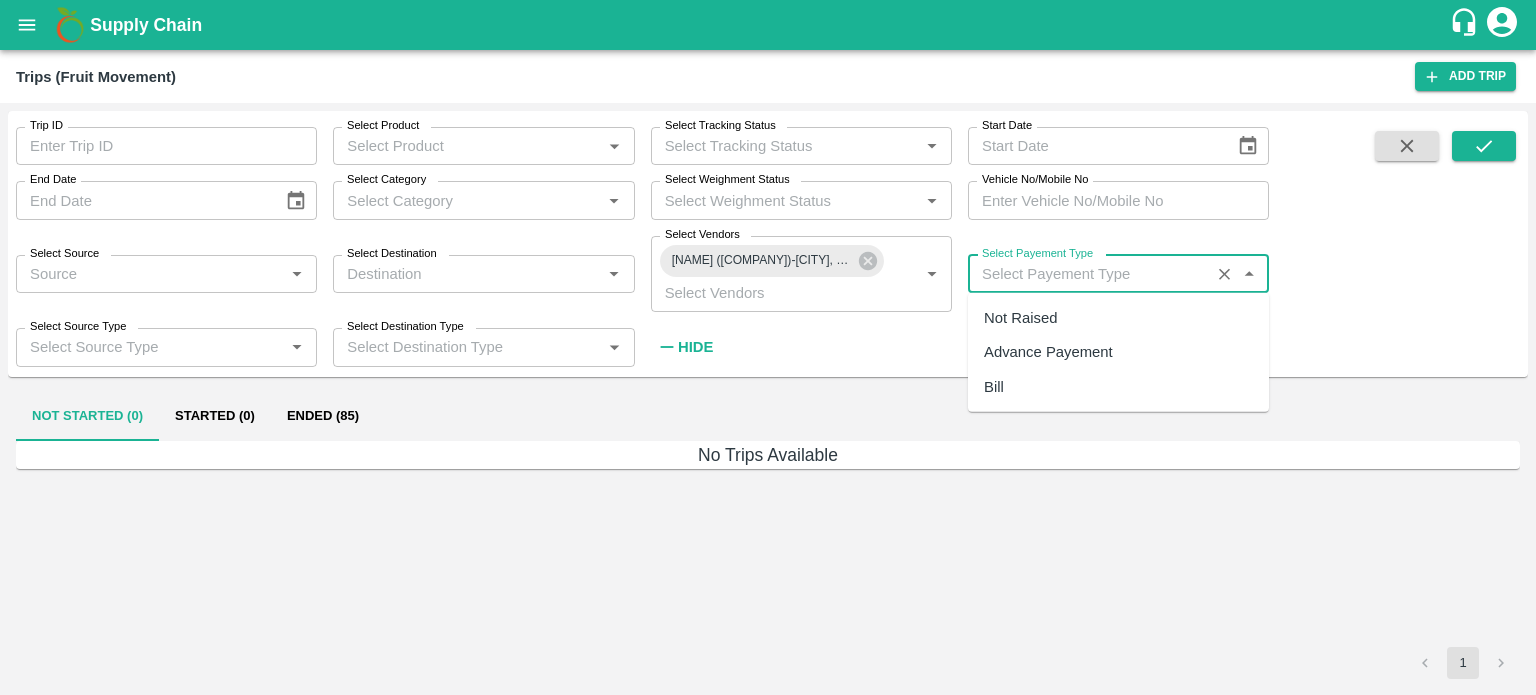 click on "Advance Payement" at bounding box center [1048, 352] 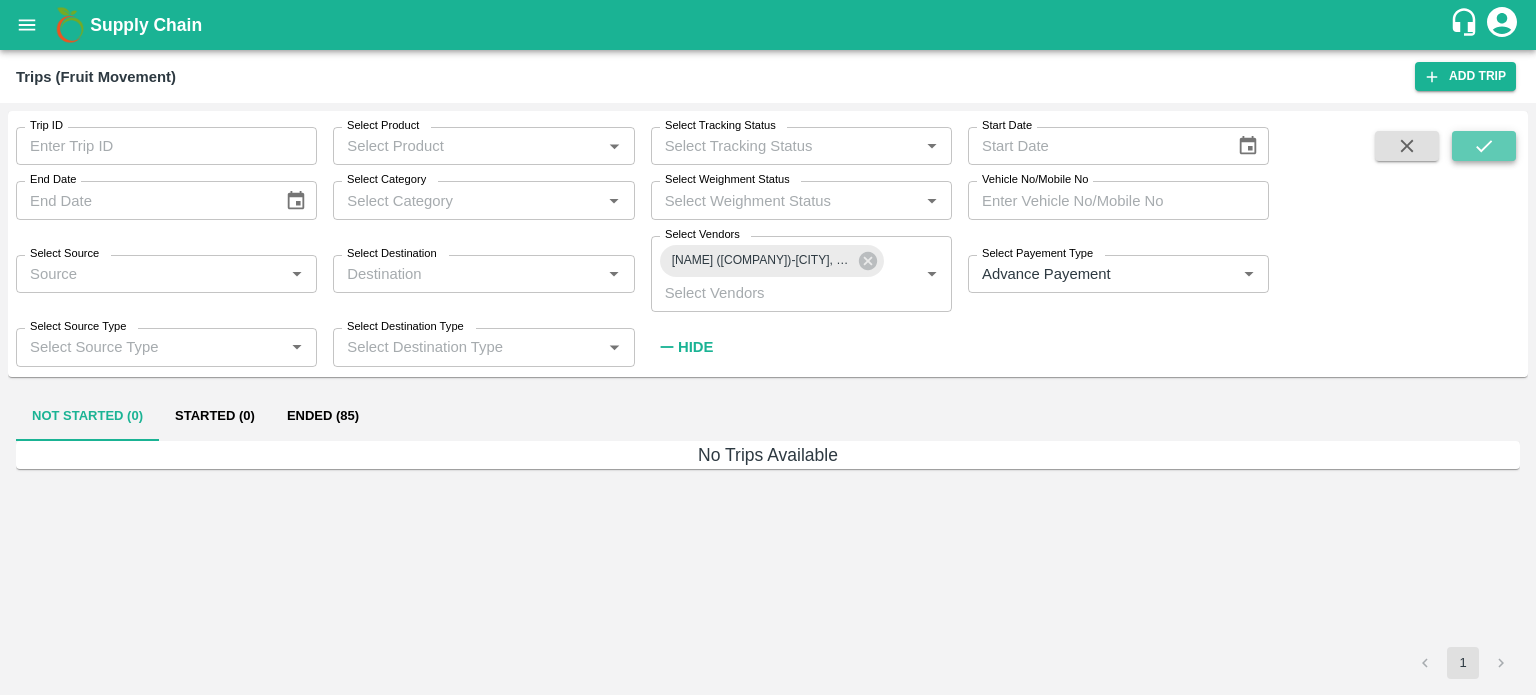 click 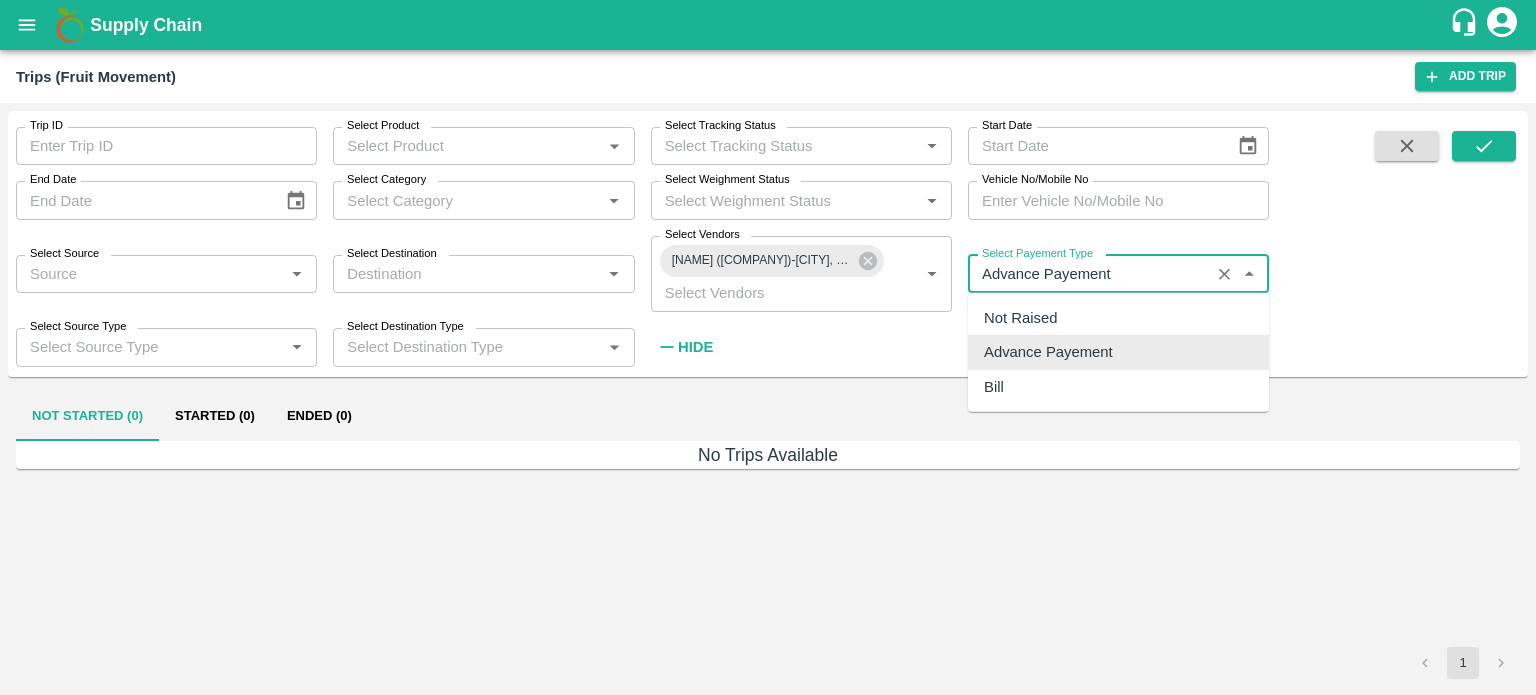 click on "Select Payement Type" at bounding box center [1089, 274] 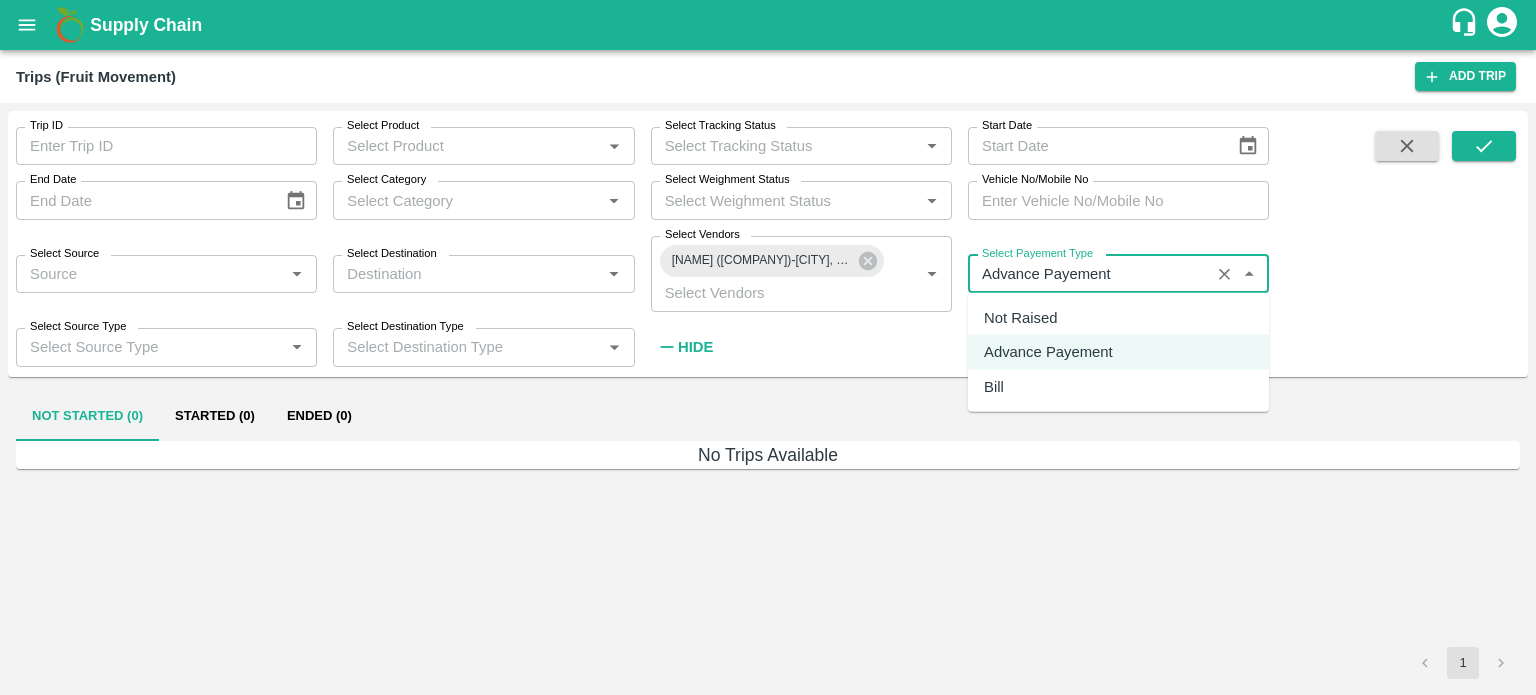 click on "Not Raised" at bounding box center (1020, 318) 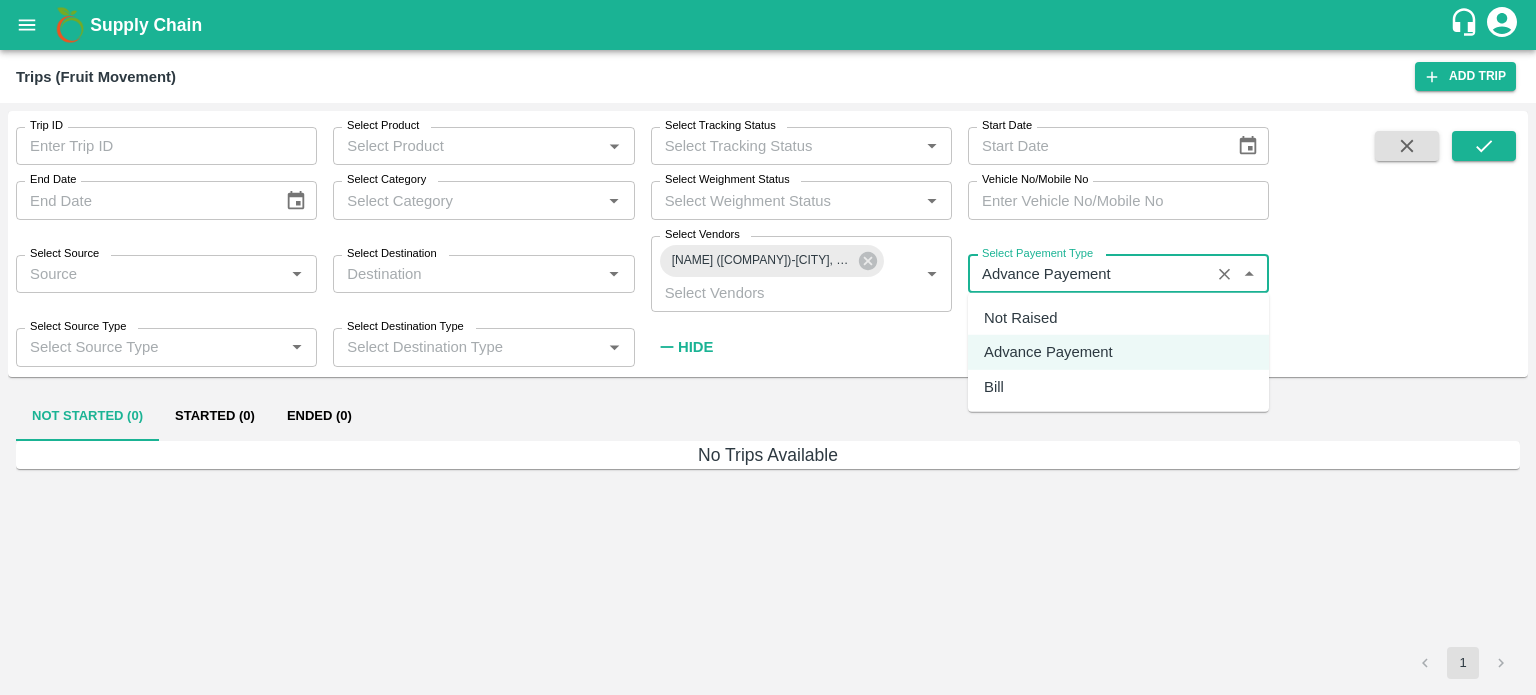 type on "Not Raised" 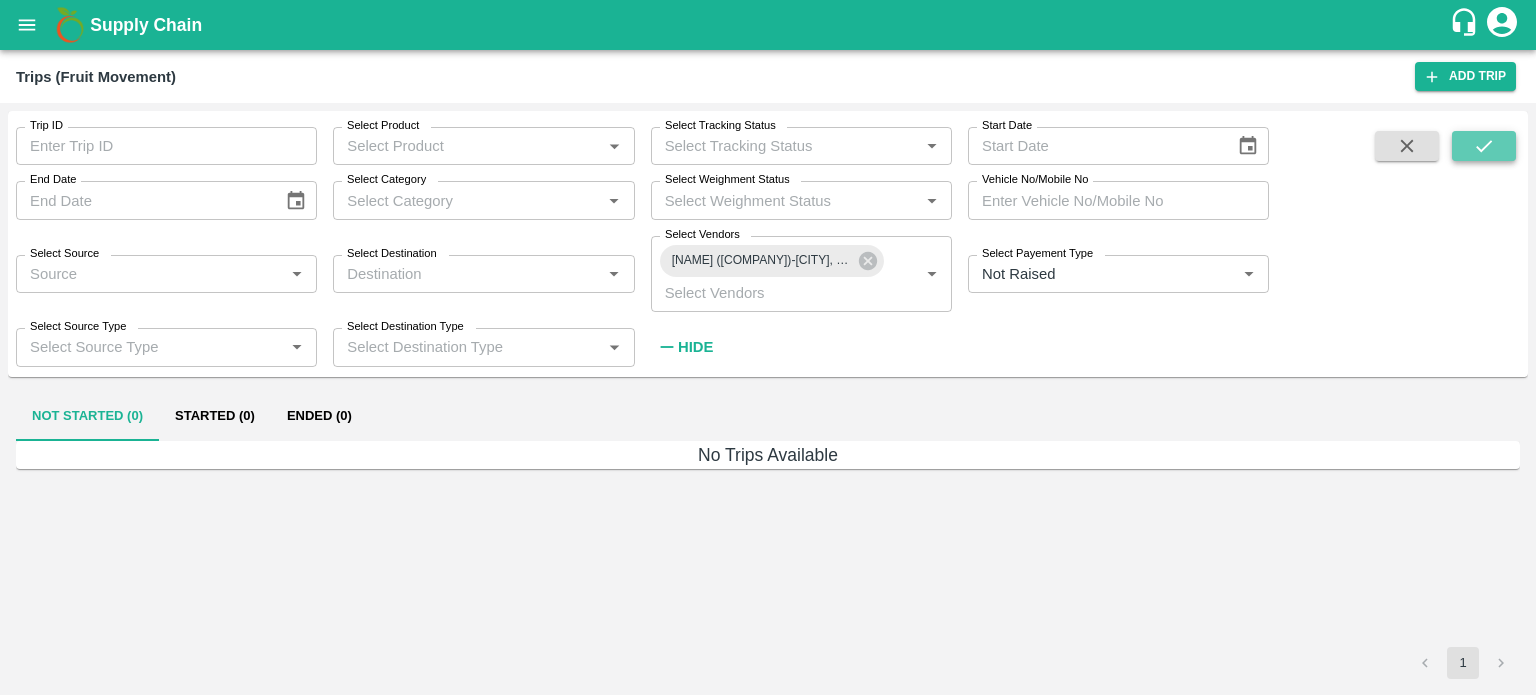 click 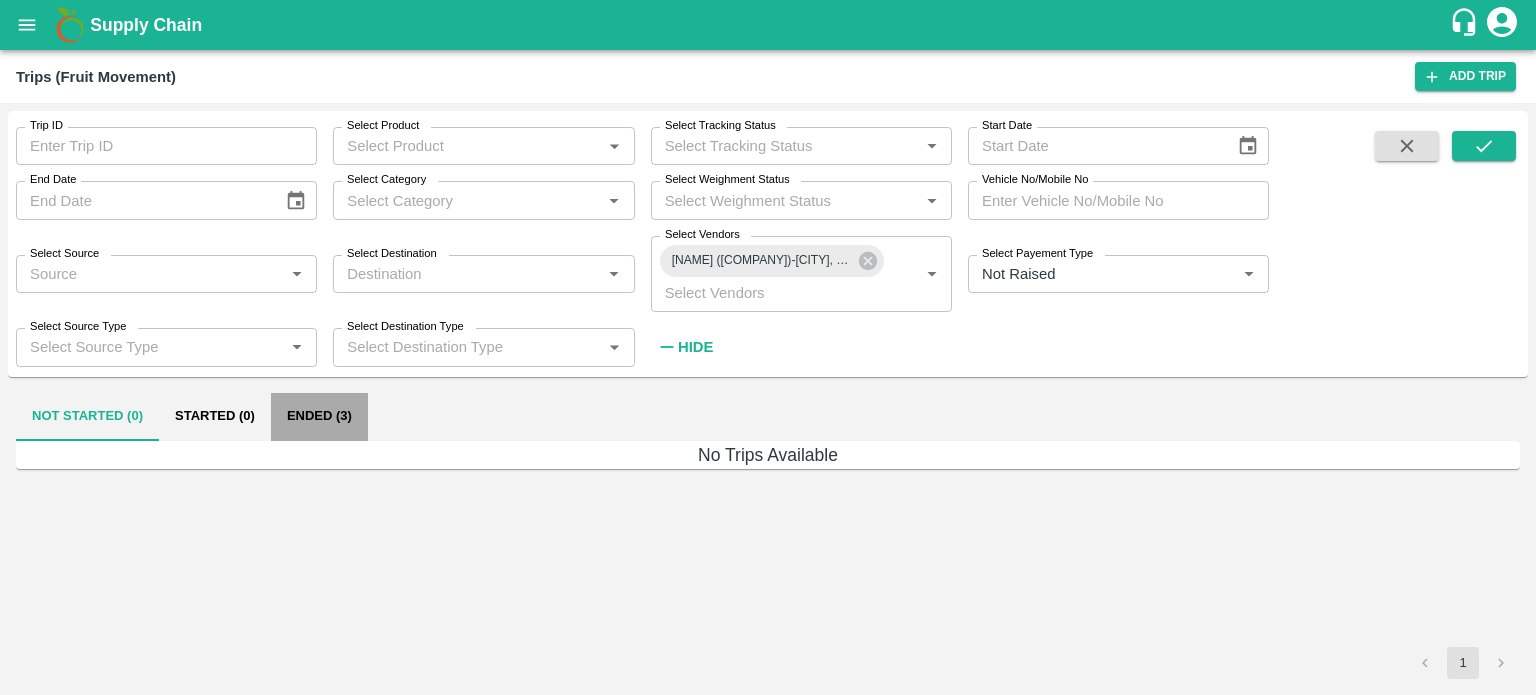 click on "Ended (3)" at bounding box center [319, 417] 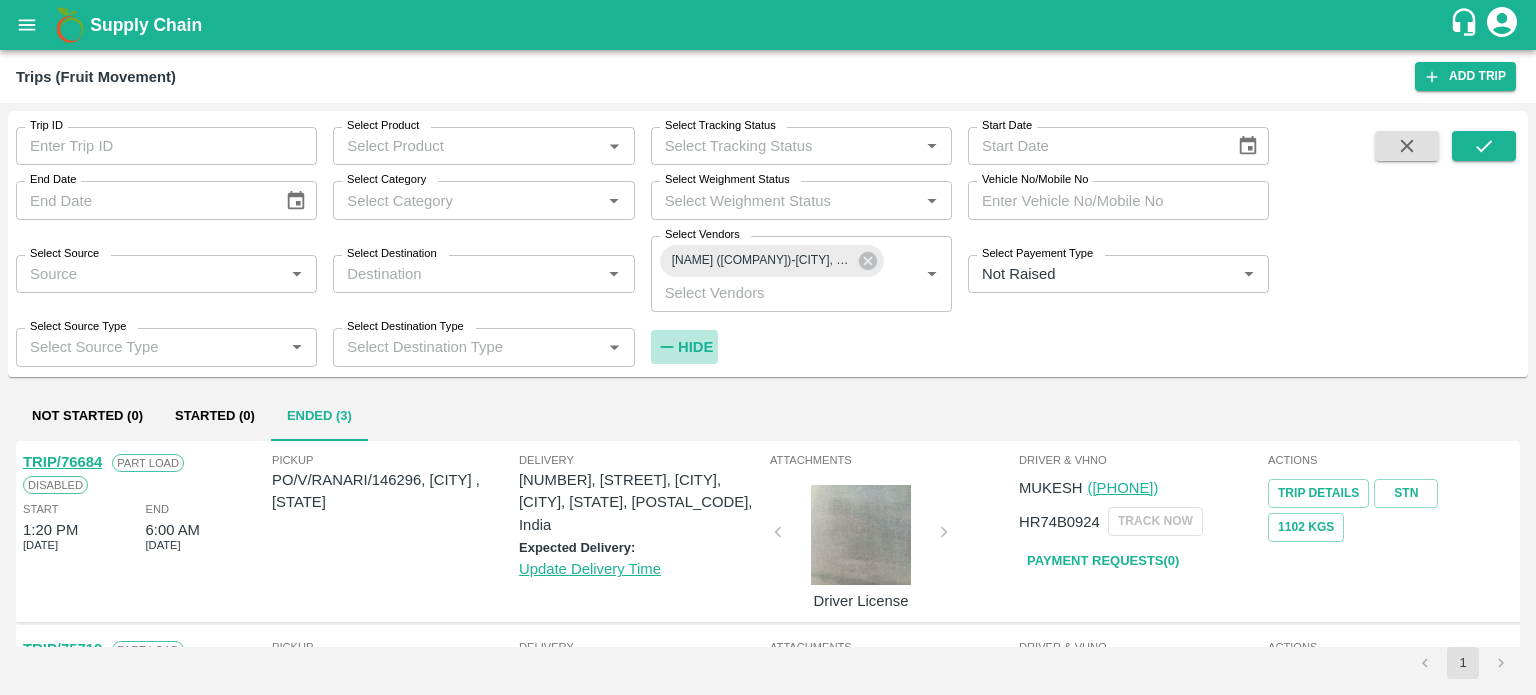 click on "Hide" at bounding box center (695, 347) 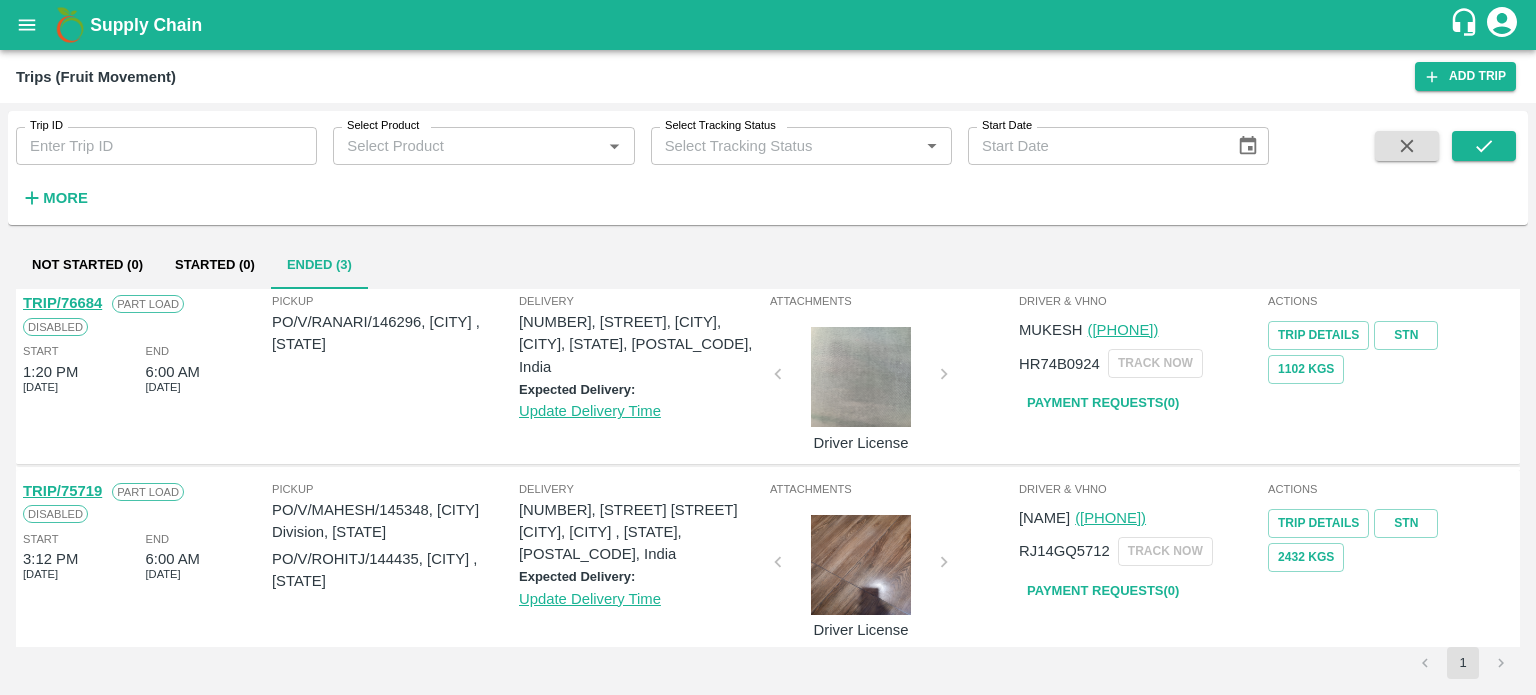 scroll, scrollTop: 0, scrollLeft: 0, axis: both 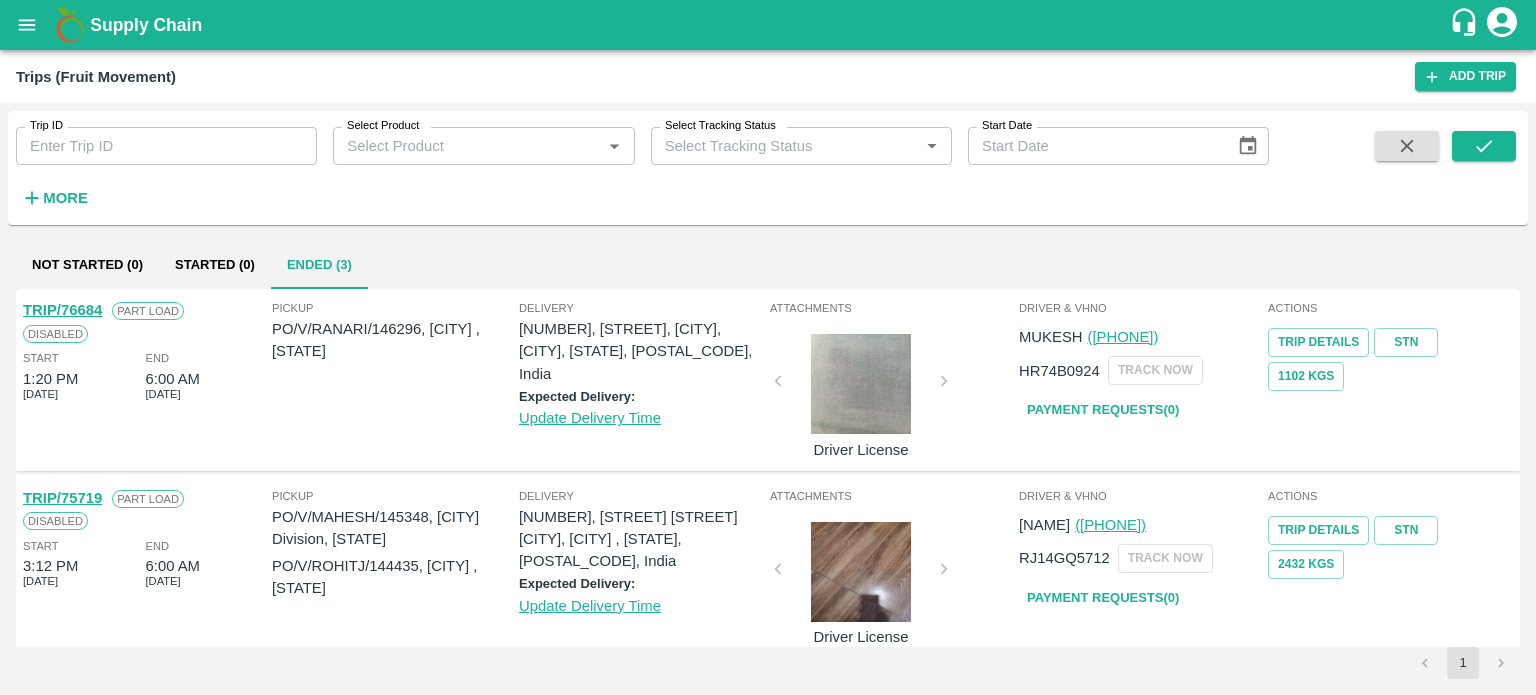 click at bounding box center (861, 384) 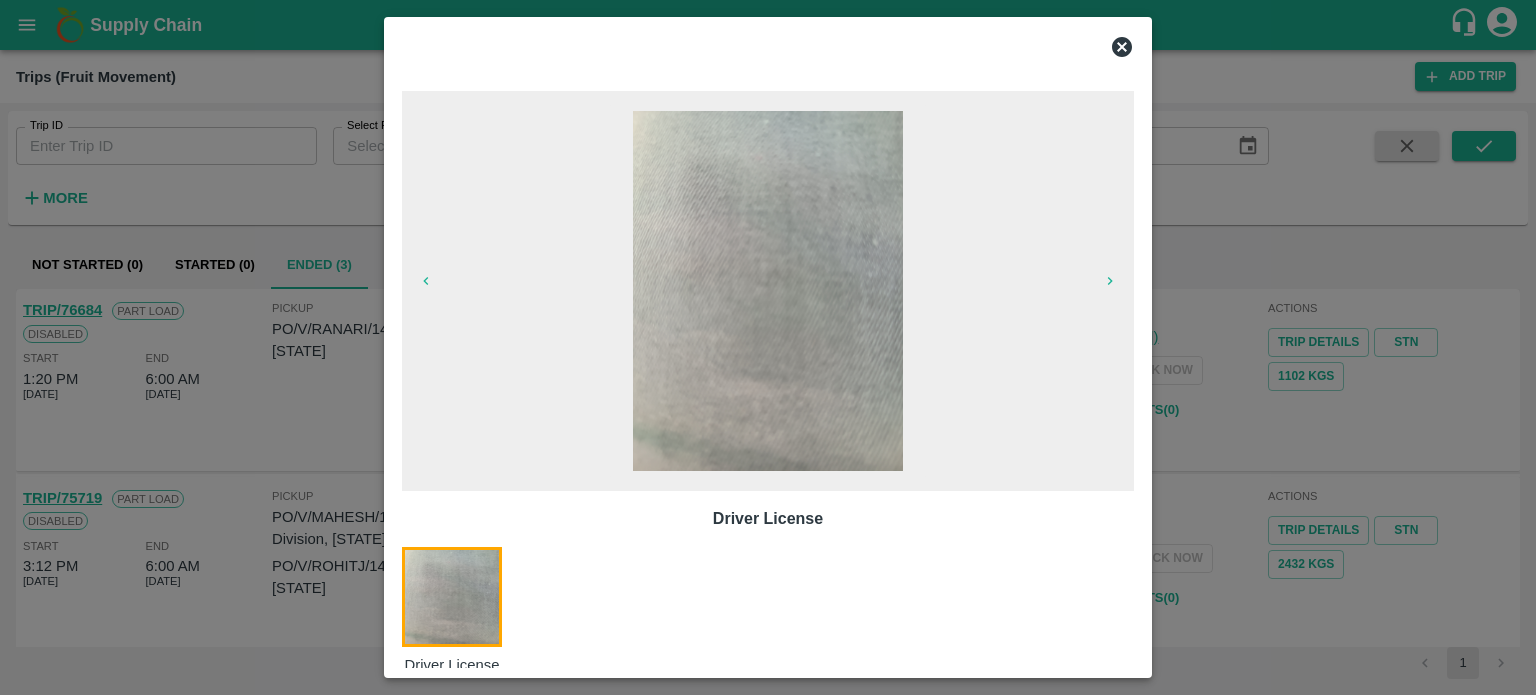 click at bounding box center (768, 347) 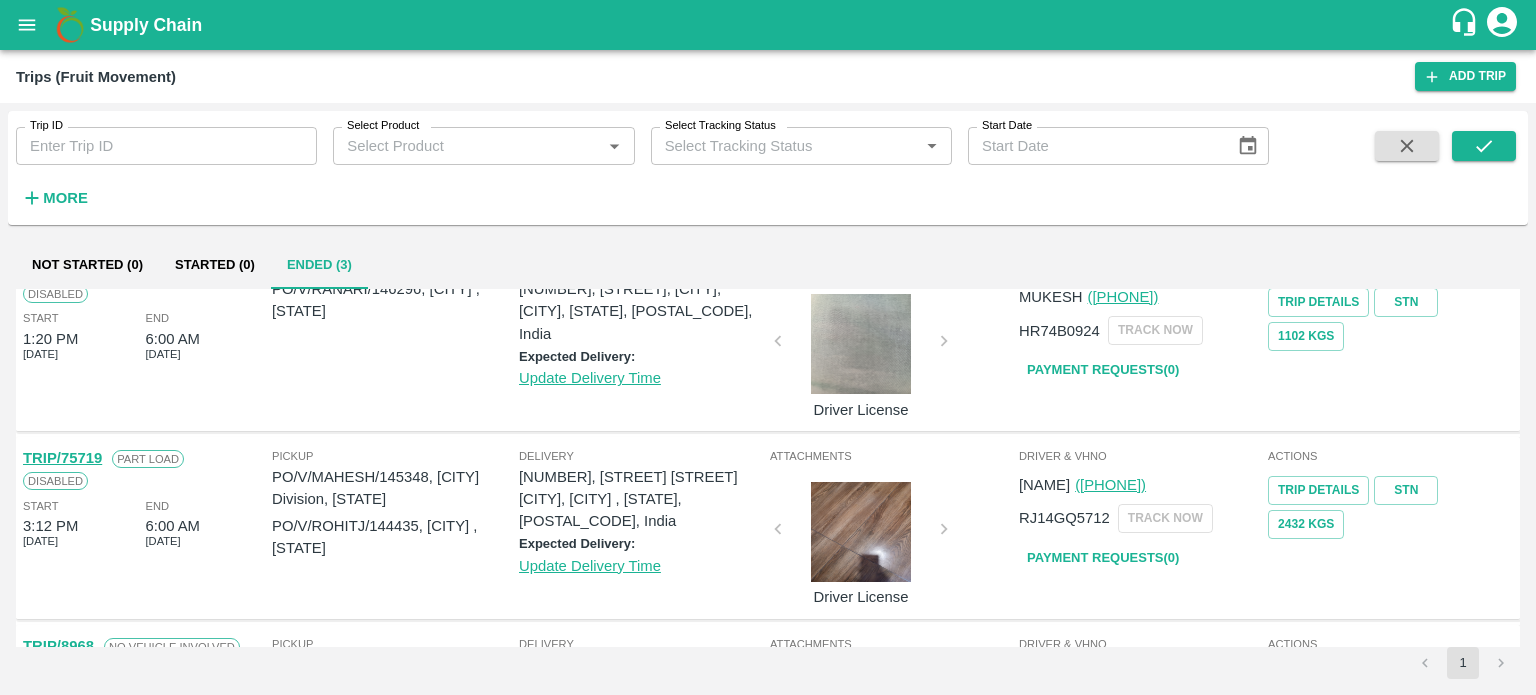 scroll, scrollTop: 0, scrollLeft: 0, axis: both 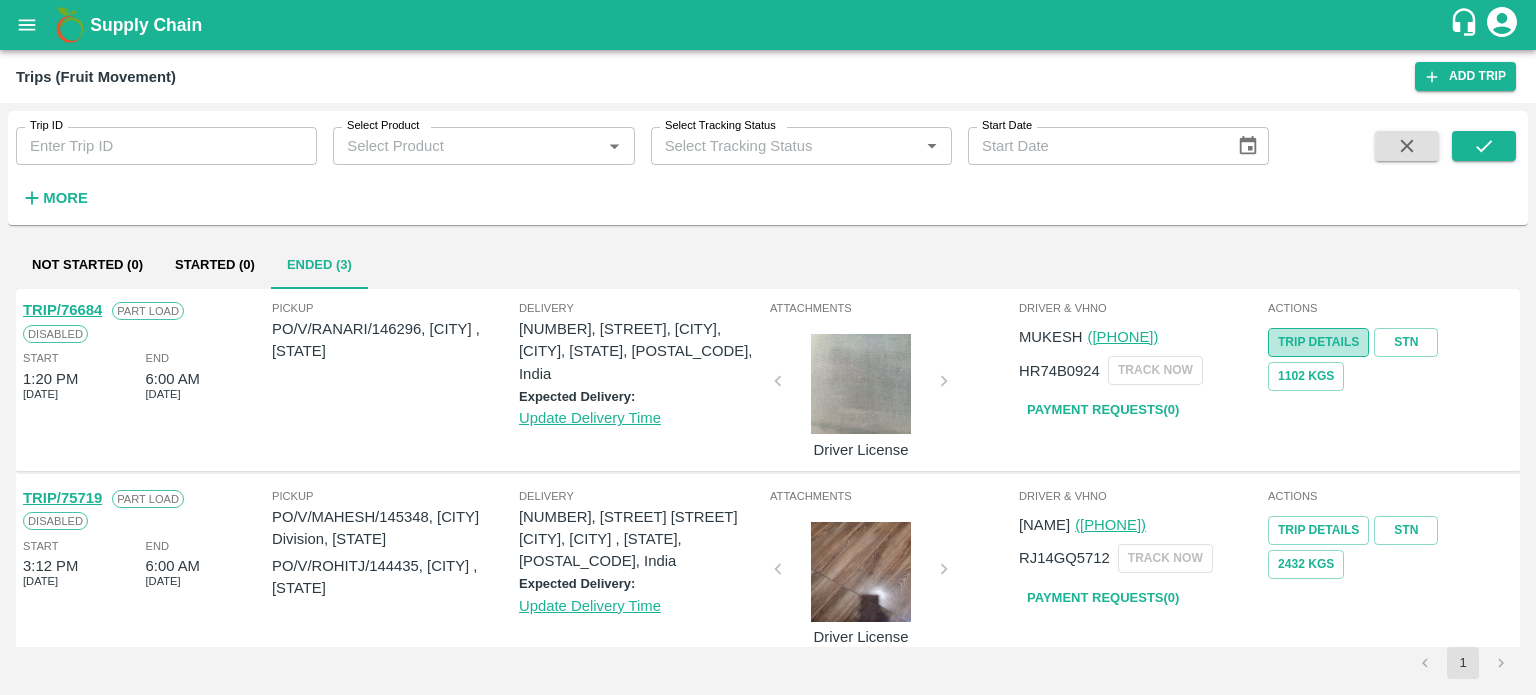 click on "Trip Details" at bounding box center (1318, 342) 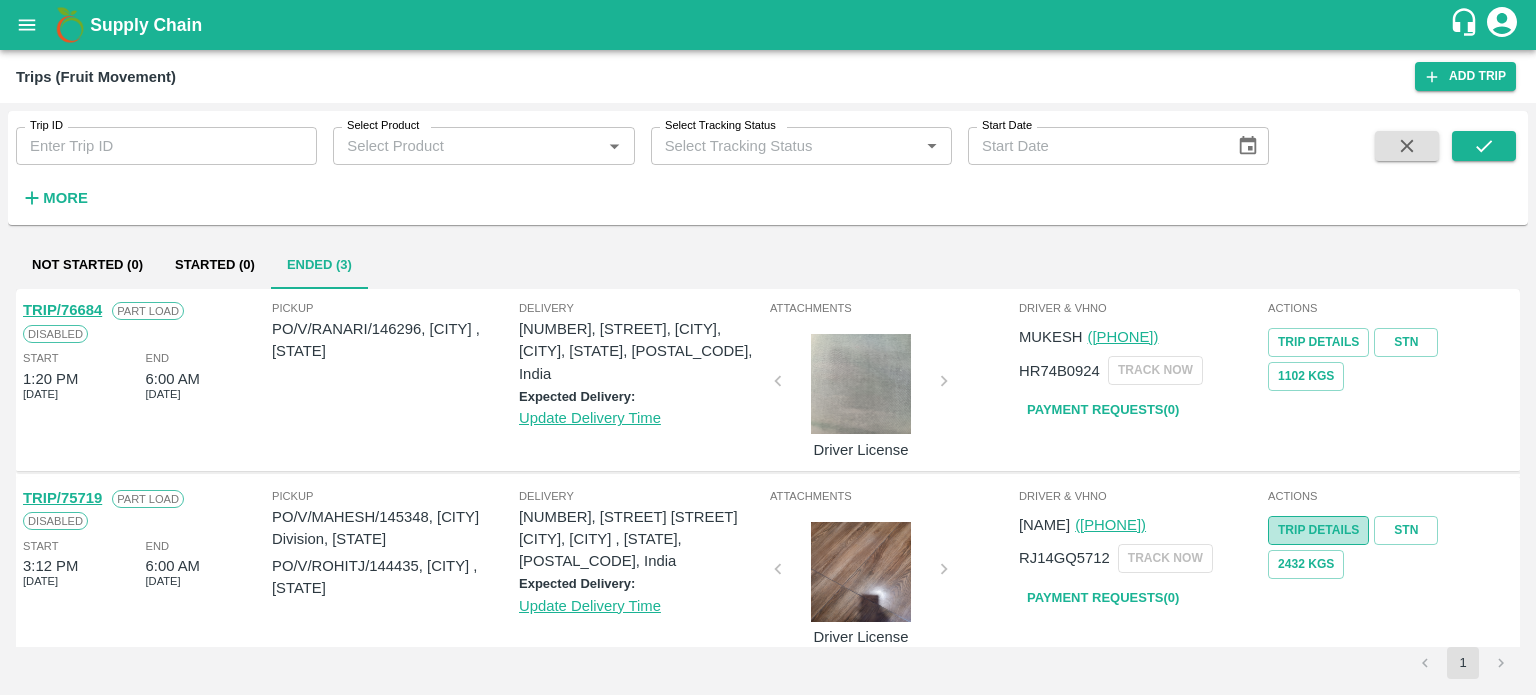 click on "Trip Details" at bounding box center [1318, 530] 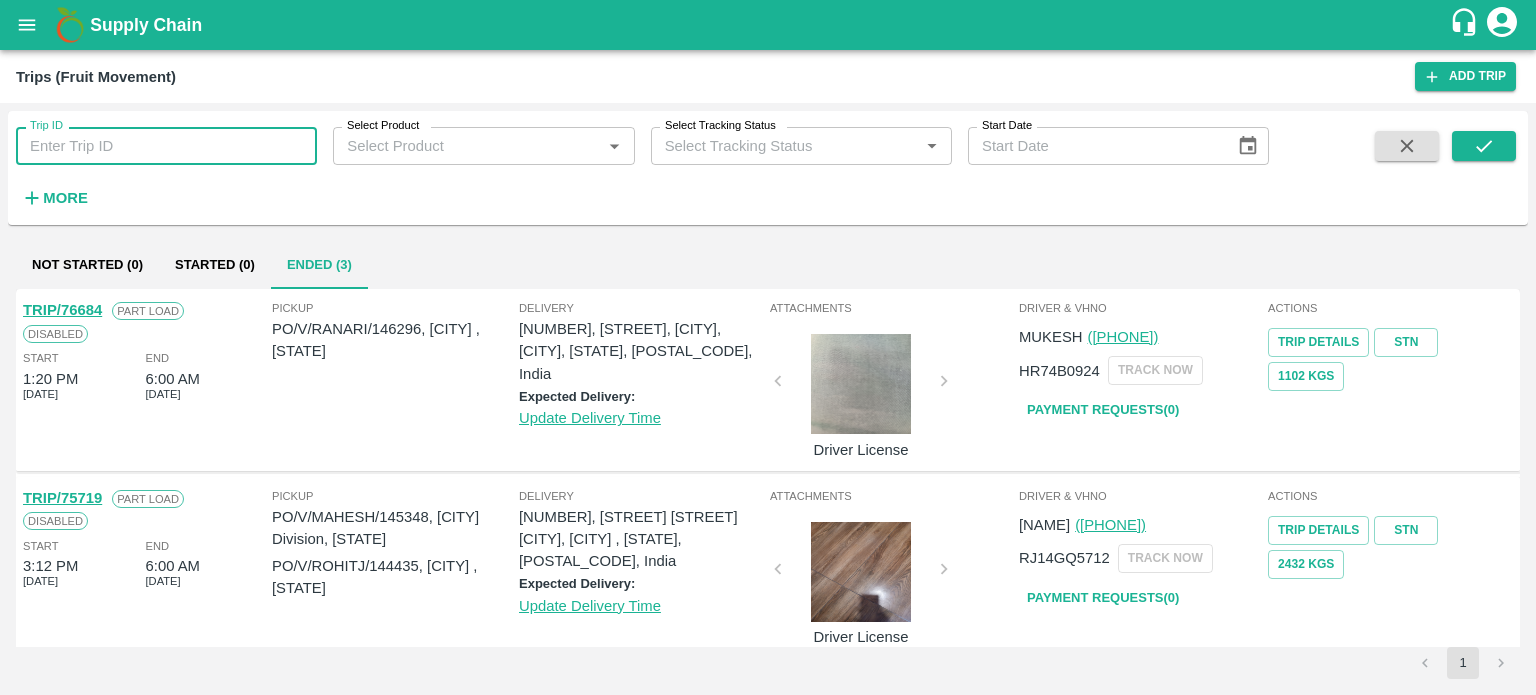 click on "Trip ID" at bounding box center (166, 146) 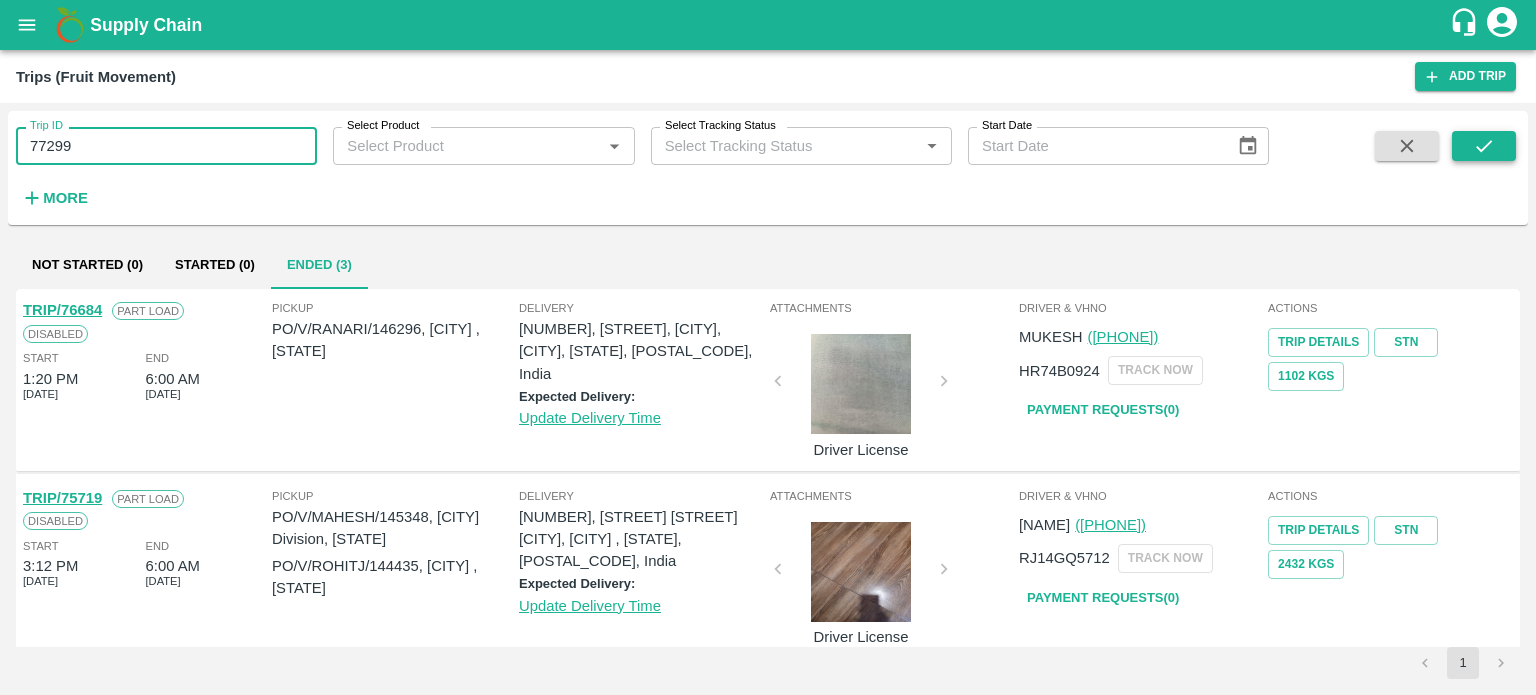 type on "77299" 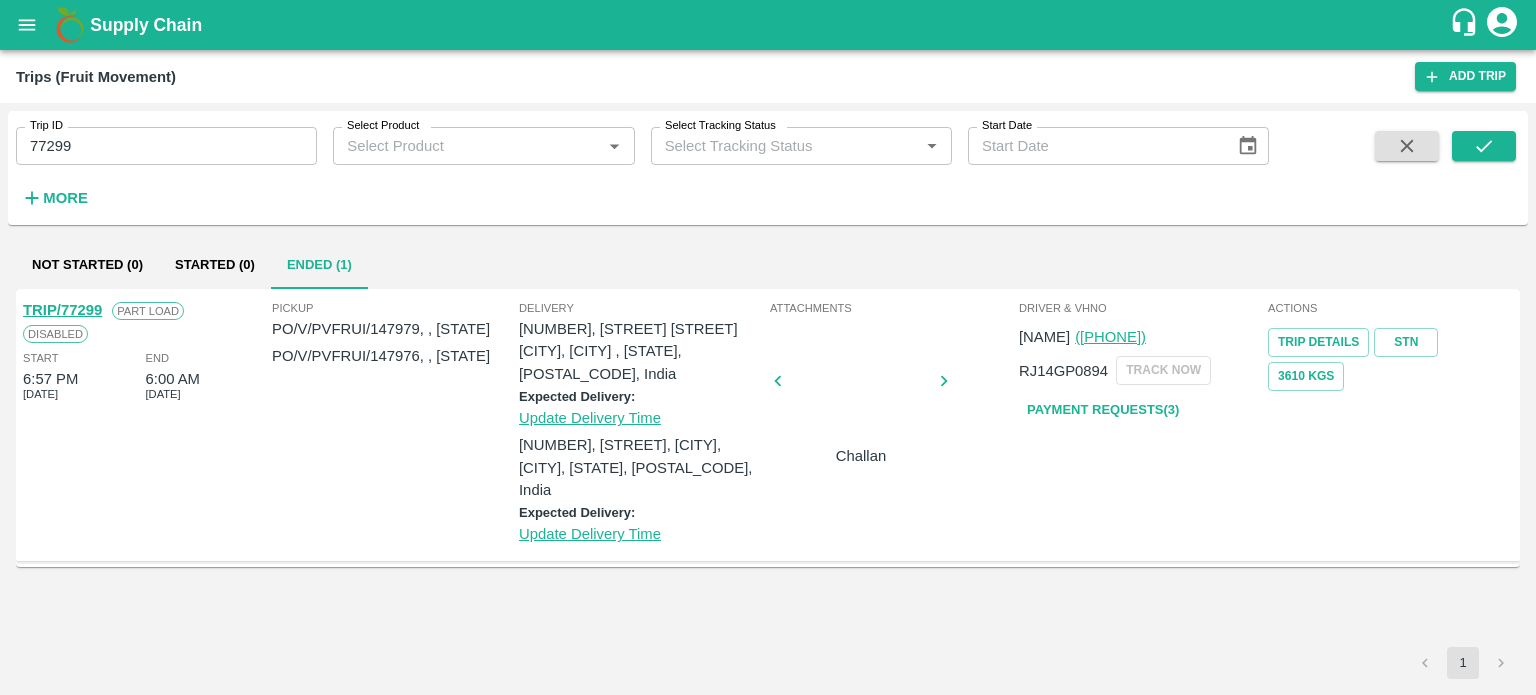 type 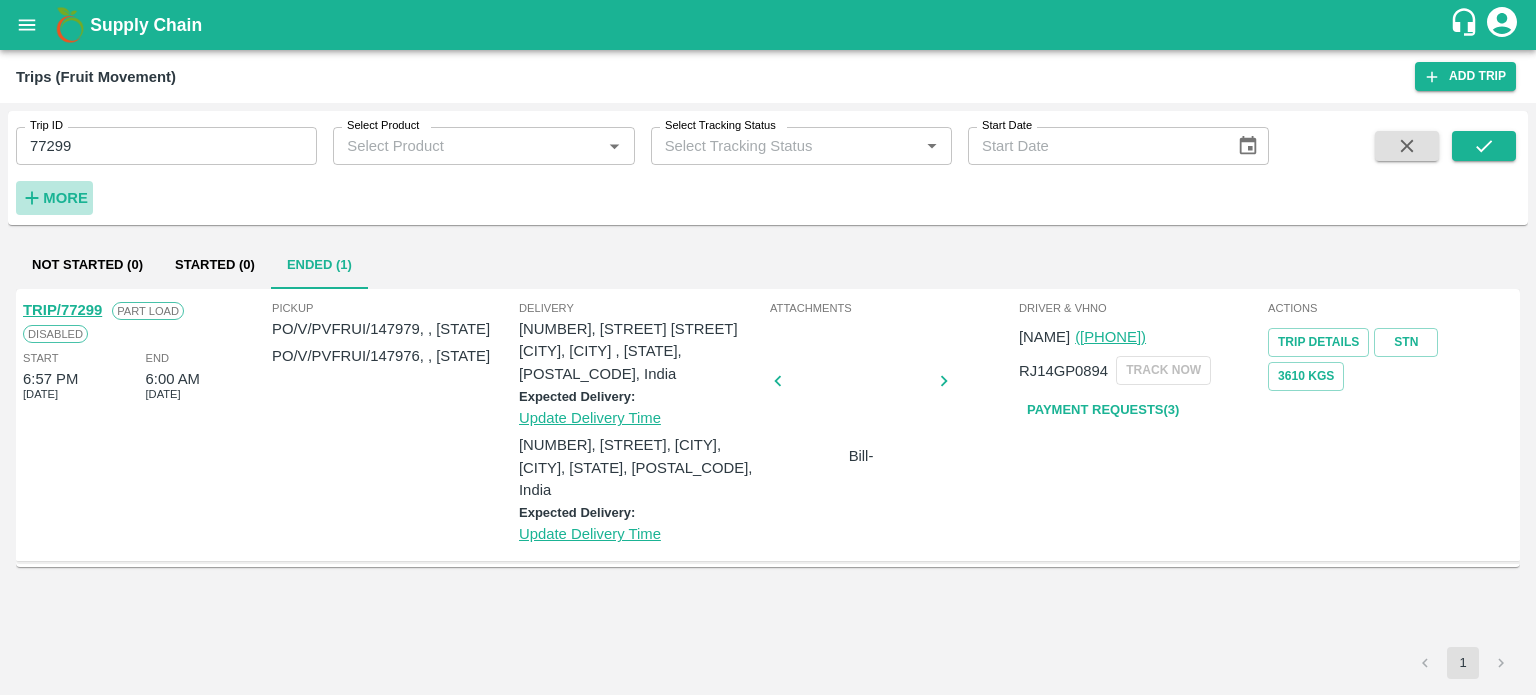 click on "More" at bounding box center (65, 198) 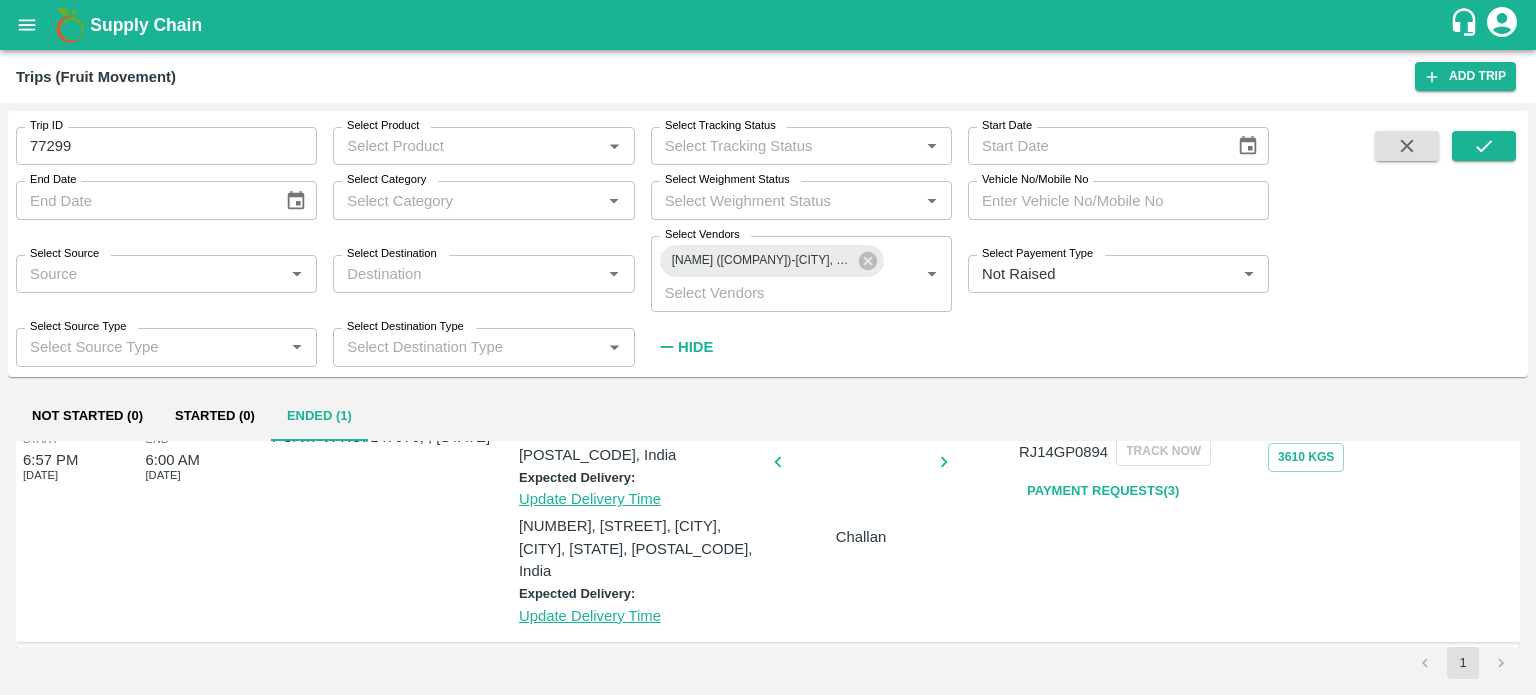 scroll, scrollTop: 0, scrollLeft: 0, axis: both 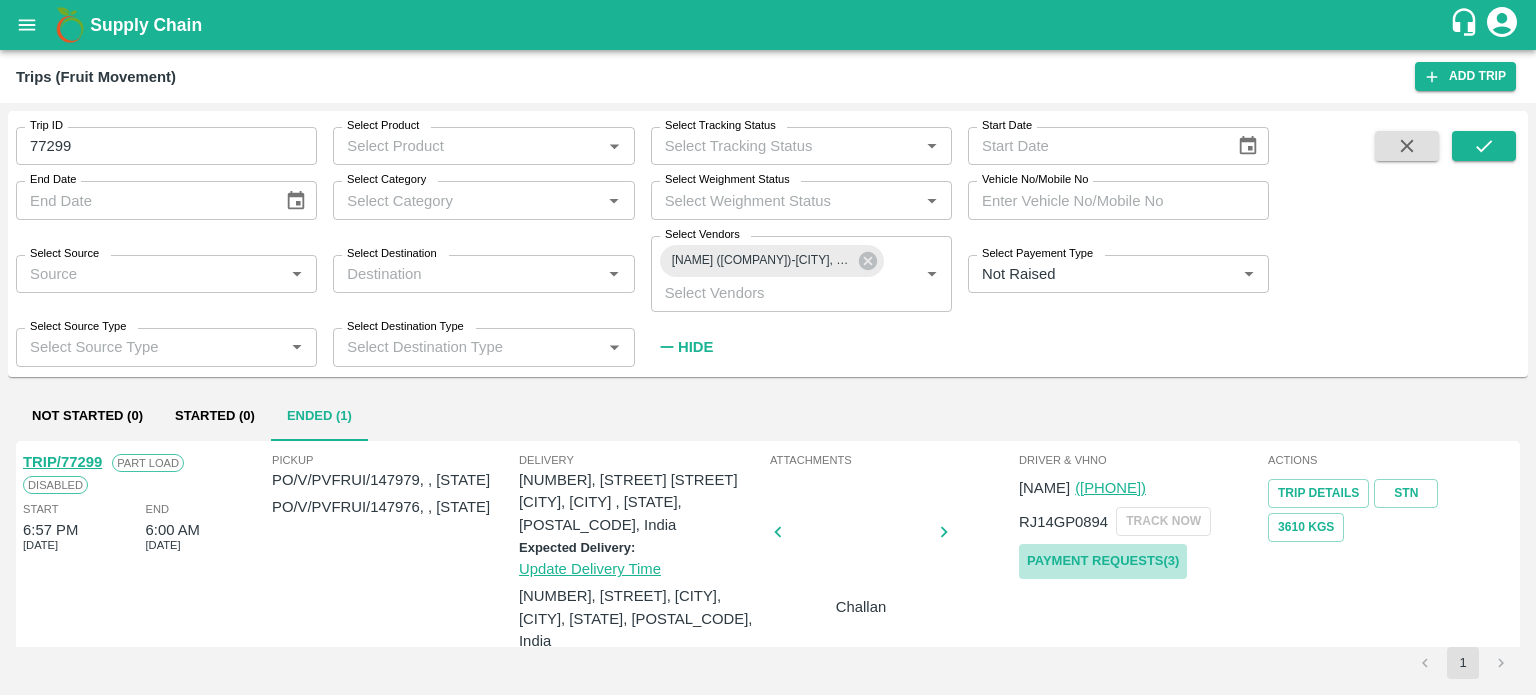 click on "Payment Requests( 3 )" at bounding box center [1103, 561] 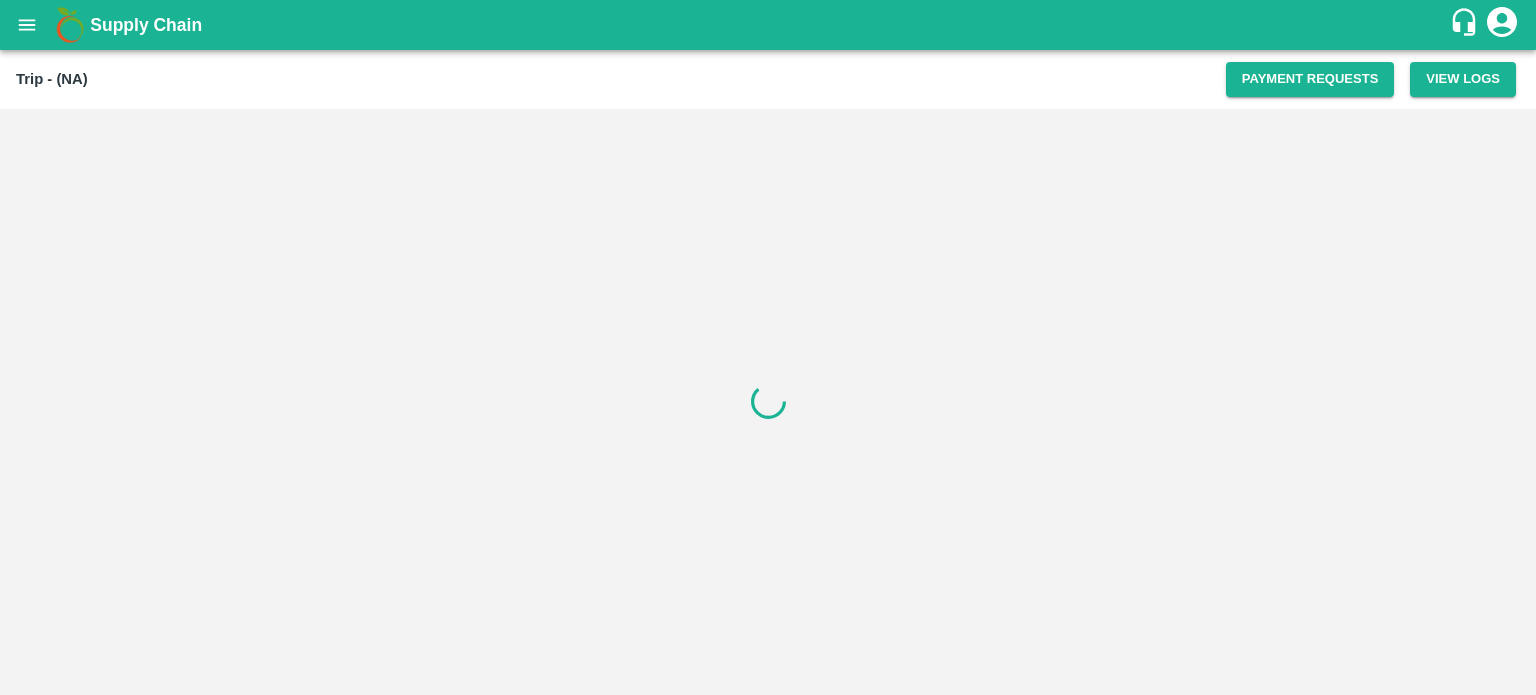 scroll, scrollTop: 0, scrollLeft: 0, axis: both 